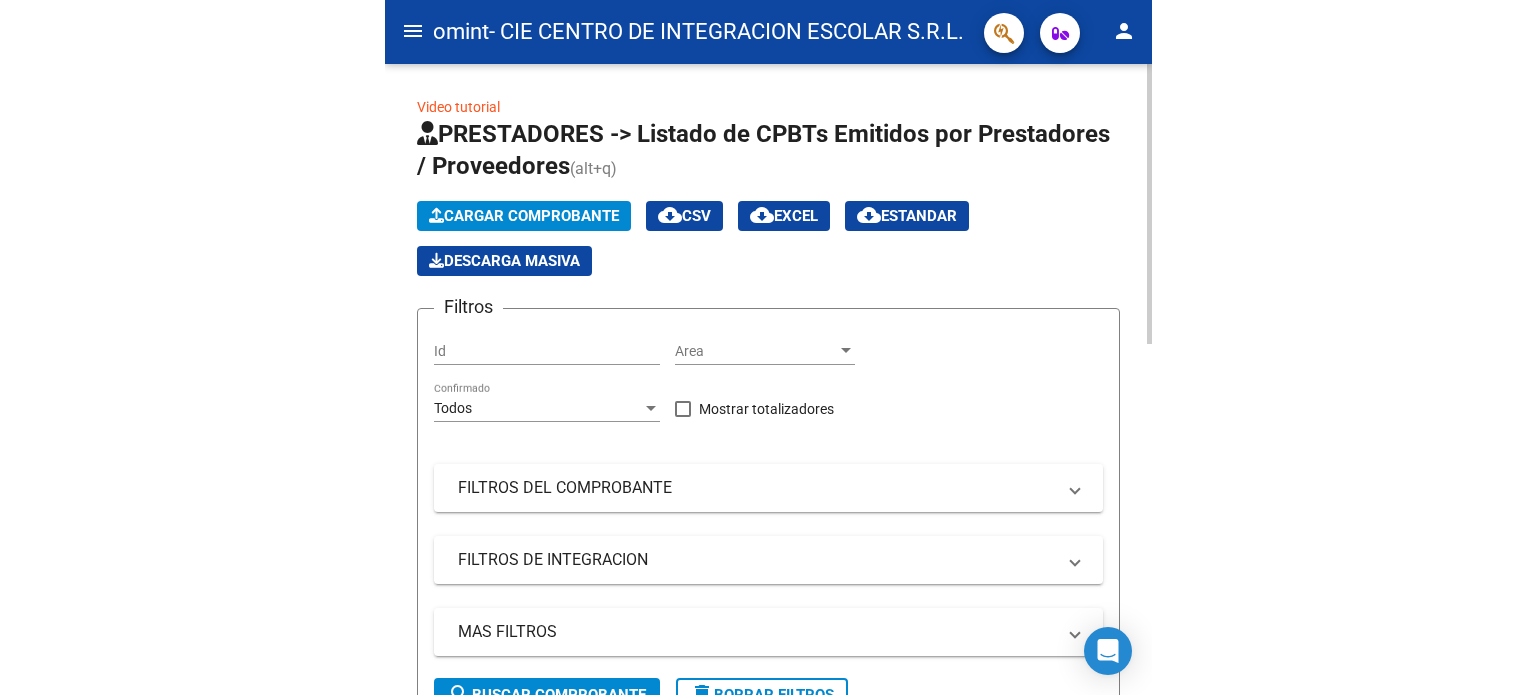 scroll, scrollTop: 0, scrollLeft: 0, axis: both 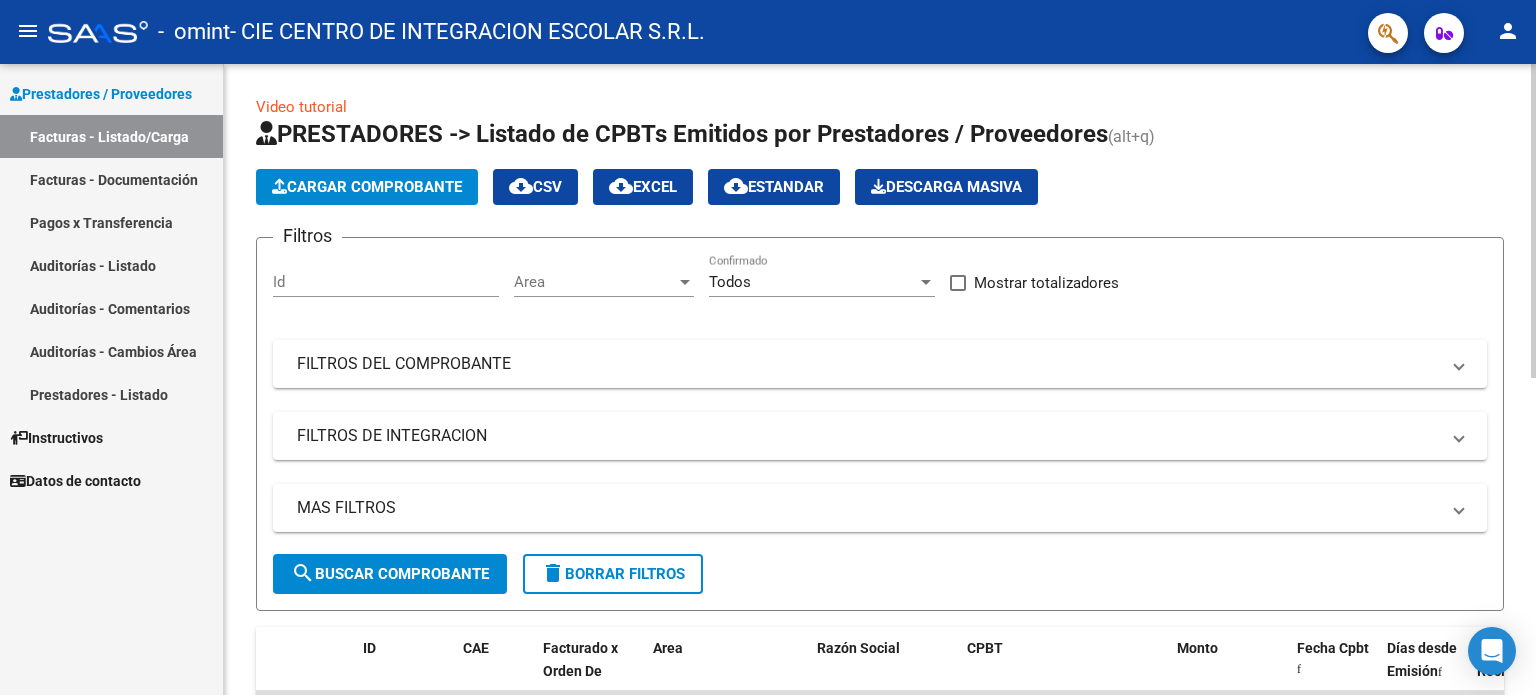 click on "Cargar Comprobante" 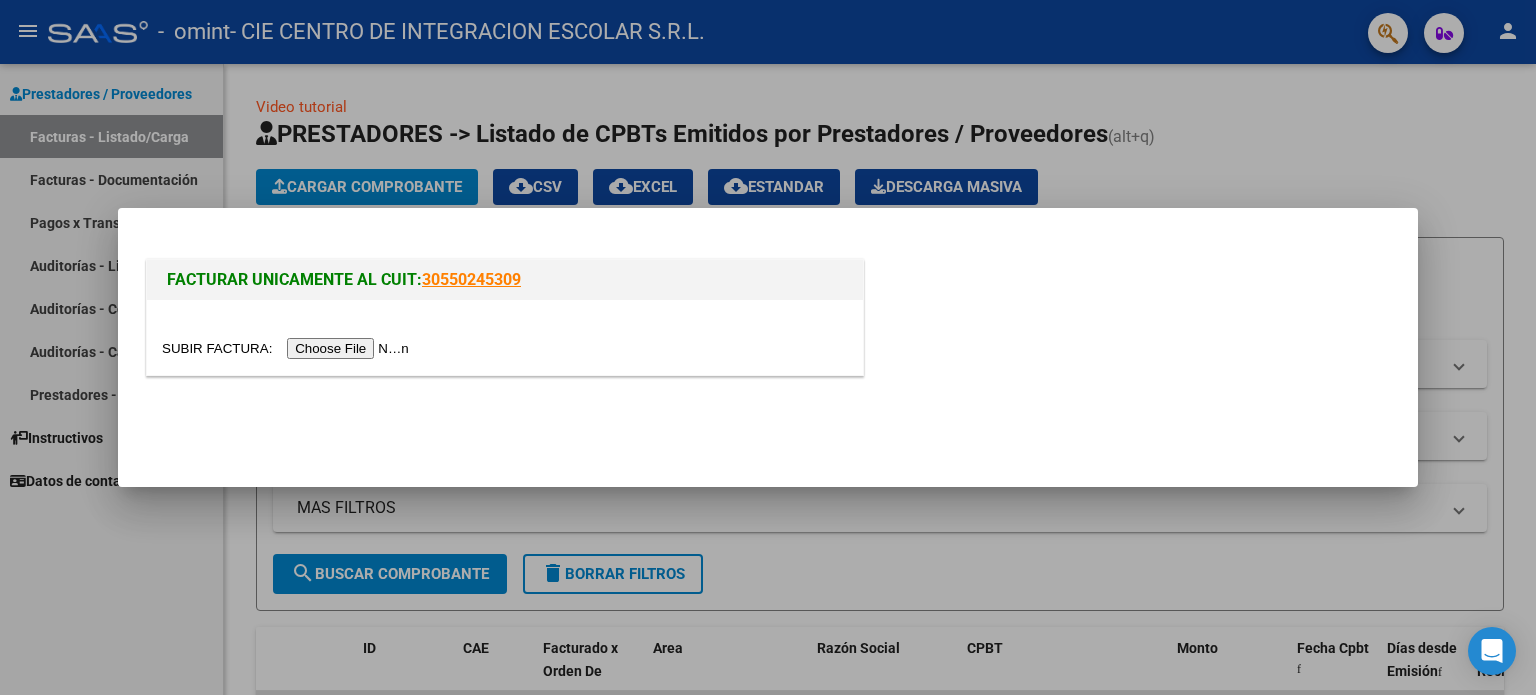 click at bounding box center [288, 348] 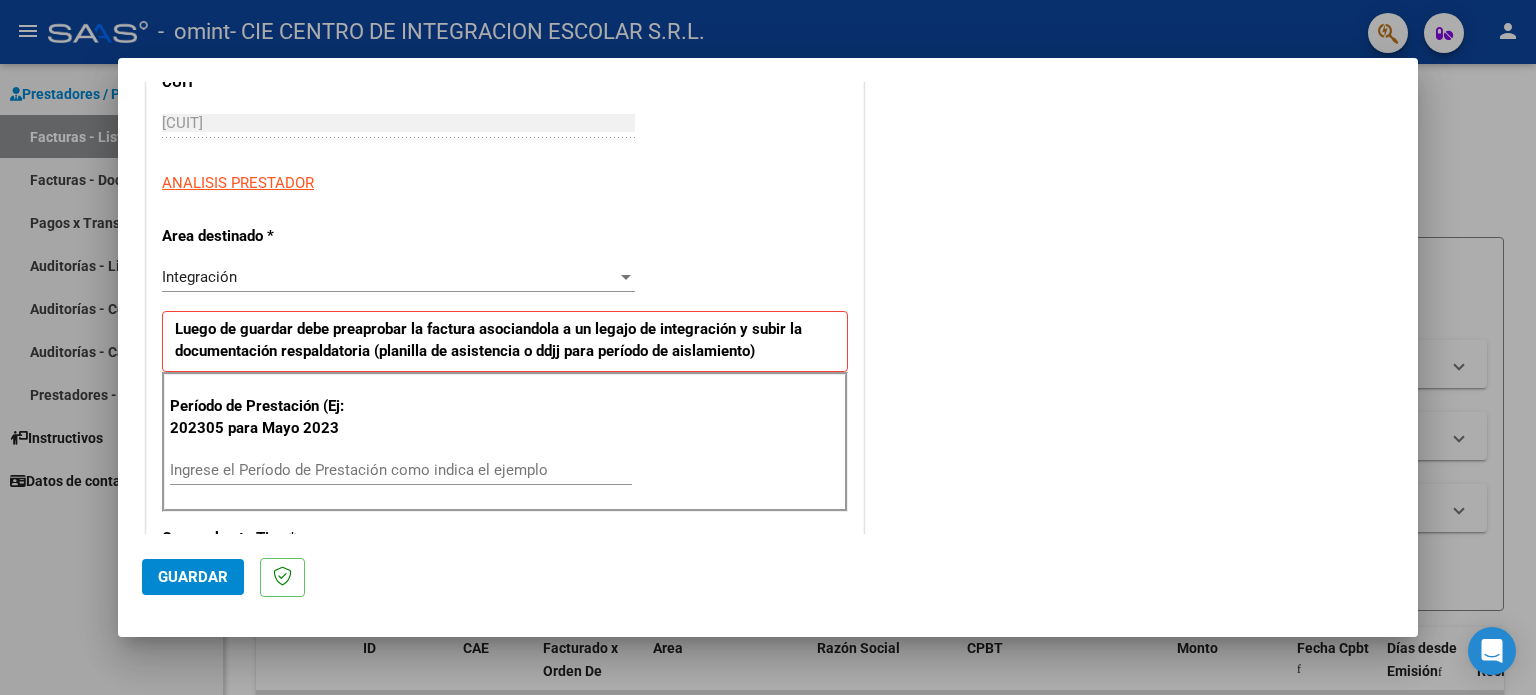 scroll, scrollTop: 300, scrollLeft: 0, axis: vertical 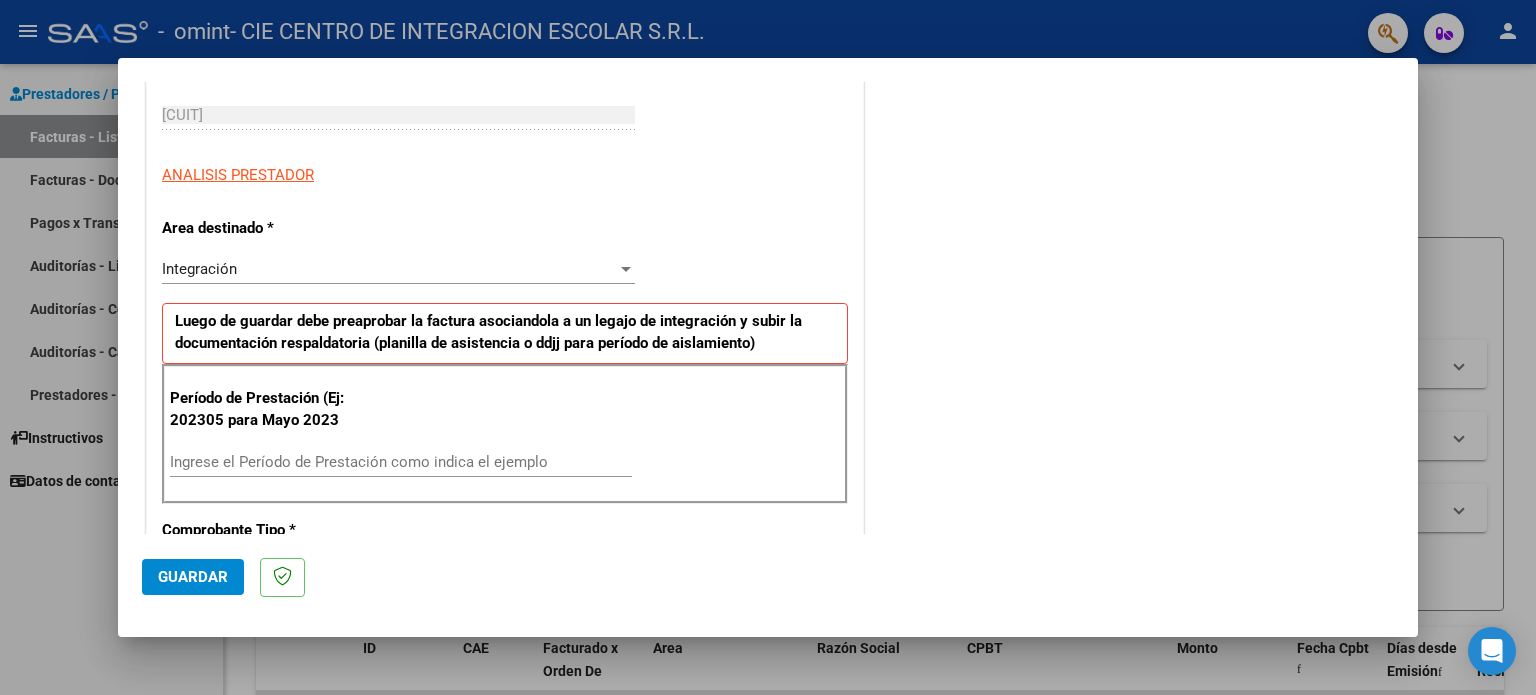 click on "Ingrese el Período de Prestación como indica el ejemplo" at bounding box center (401, 462) 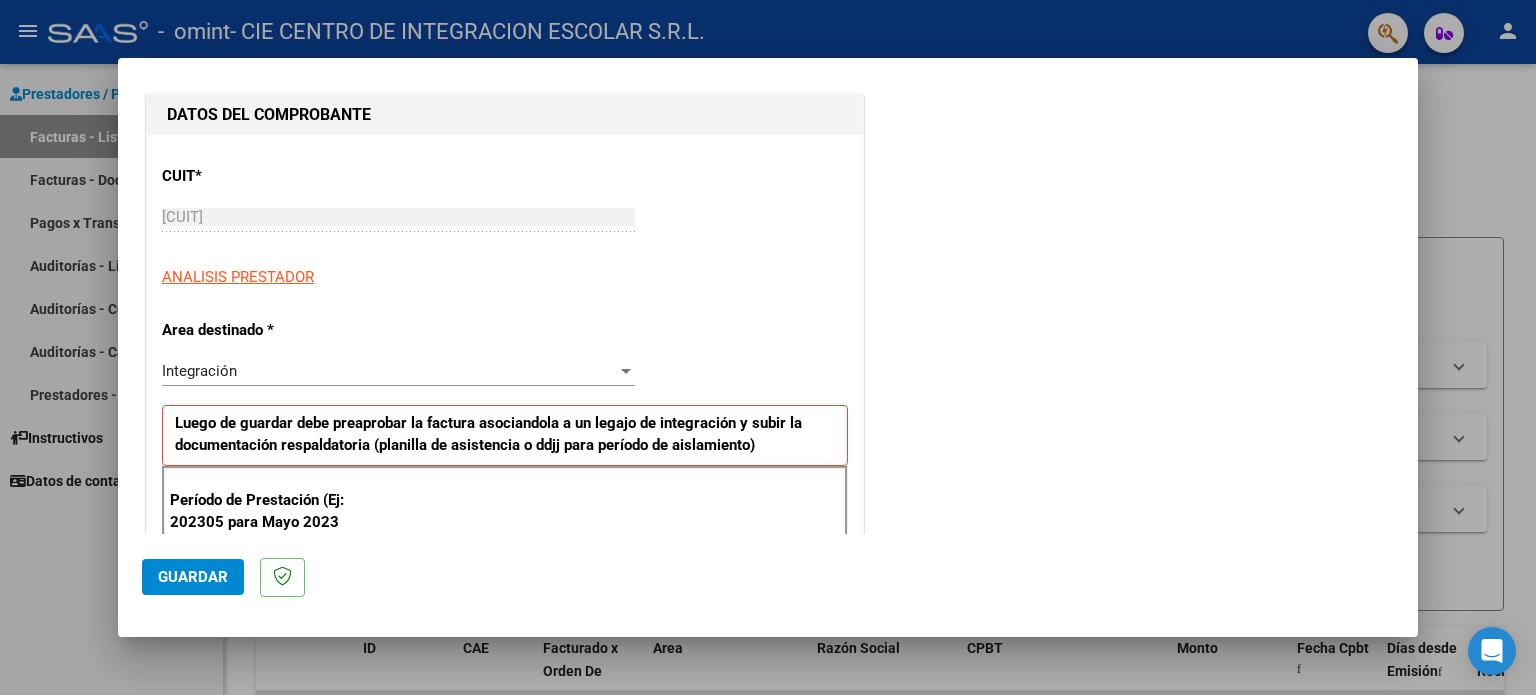 scroll, scrollTop: 300, scrollLeft: 0, axis: vertical 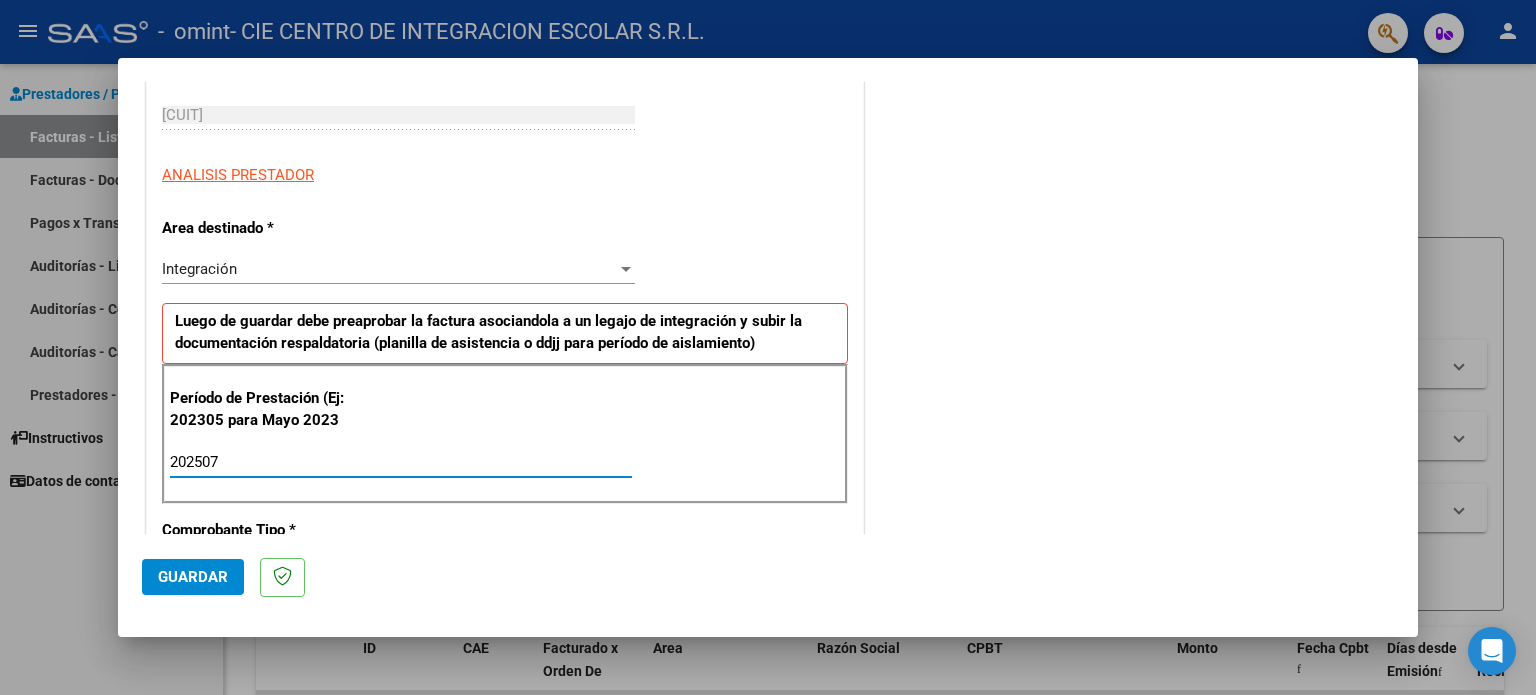 type on "202507" 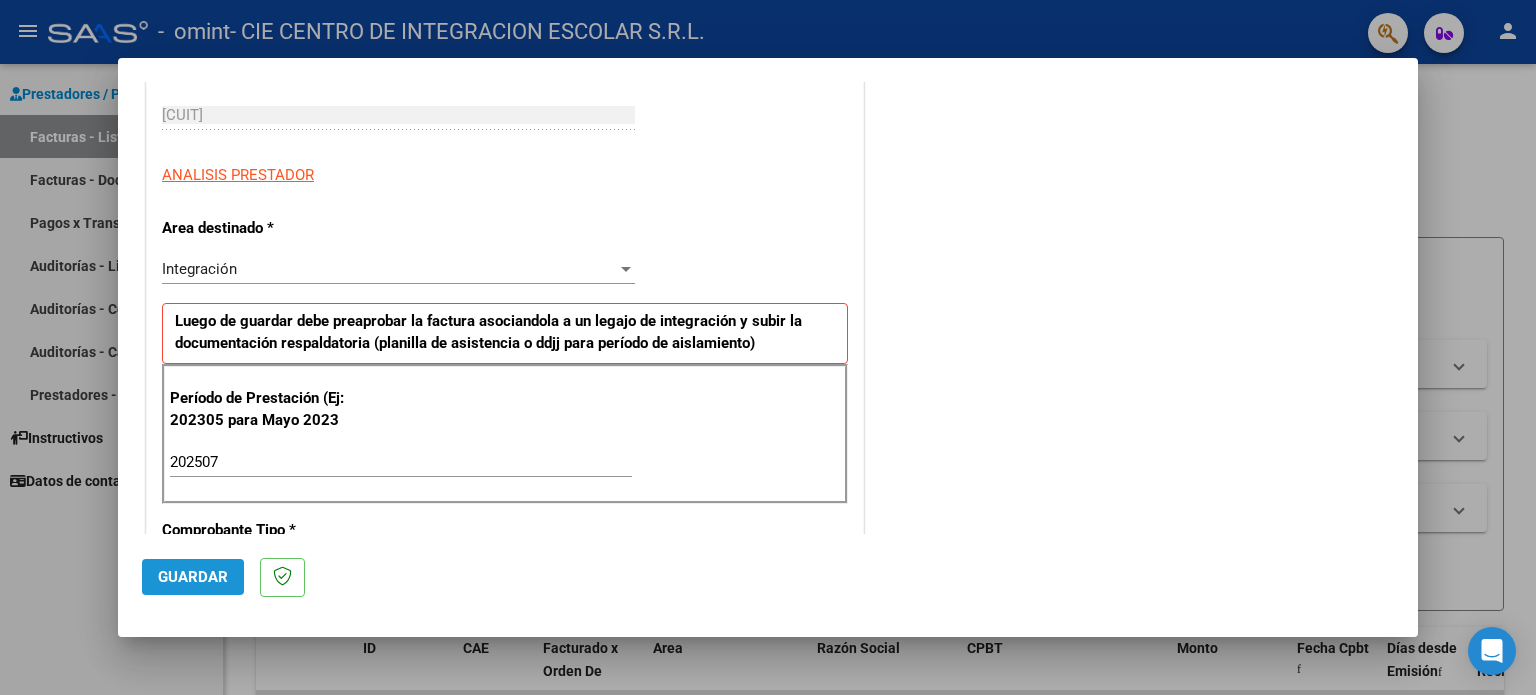 click on "Guardar" 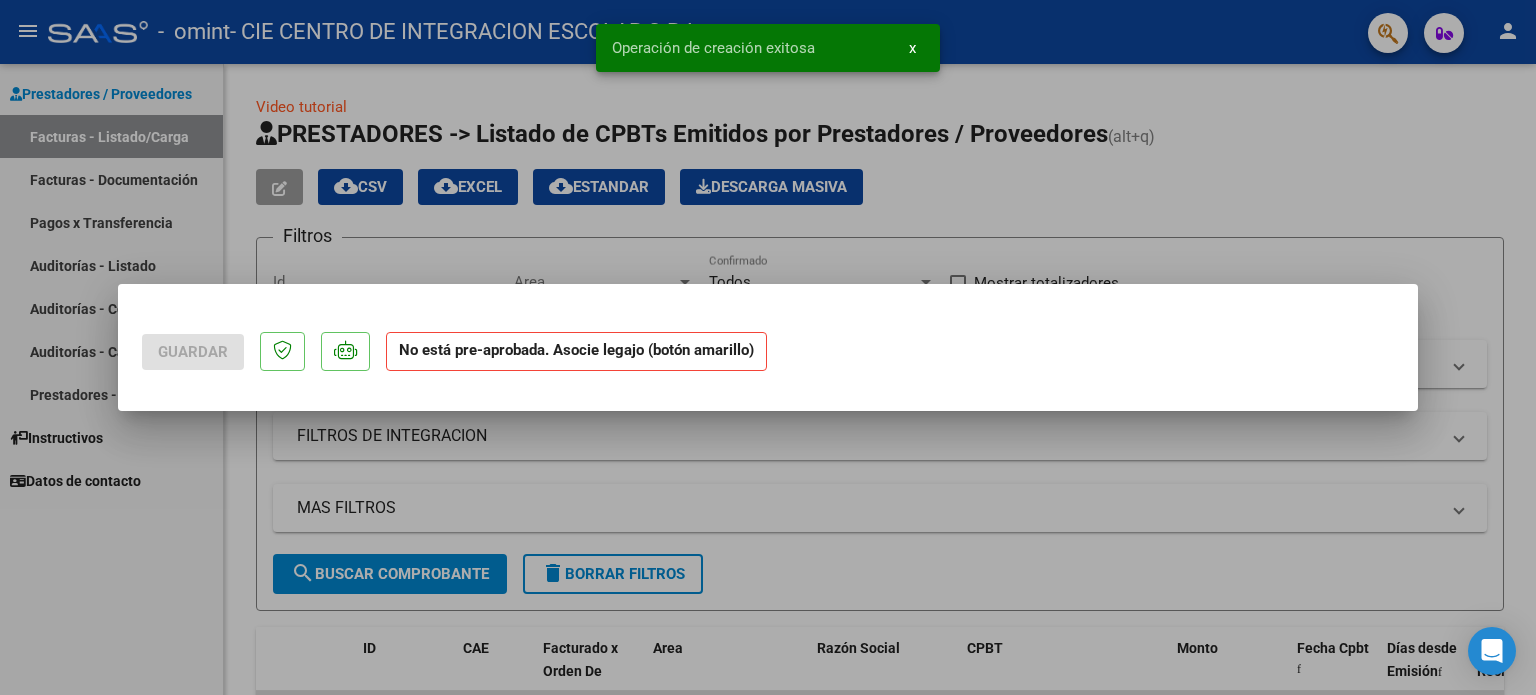 scroll, scrollTop: 0, scrollLeft: 0, axis: both 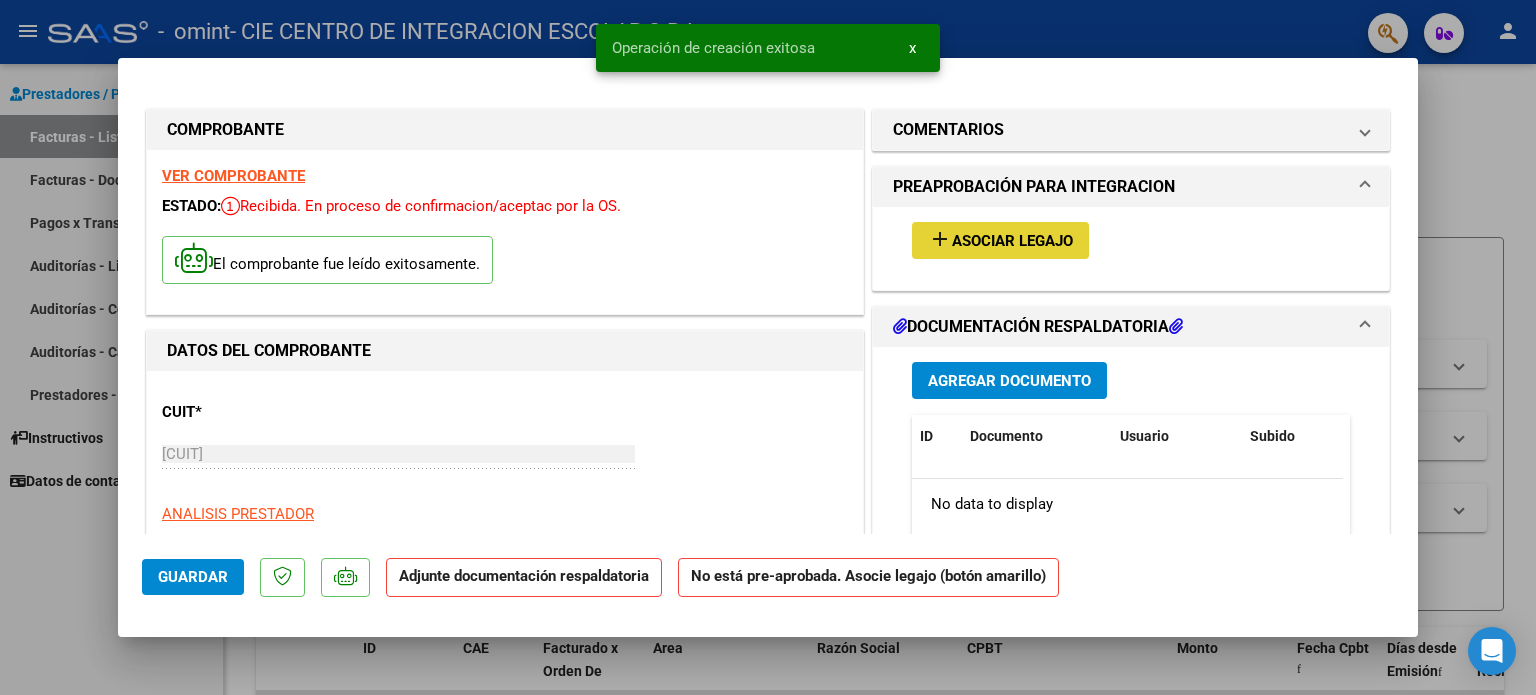 click on "add Asociar Legajo" at bounding box center [1000, 240] 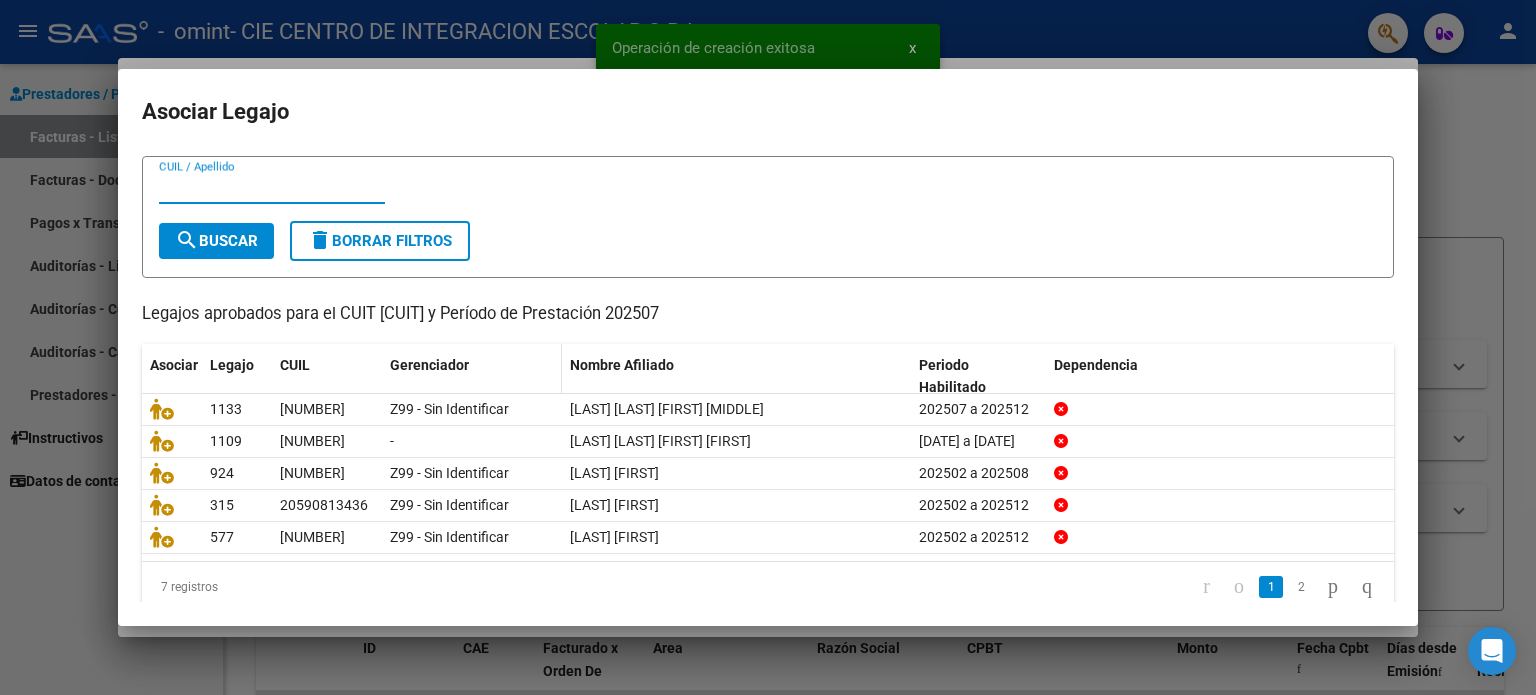 scroll, scrollTop: 67, scrollLeft: 0, axis: vertical 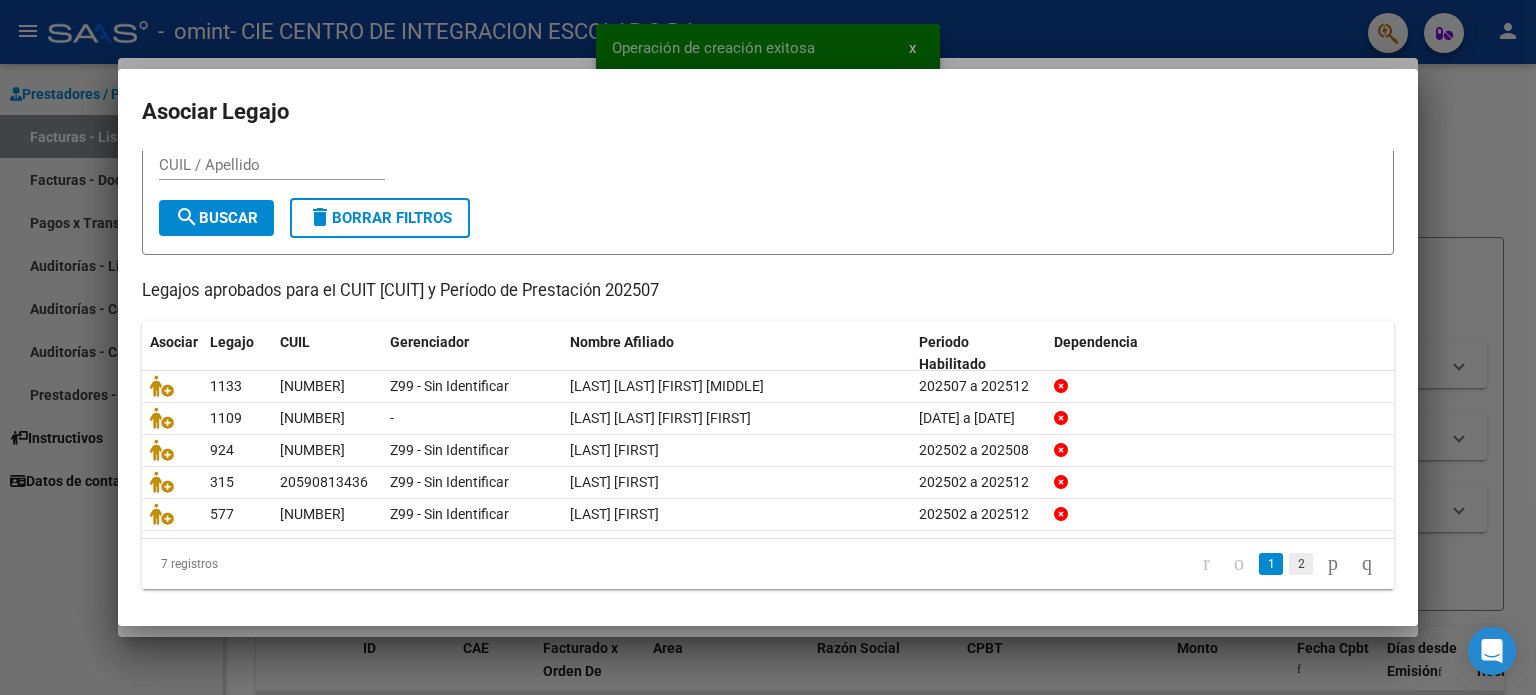 click on "2" 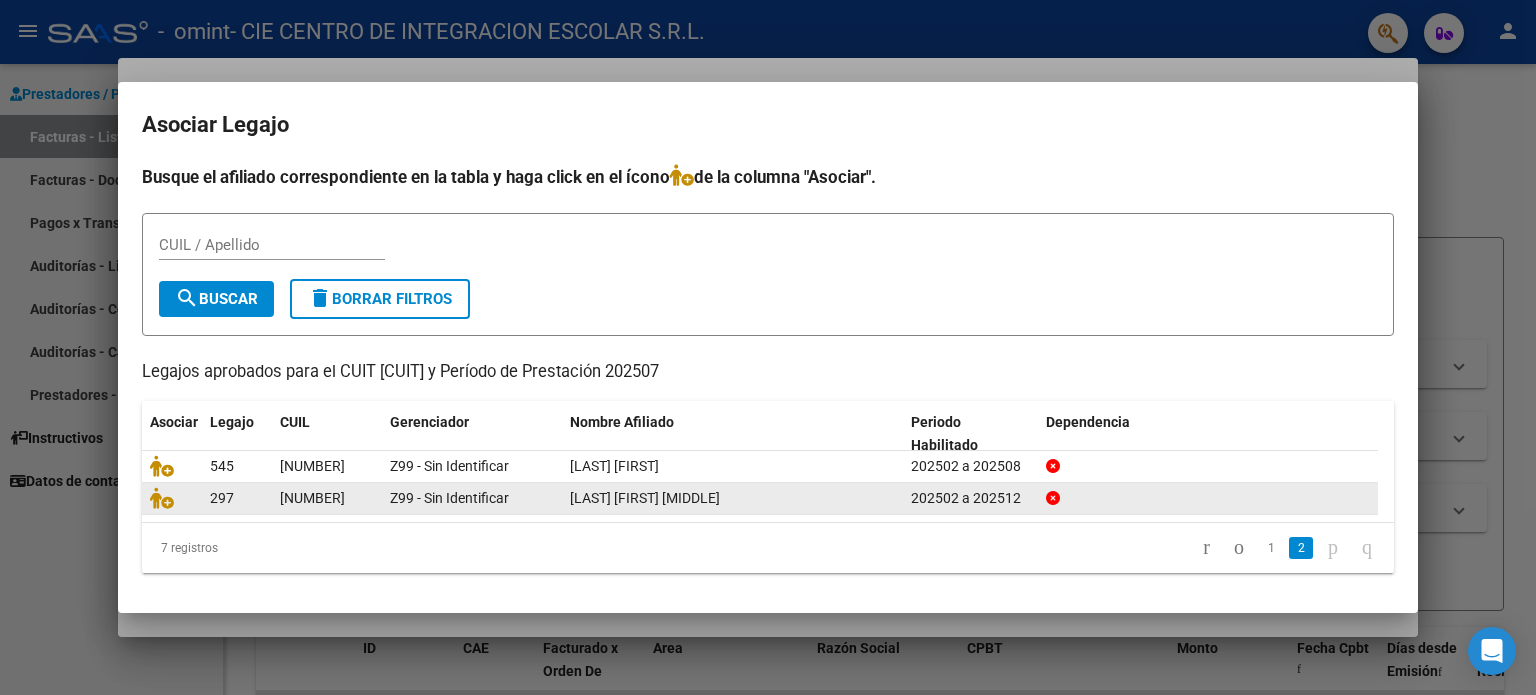 scroll, scrollTop: 0, scrollLeft: 0, axis: both 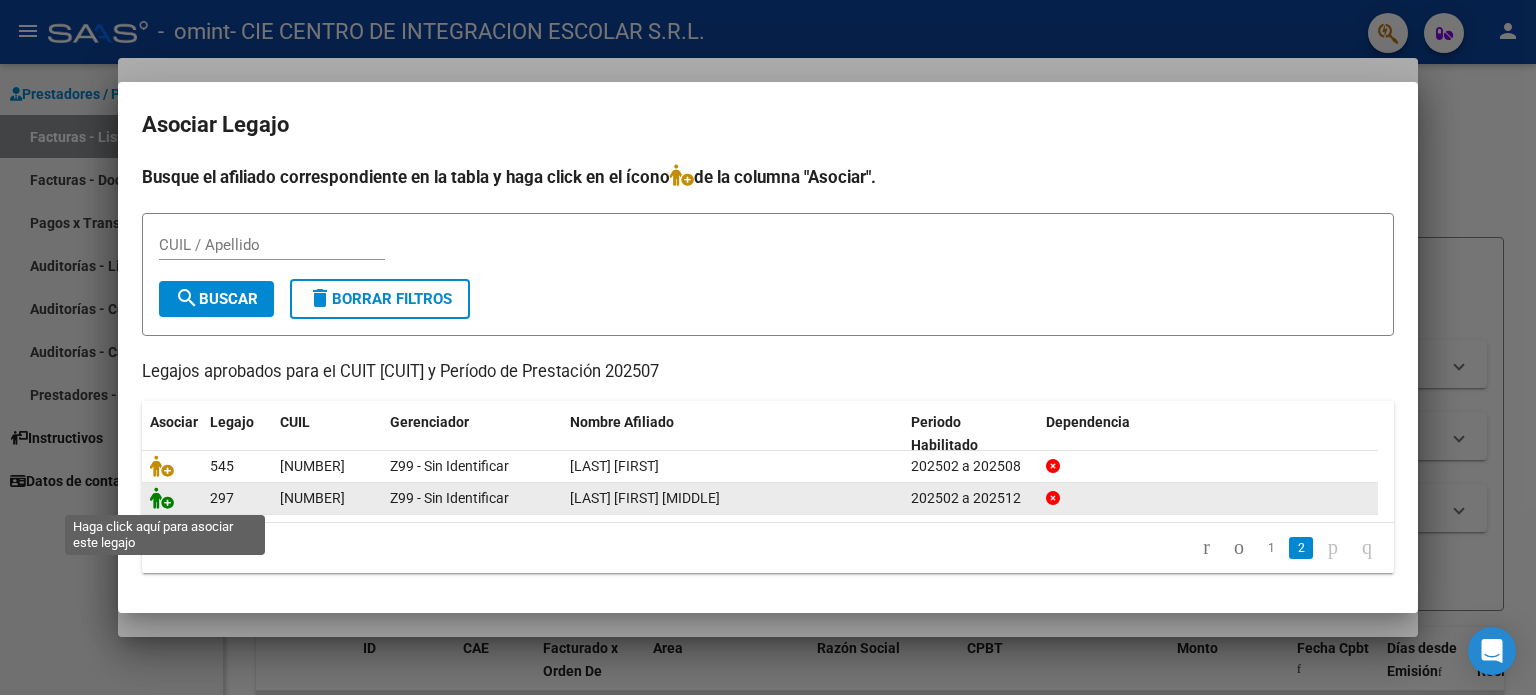 click 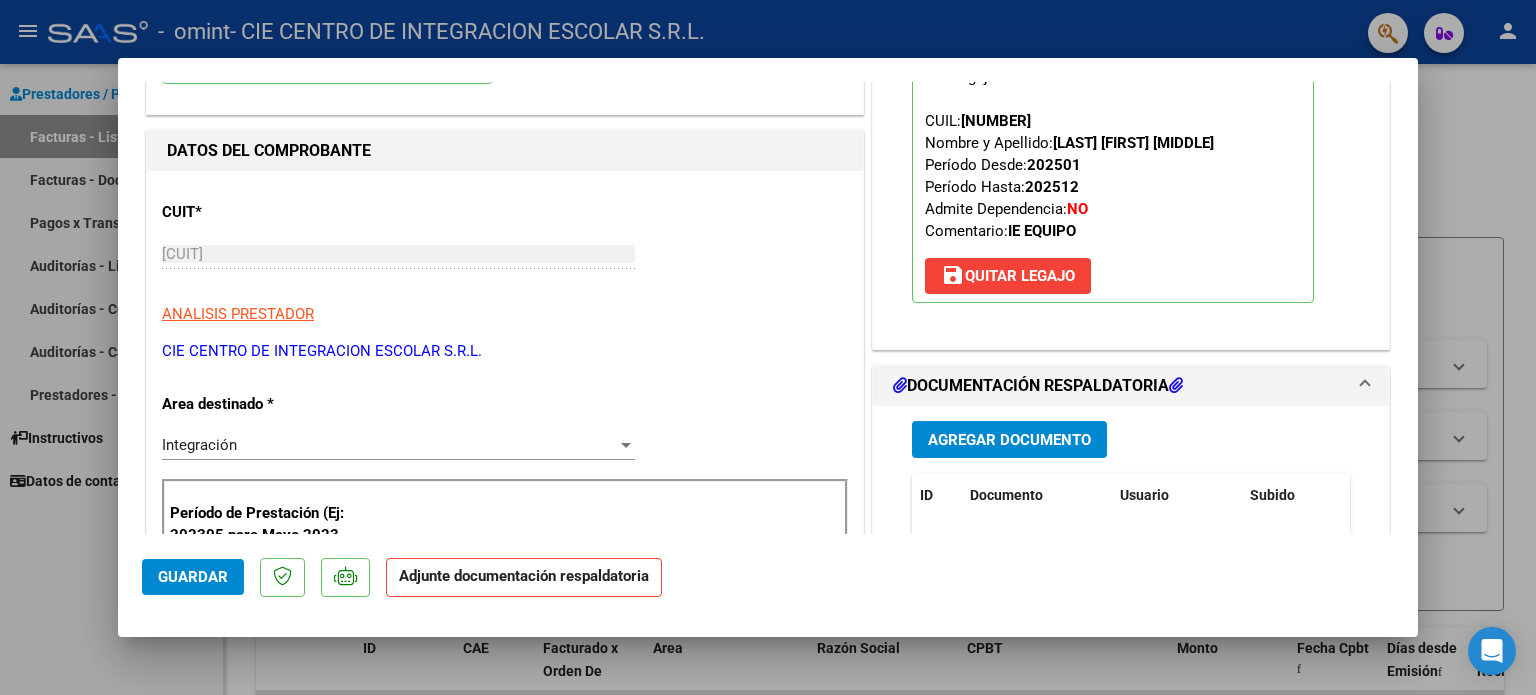 scroll, scrollTop: 300, scrollLeft: 0, axis: vertical 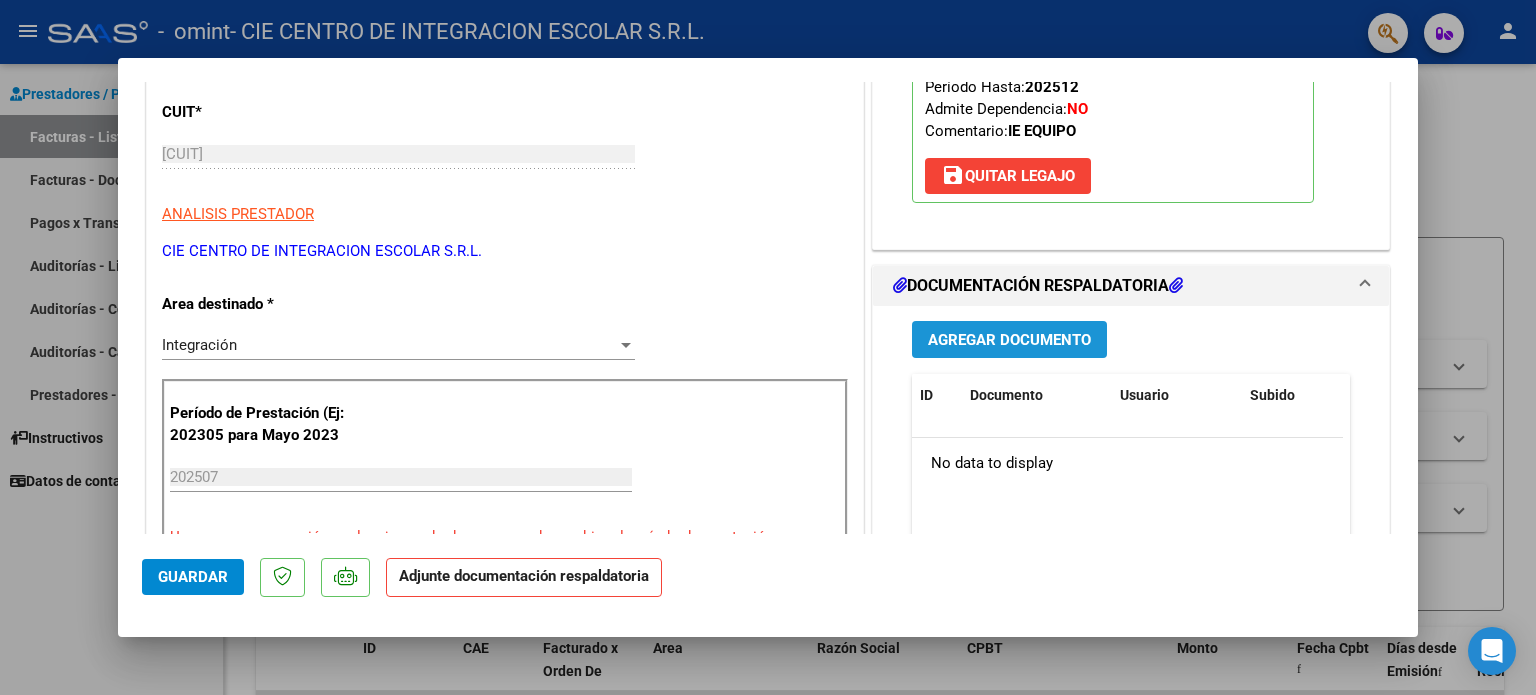 click on "Agregar Documento" at bounding box center [1009, 340] 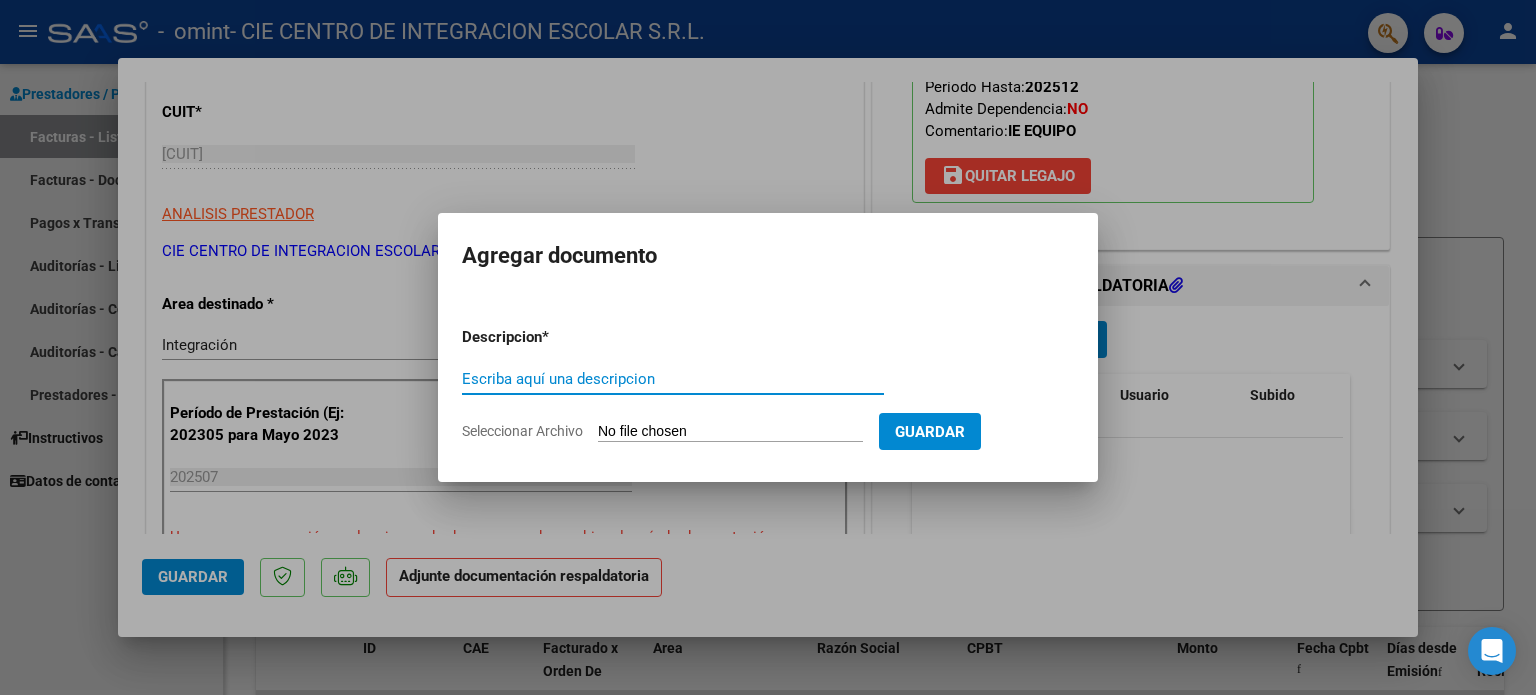click on "Escriba aquí una descripcion" at bounding box center (673, 379) 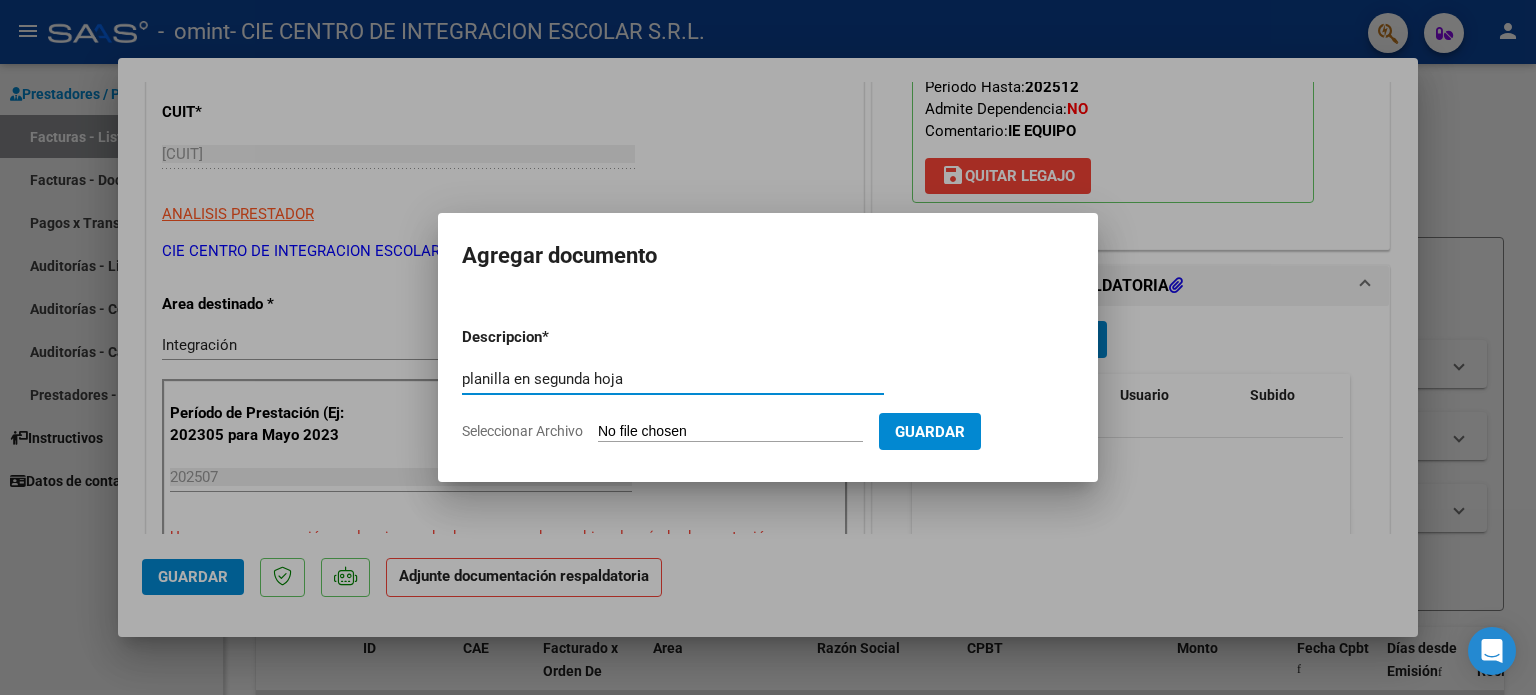 click on "planilla en segunda hoja" at bounding box center (673, 379) 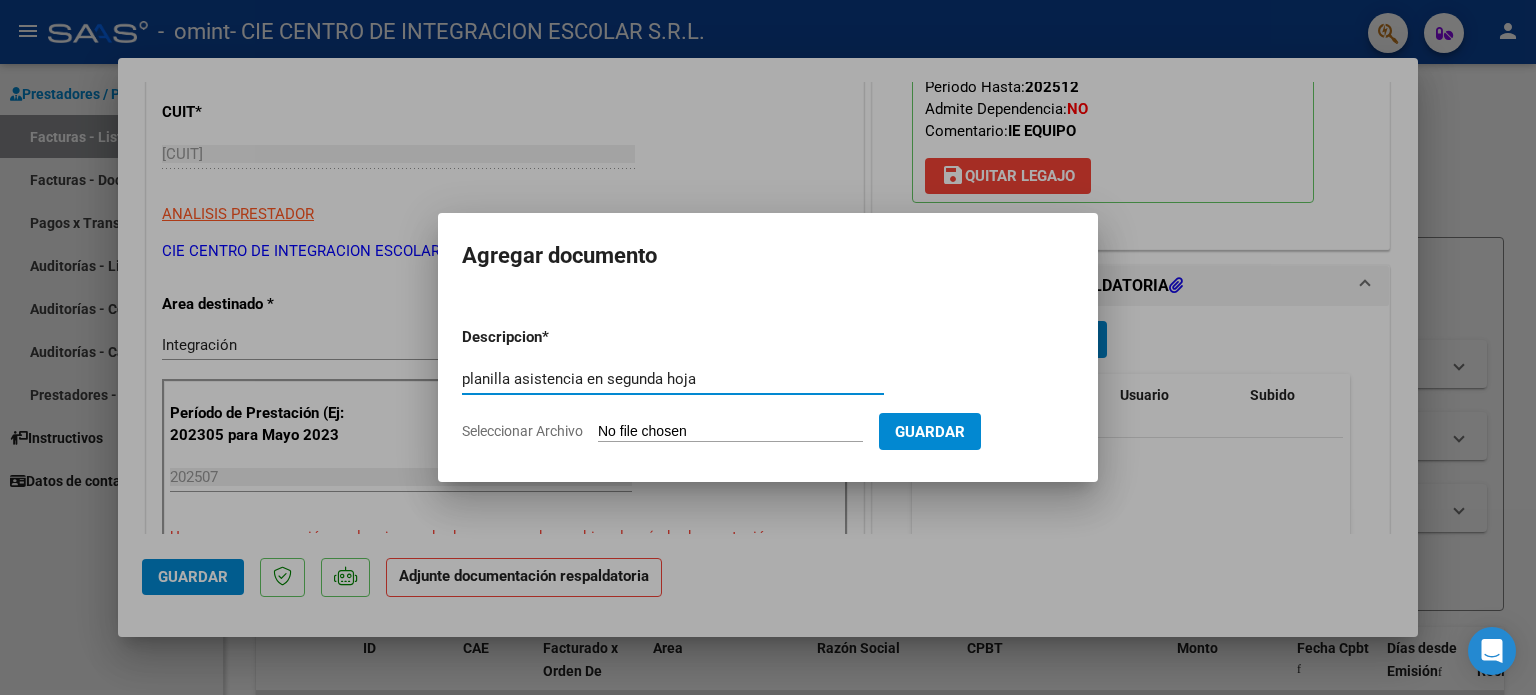 type on "planilla asistencia en segunda hoja" 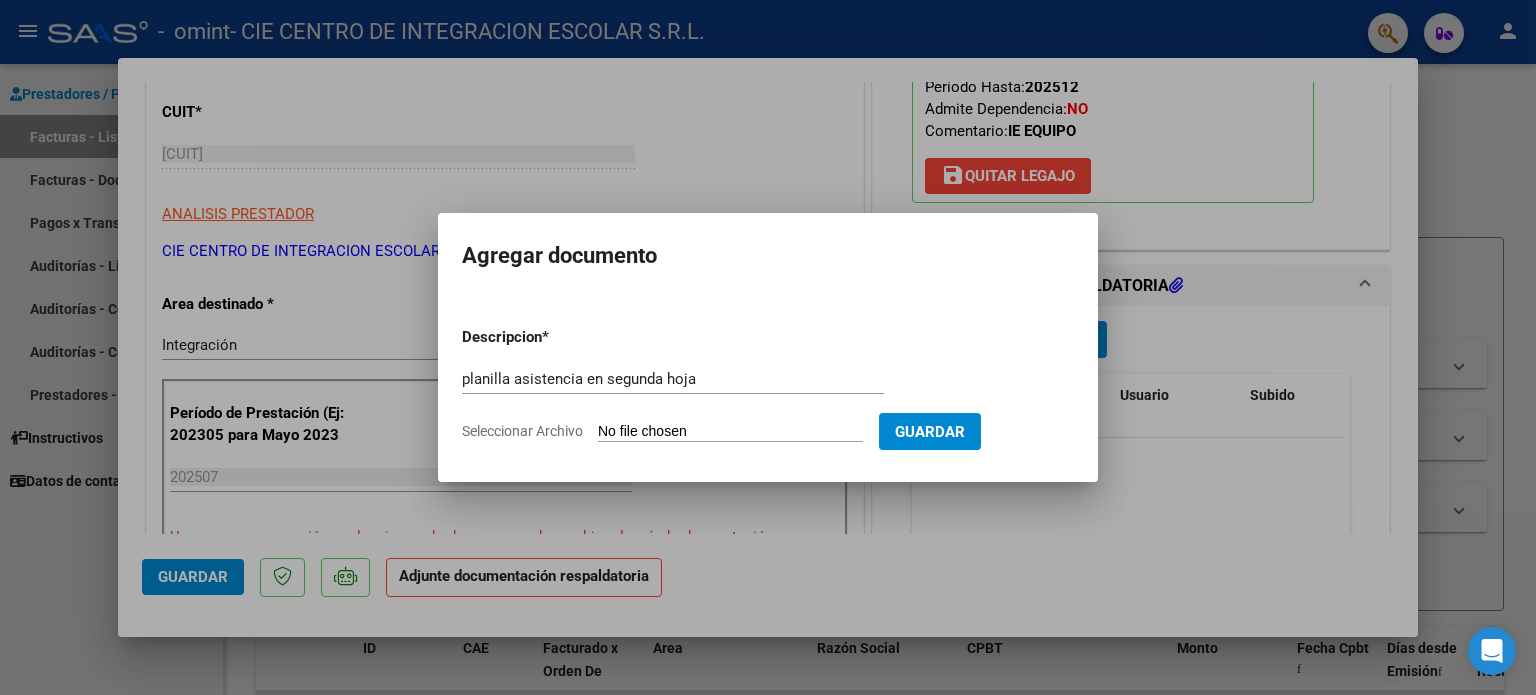 type on "C:\fakepath\[MONTH]-[NAME]-[NUMBER].pdf" 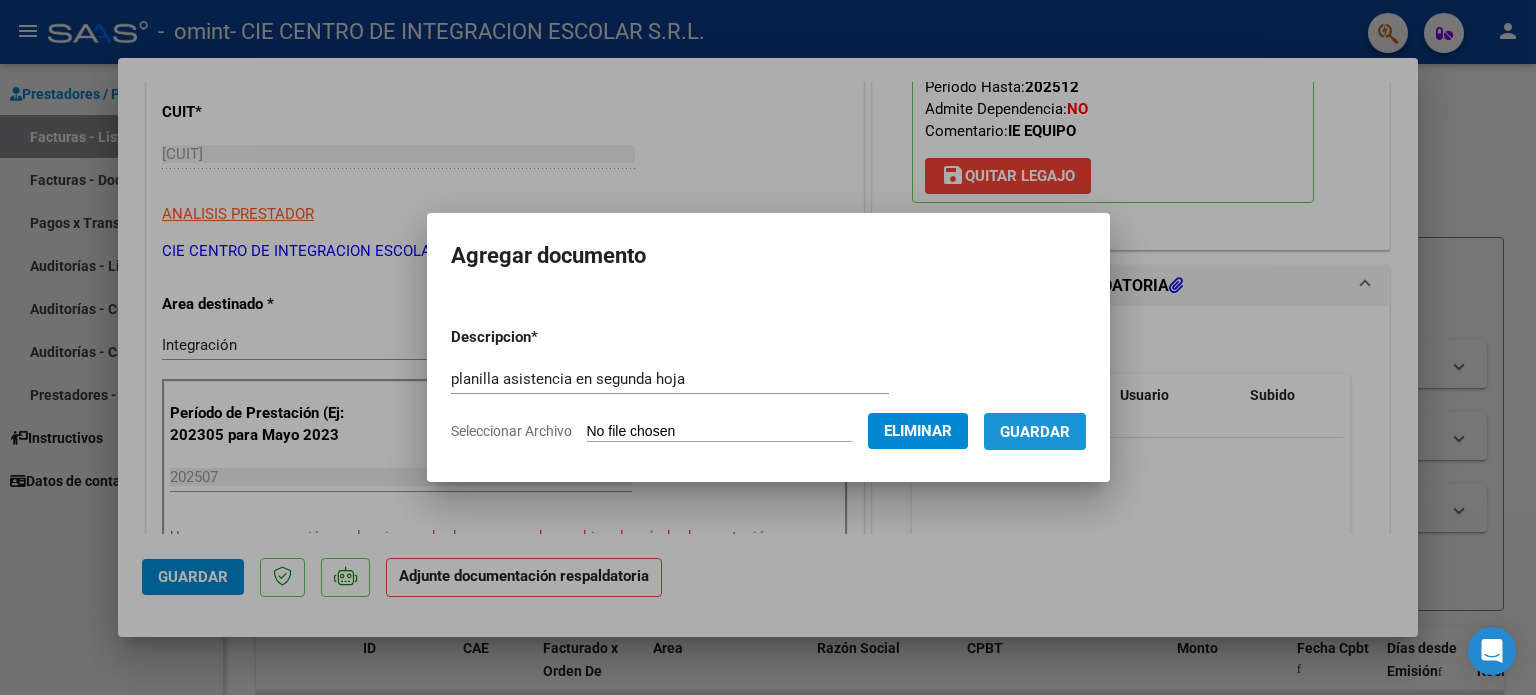 click on "Guardar" at bounding box center [1035, 432] 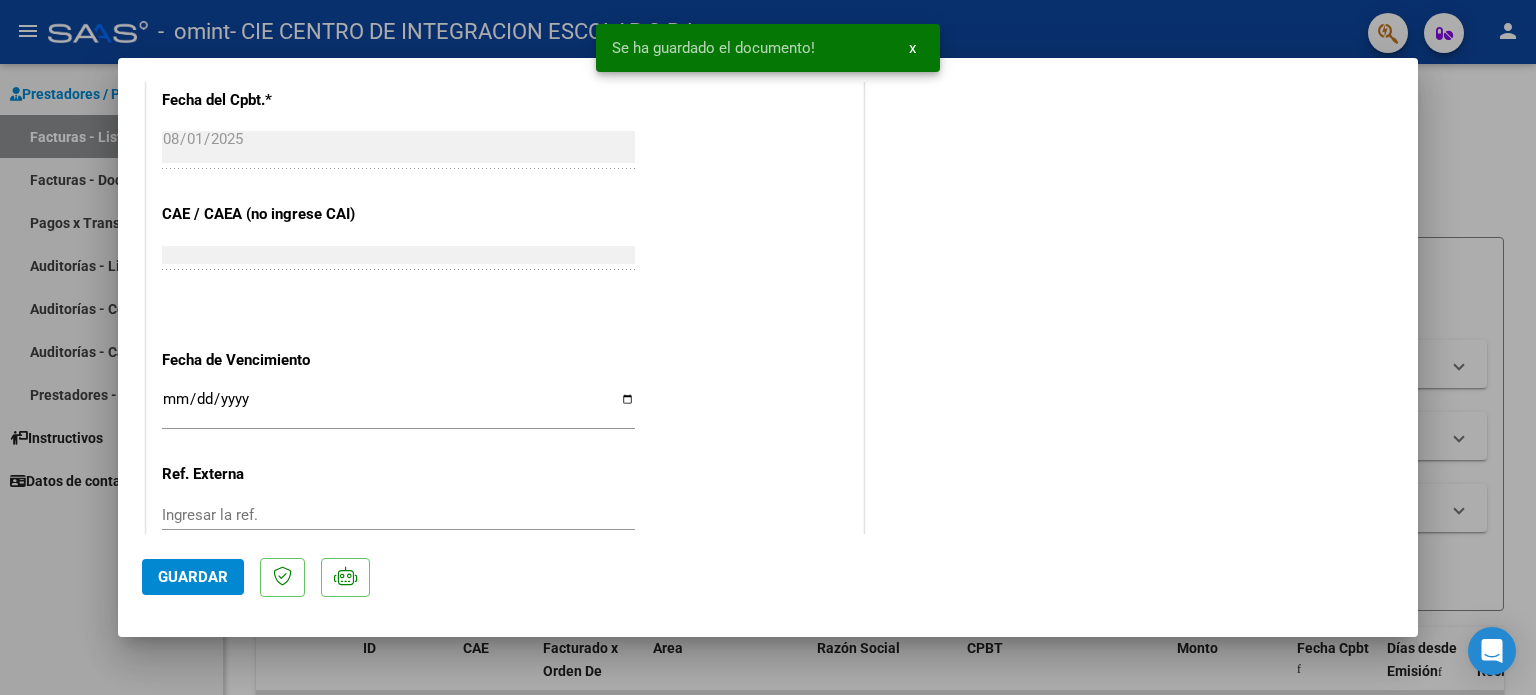 scroll, scrollTop: 1336, scrollLeft: 0, axis: vertical 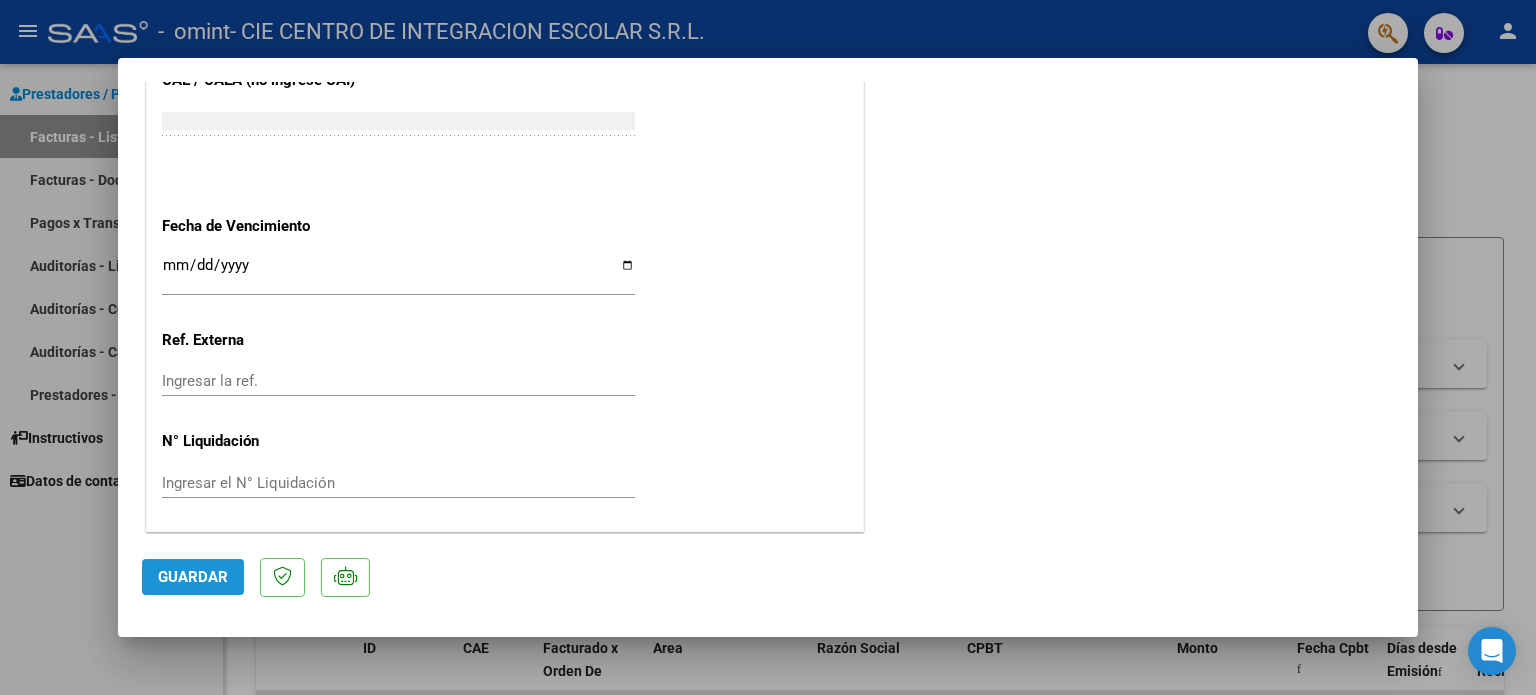 click on "Guardar" 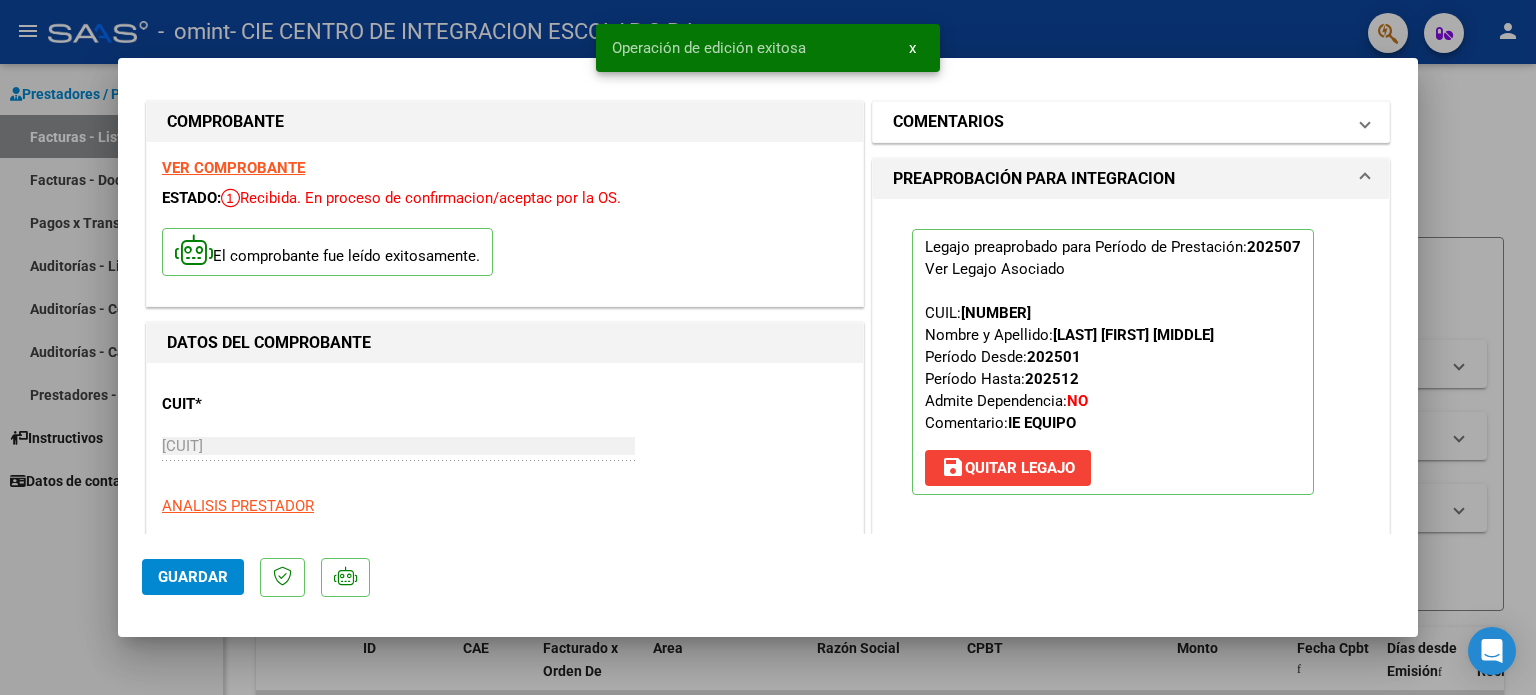 scroll, scrollTop: 0, scrollLeft: 0, axis: both 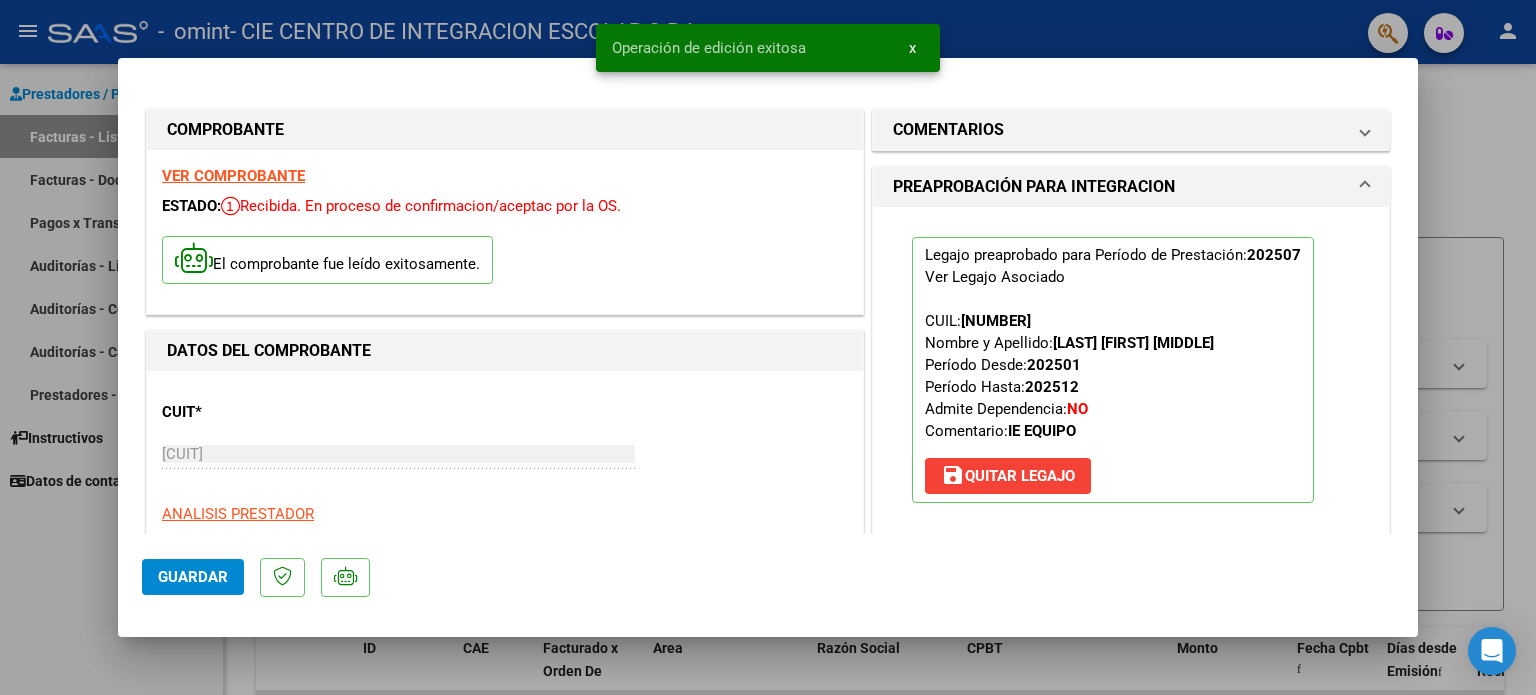 click at bounding box center [768, 347] 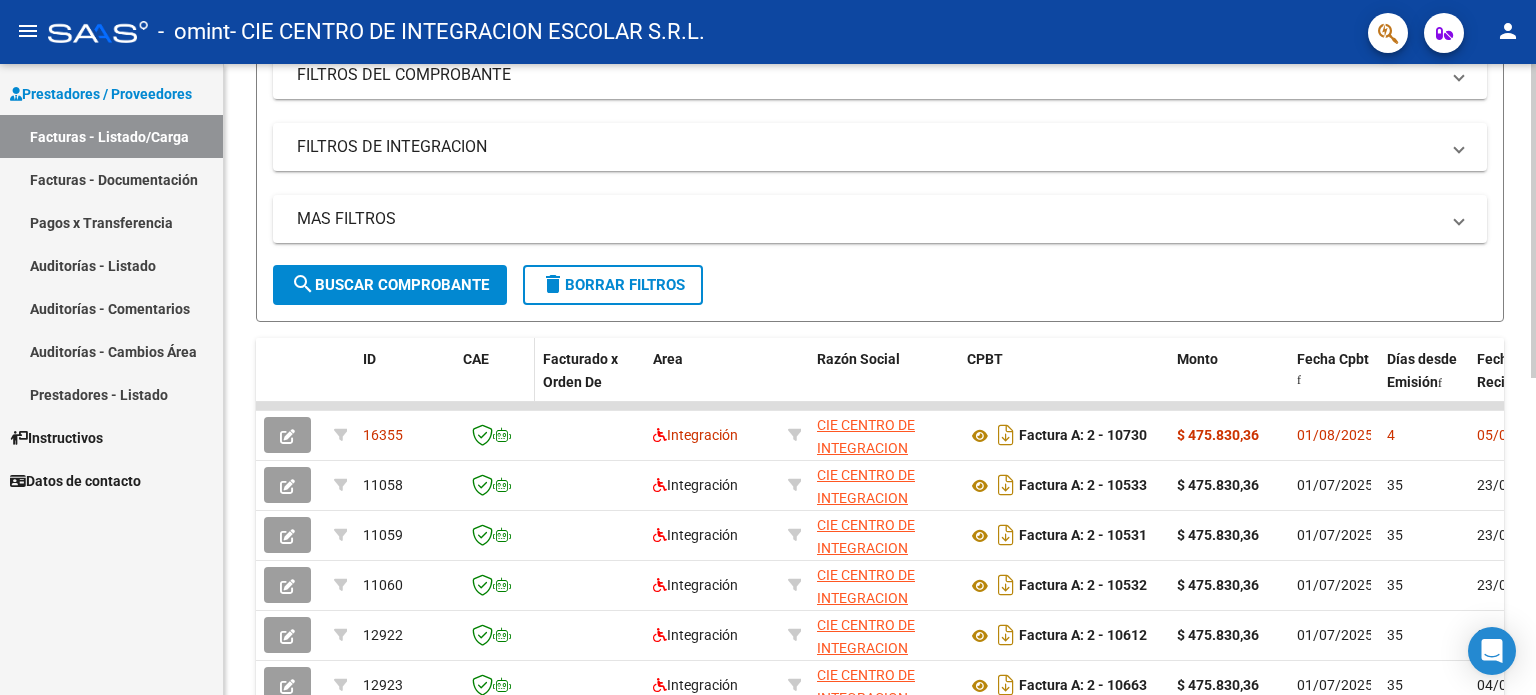 scroll, scrollTop: 300, scrollLeft: 0, axis: vertical 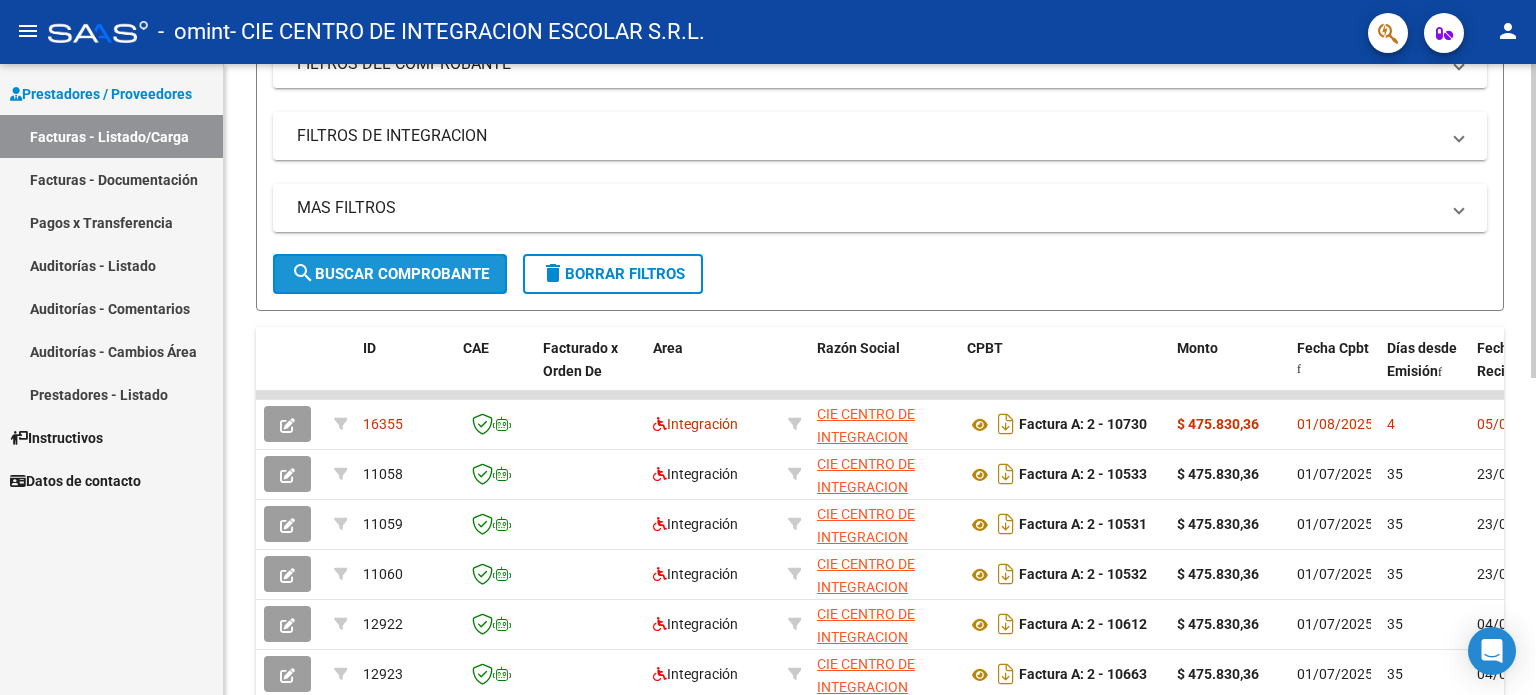 click on "search  Buscar Comprobante" 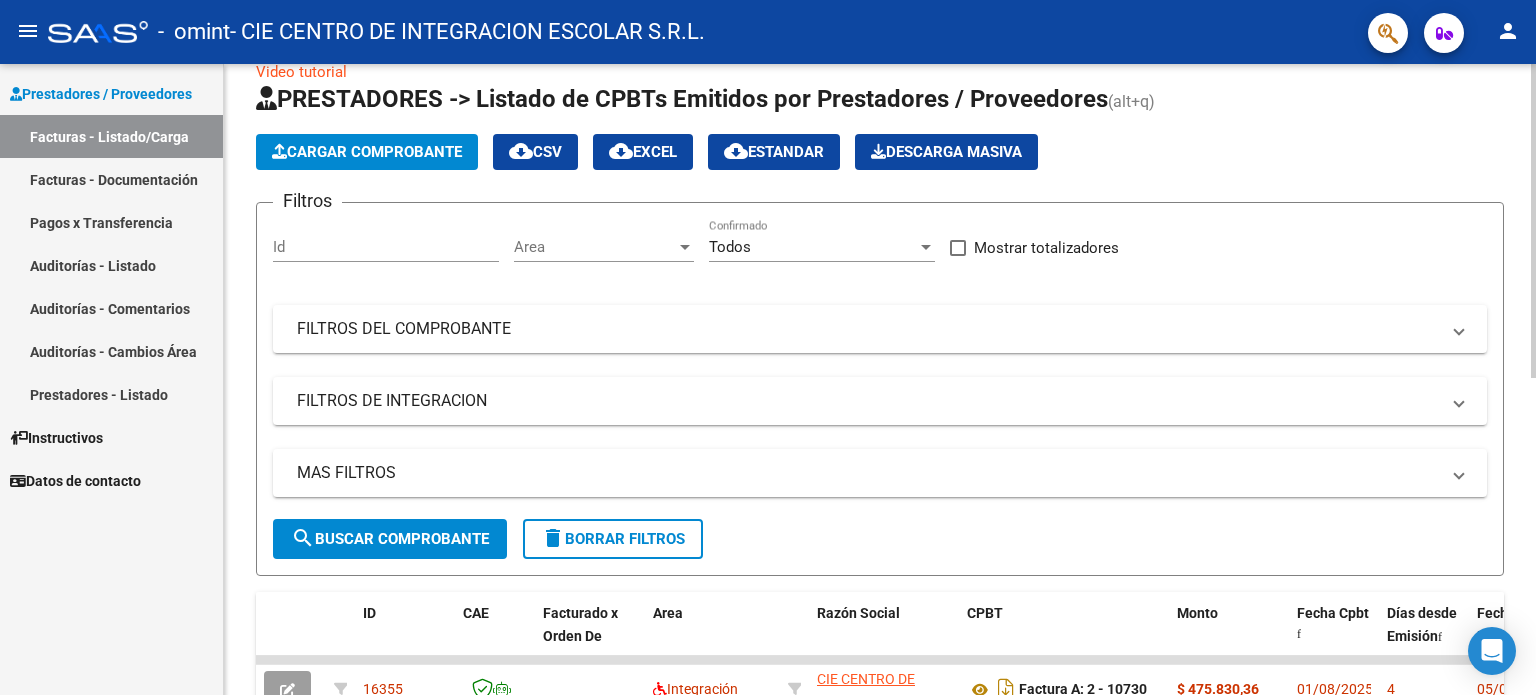 scroll, scrollTop: 0, scrollLeft: 0, axis: both 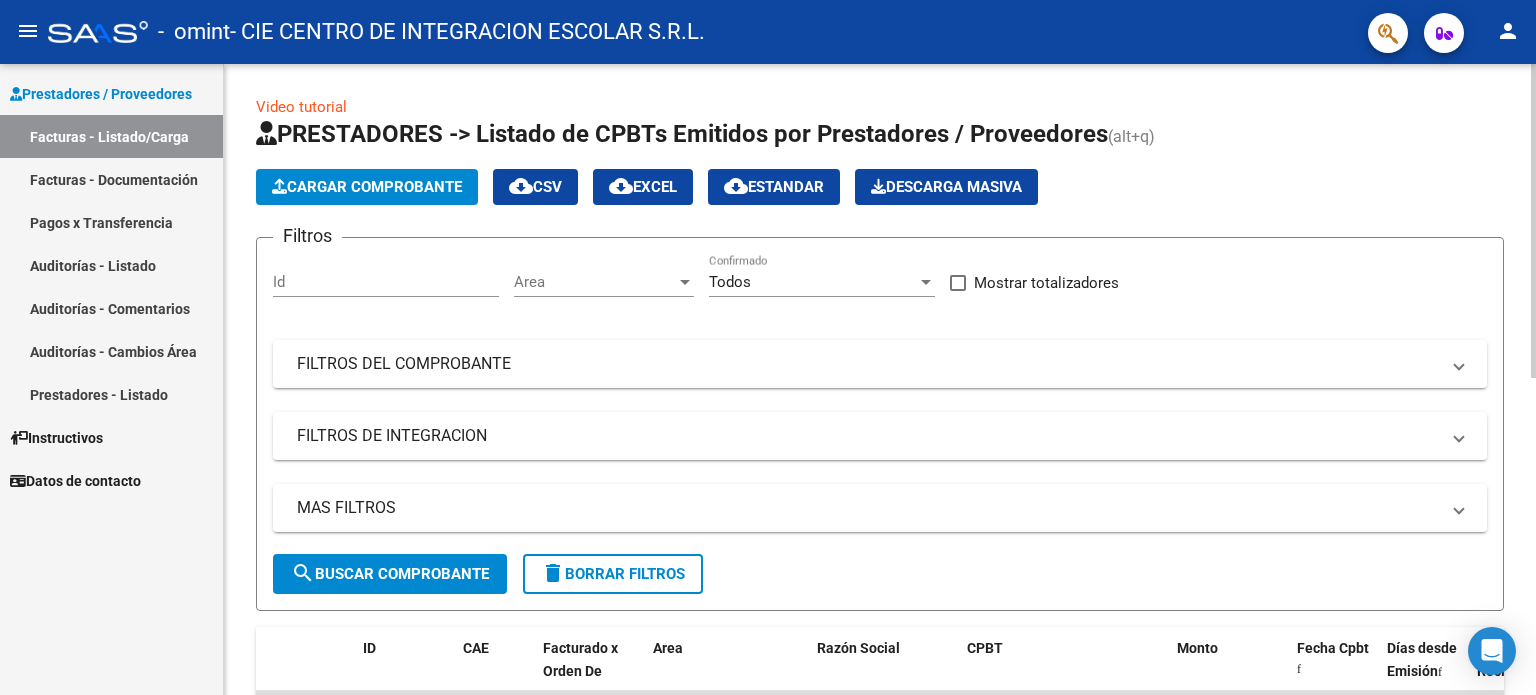 click on "Cargar Comprobante" 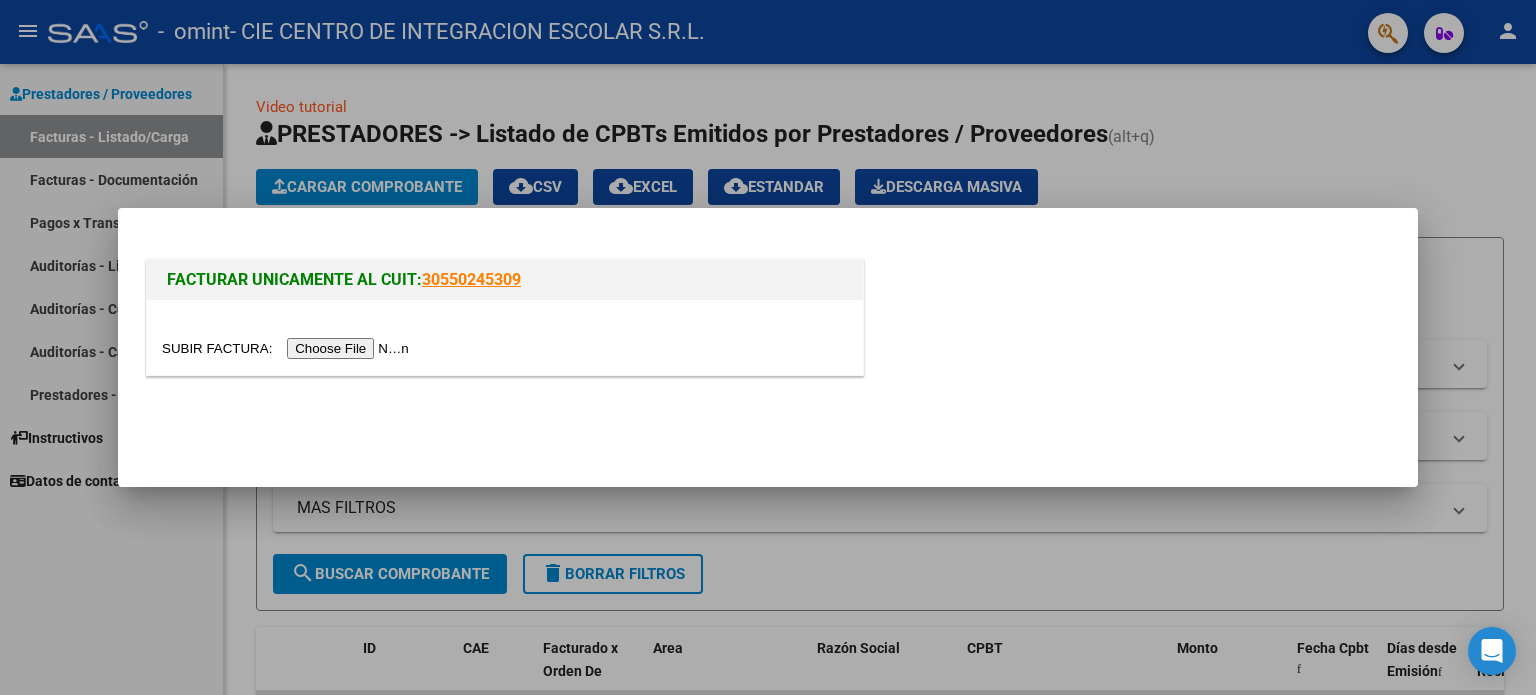 click at bounding box center (288, 348) 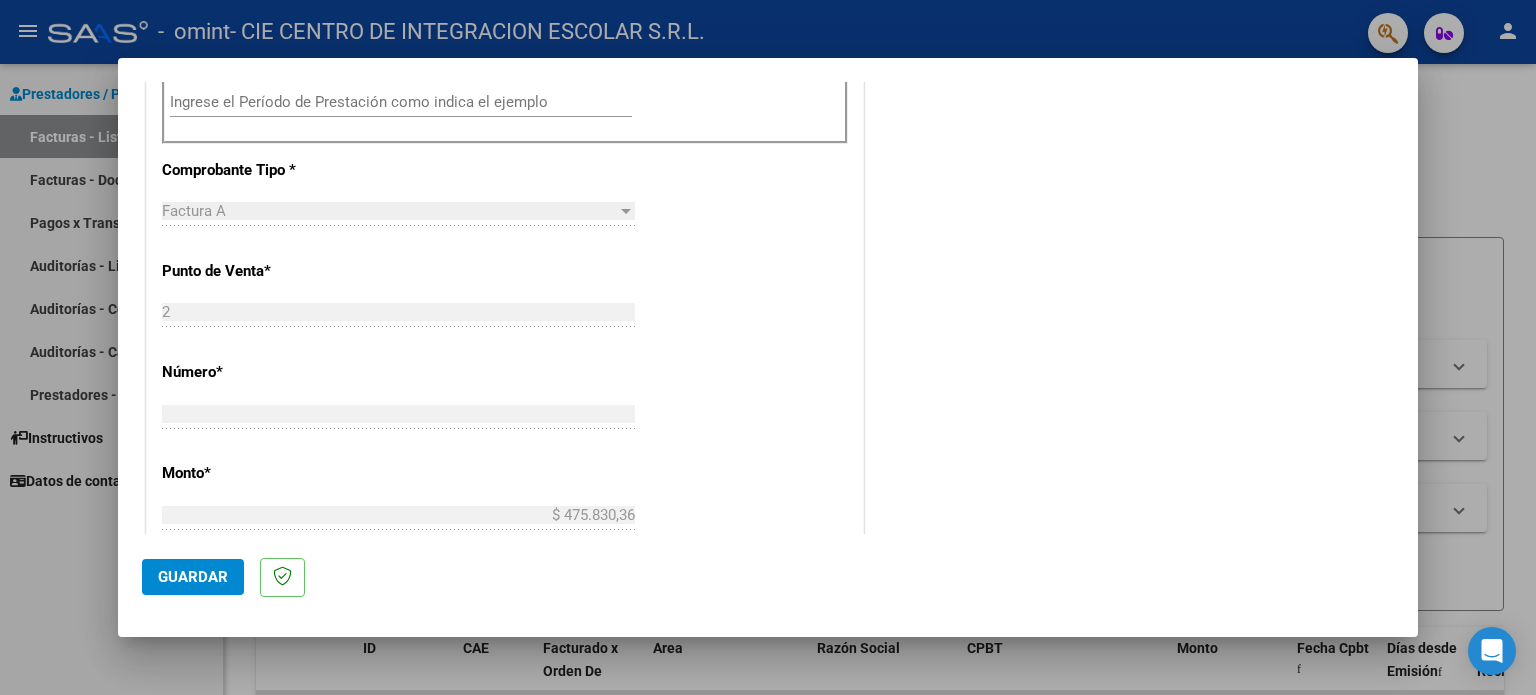 scroll, scrollTop: 600, scrollLeft: 0, axis: vertical 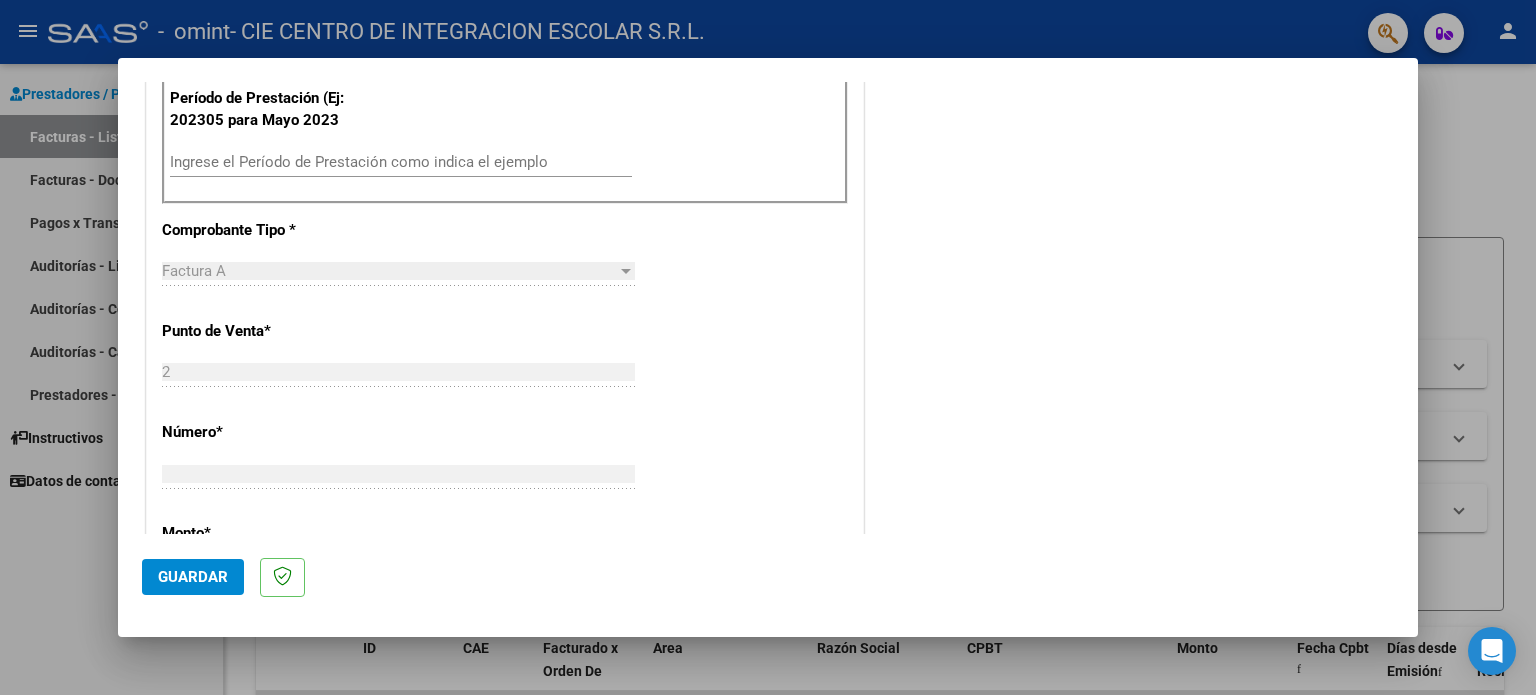 click on "Ingrese el Período de Prestación como indica el ejemplo" at bounding box center [401, 162] 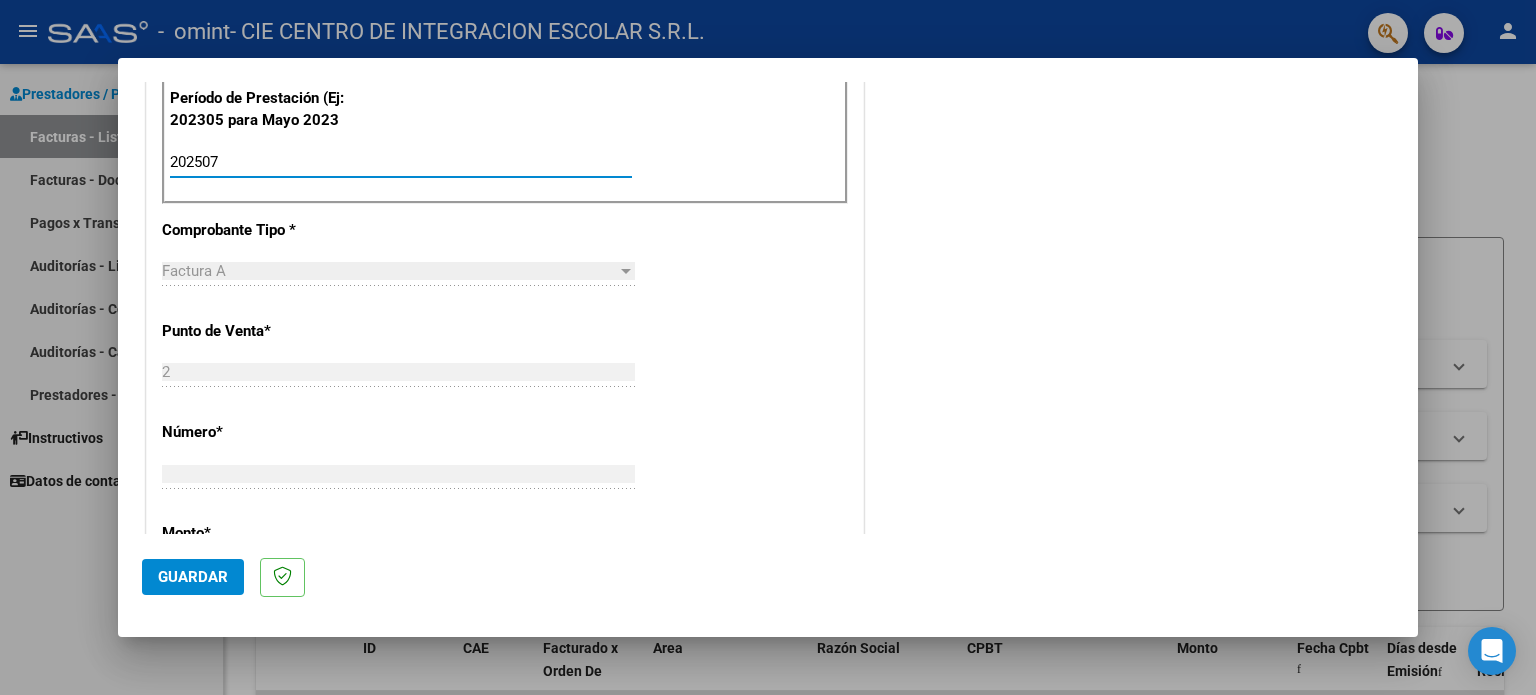 type on "202507" 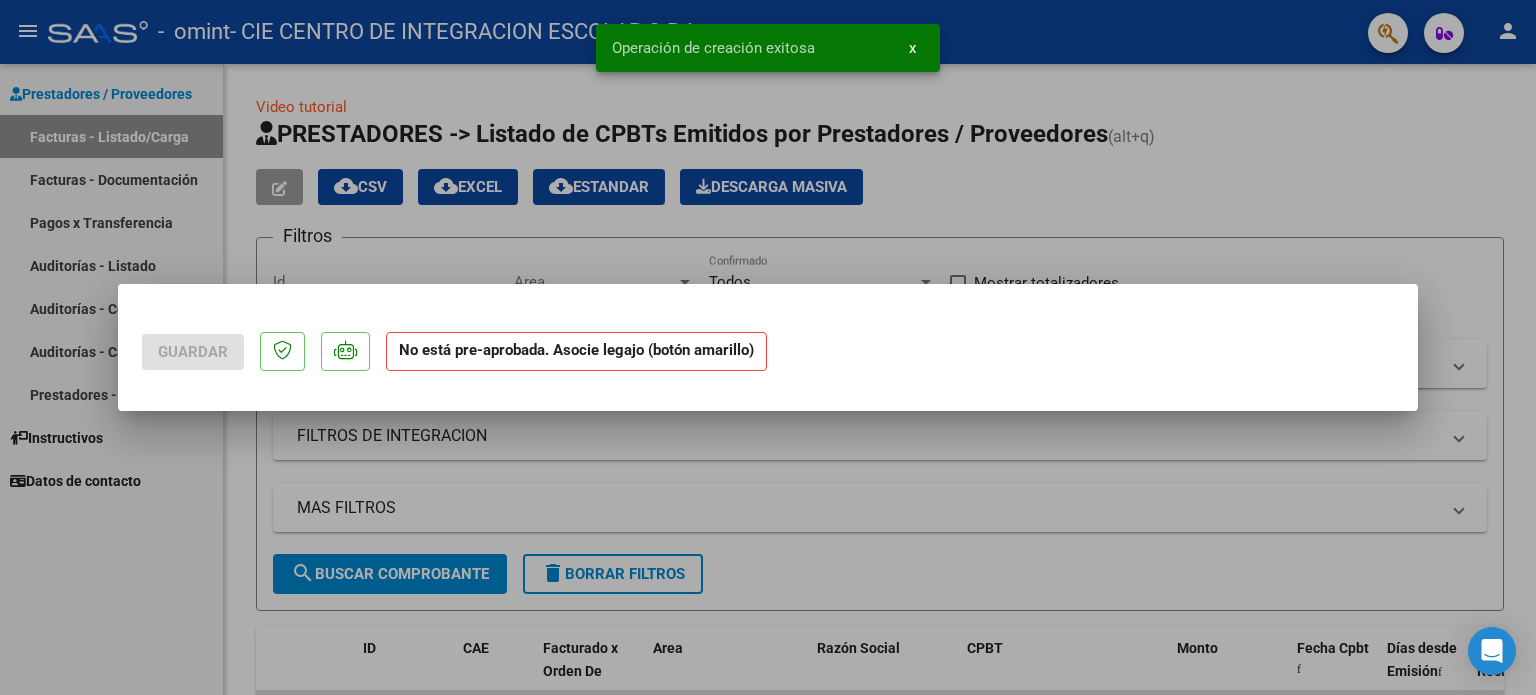scroll, scrollTop: 0, scrollLeft: 0, axis: both 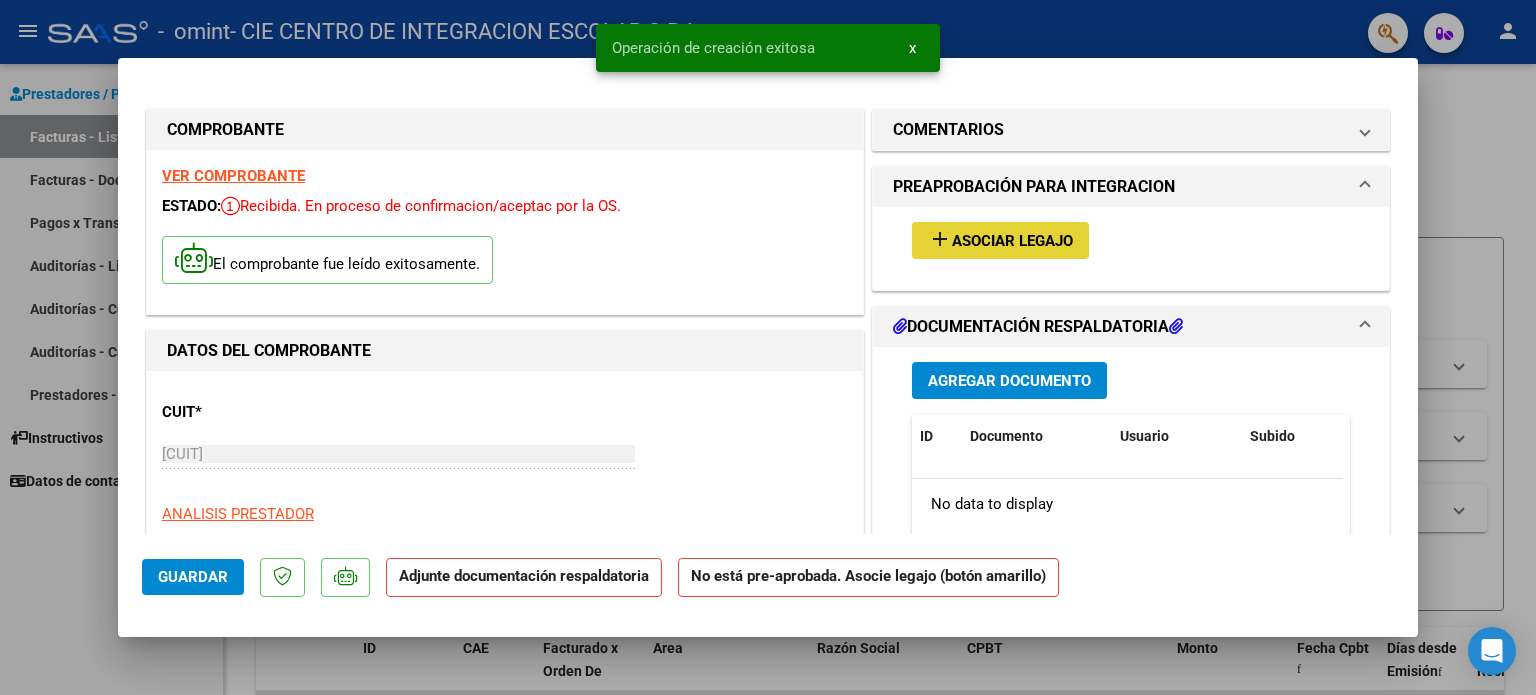 click on "add" at bounding box center [940, 239] 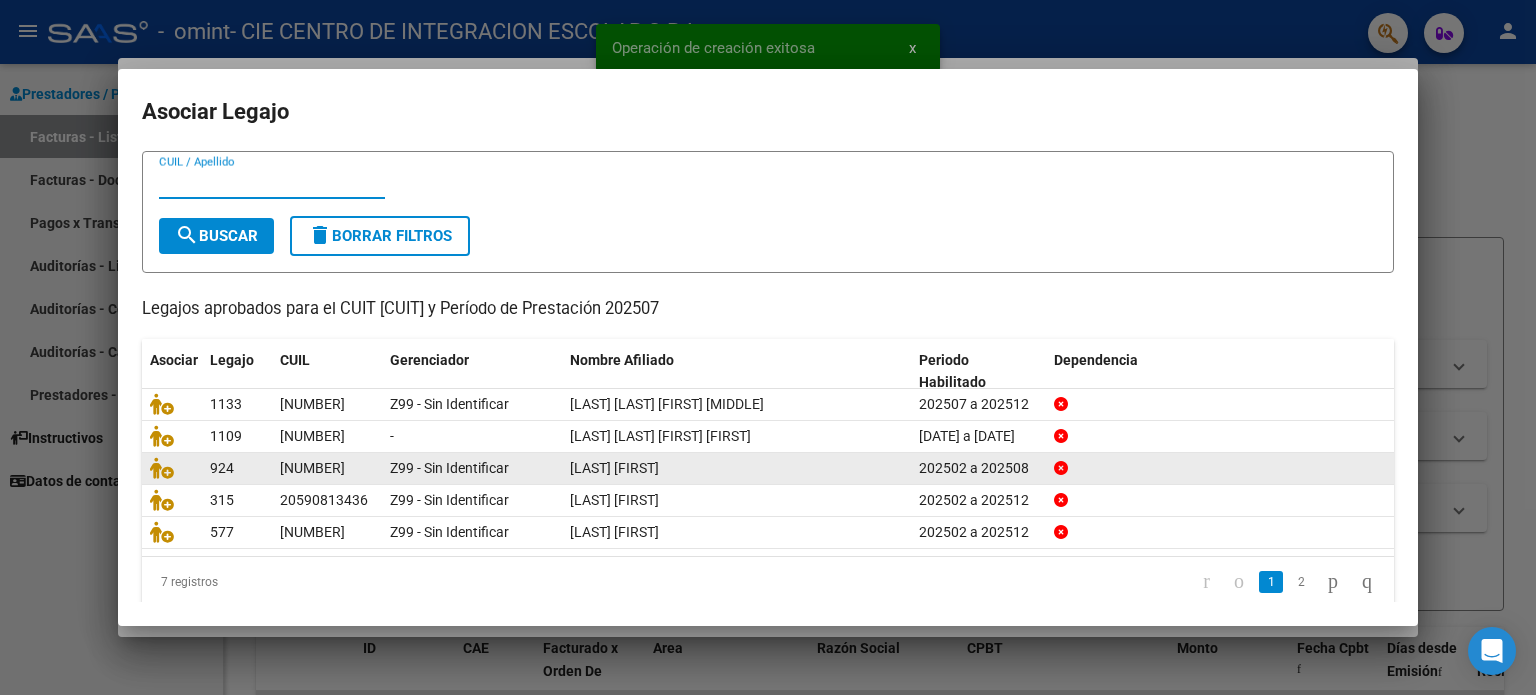 scroll, scrollTop: 67, scrollLeft: 0, axis: vertical 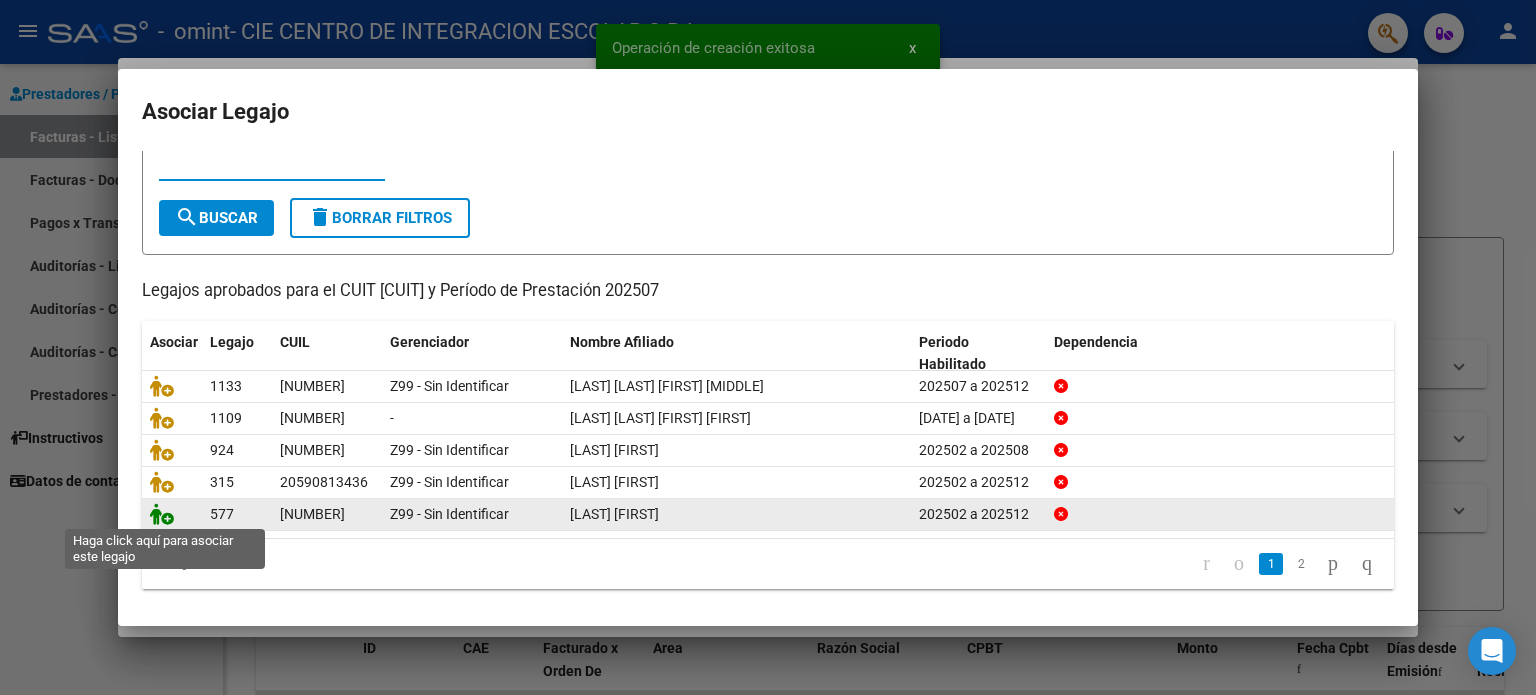 click 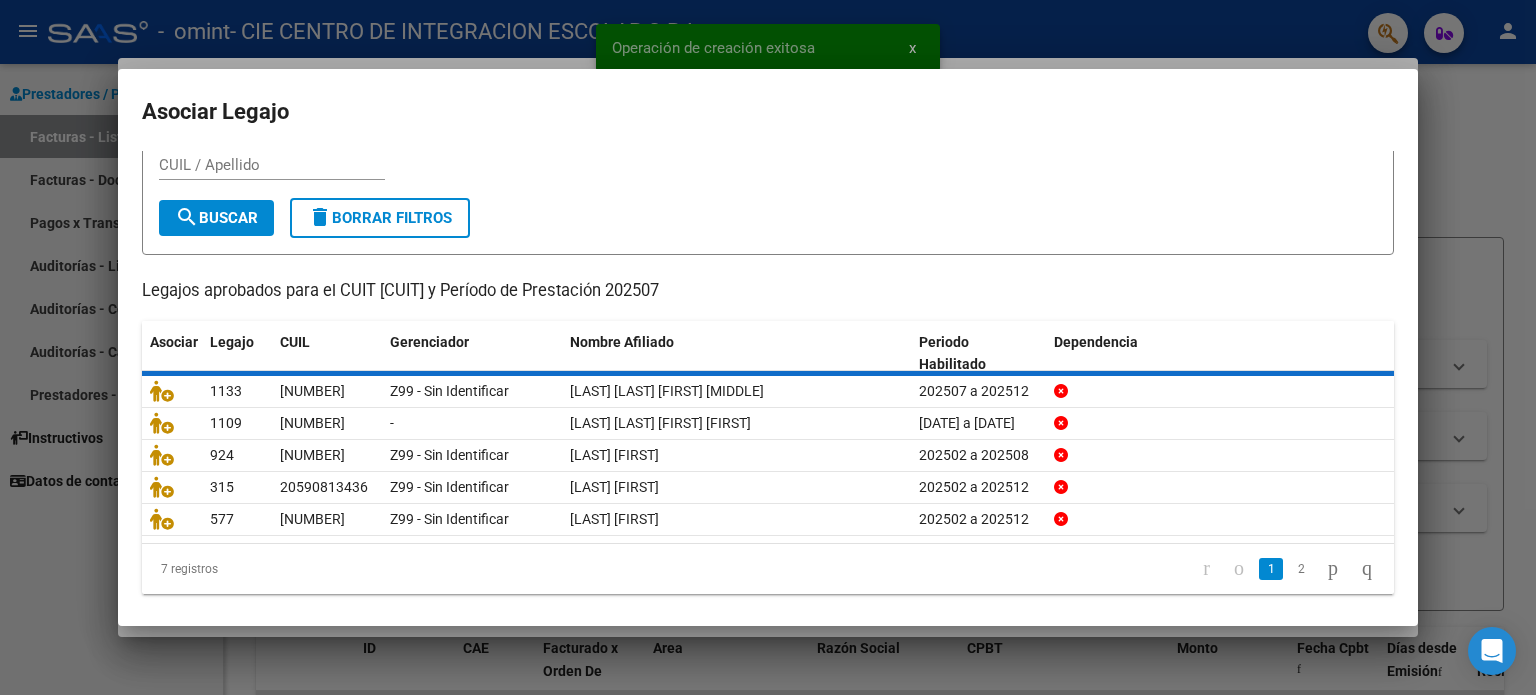 scroll, scrollTop: 80, scrollLeft: 0, axis: vertical 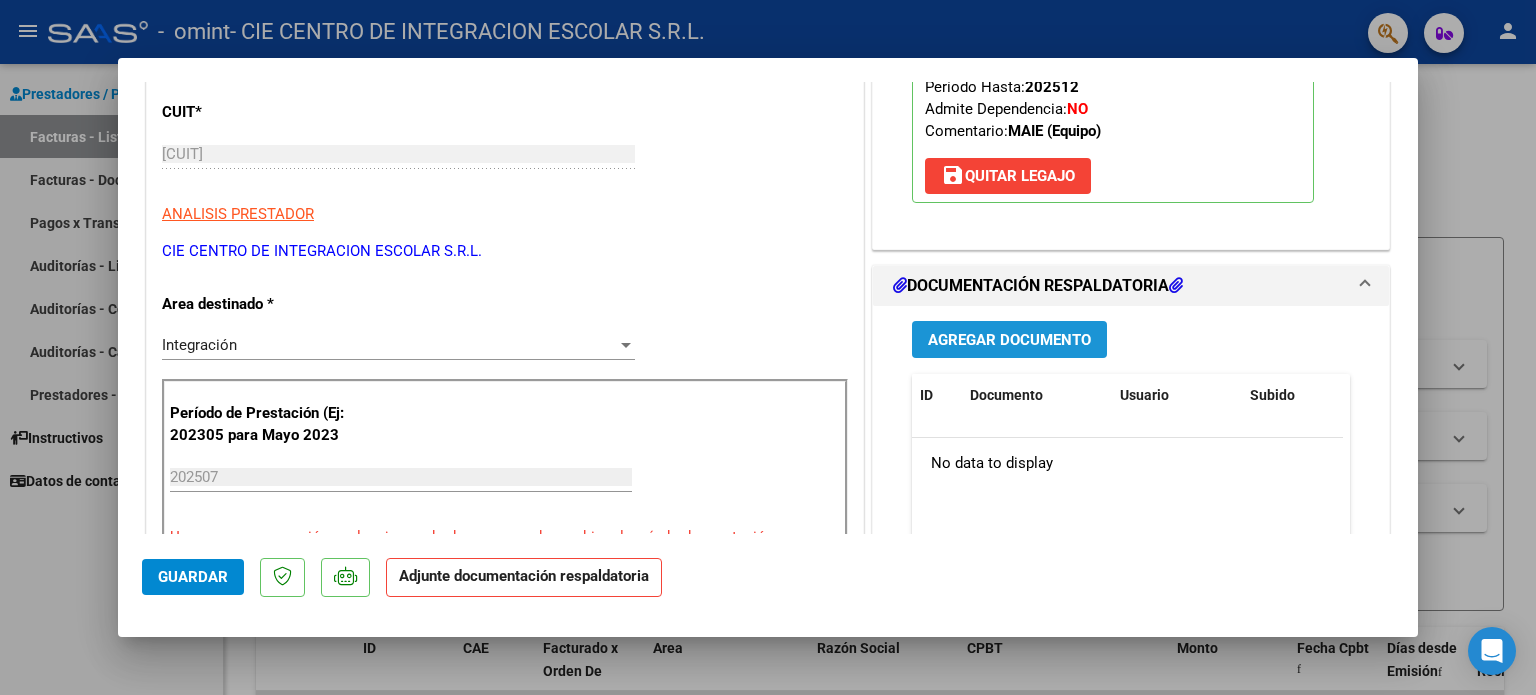 click on "Agregar Documento" at bounding box center [1009, 340] 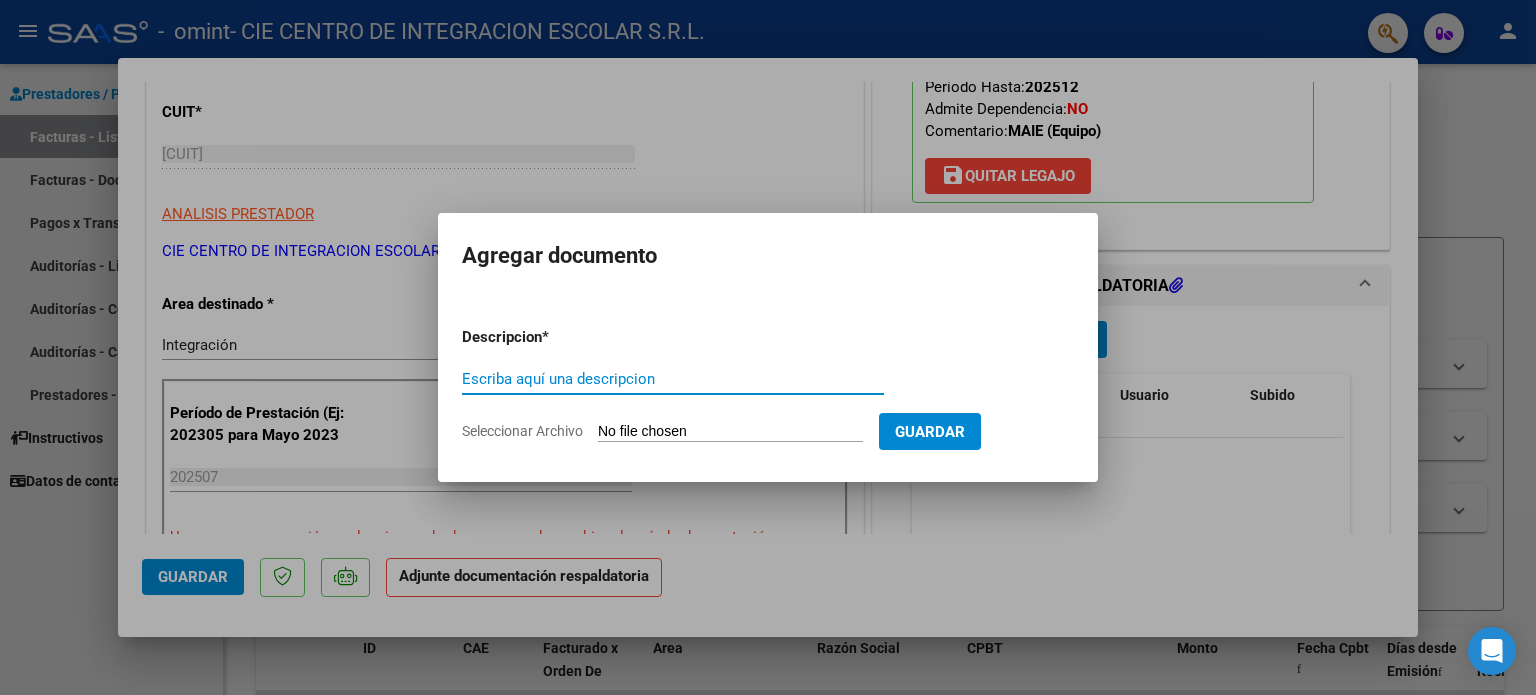 click on "Escriba aquí una descripcion" at bounding box center [673, 379] 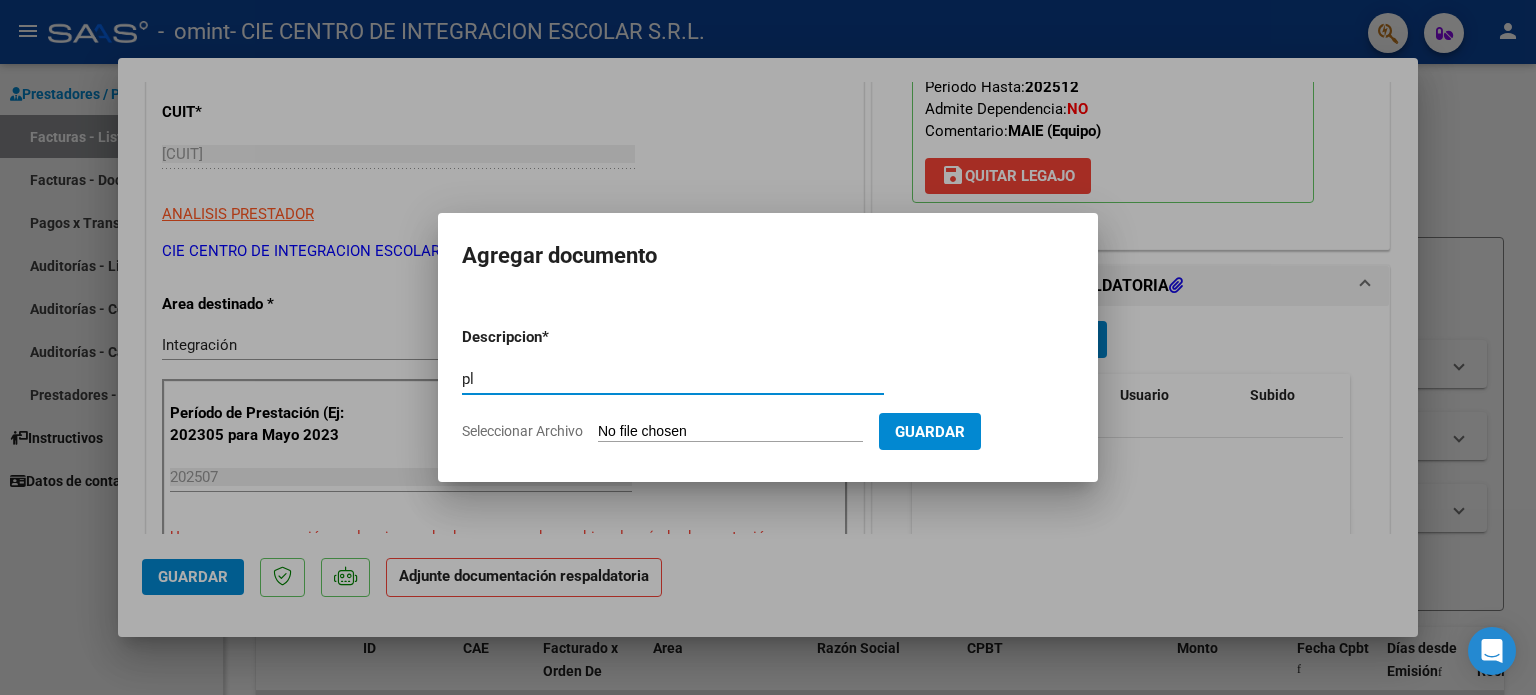 type on "p" 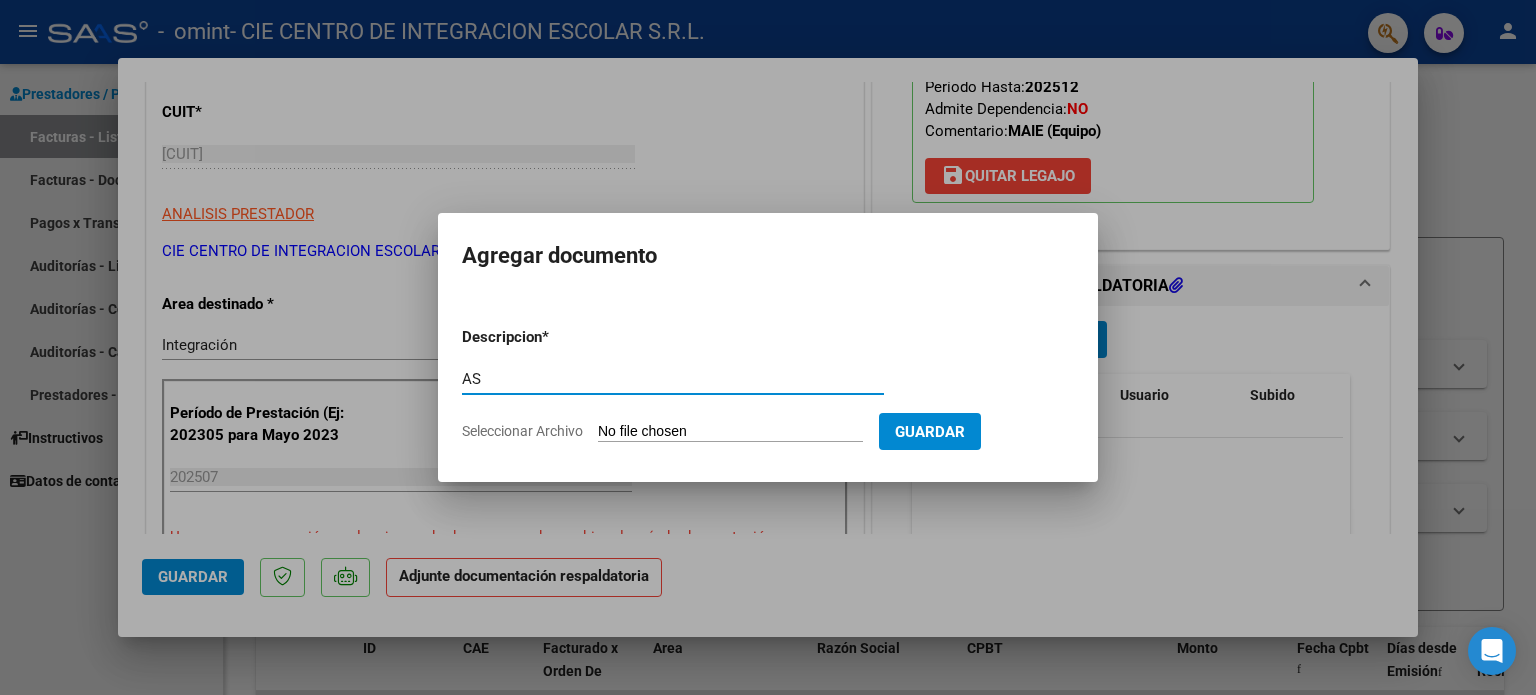 type on "A" 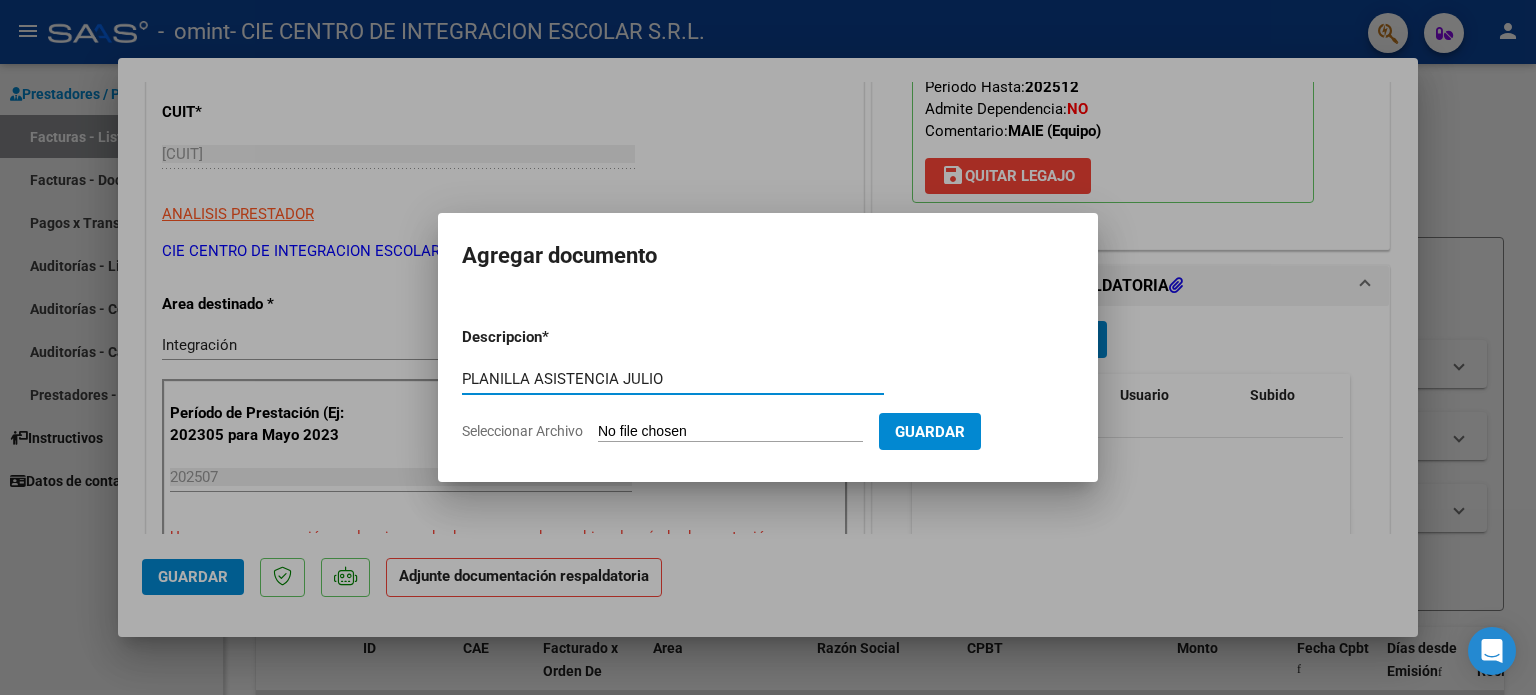 drag, startPoint x: 675, startPoint y: 375, endPoint x: 497, endPoint y: 366, distance: 178.22739 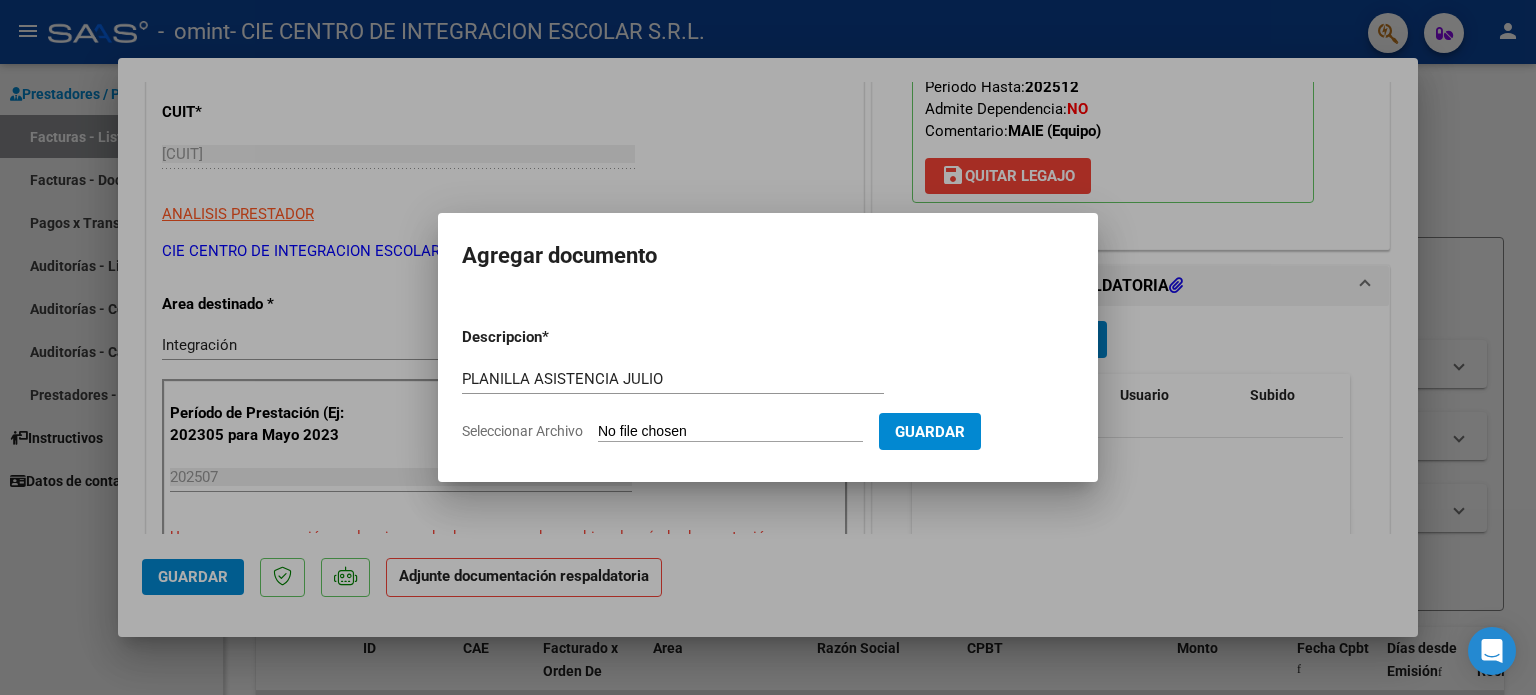 click on "Seleccionar Archivo" at bounding box center [730, 432] 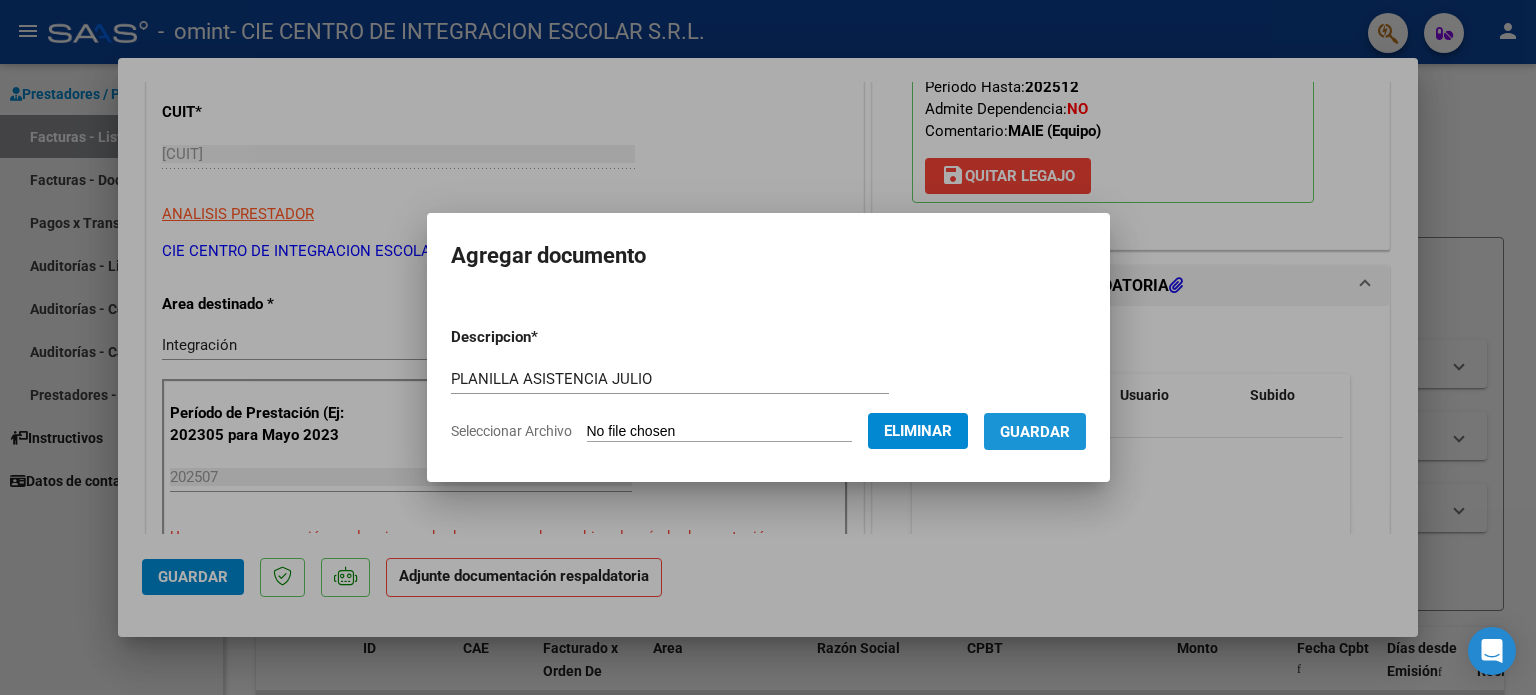 click on "Guardar" at bounding box center [1035, 432] 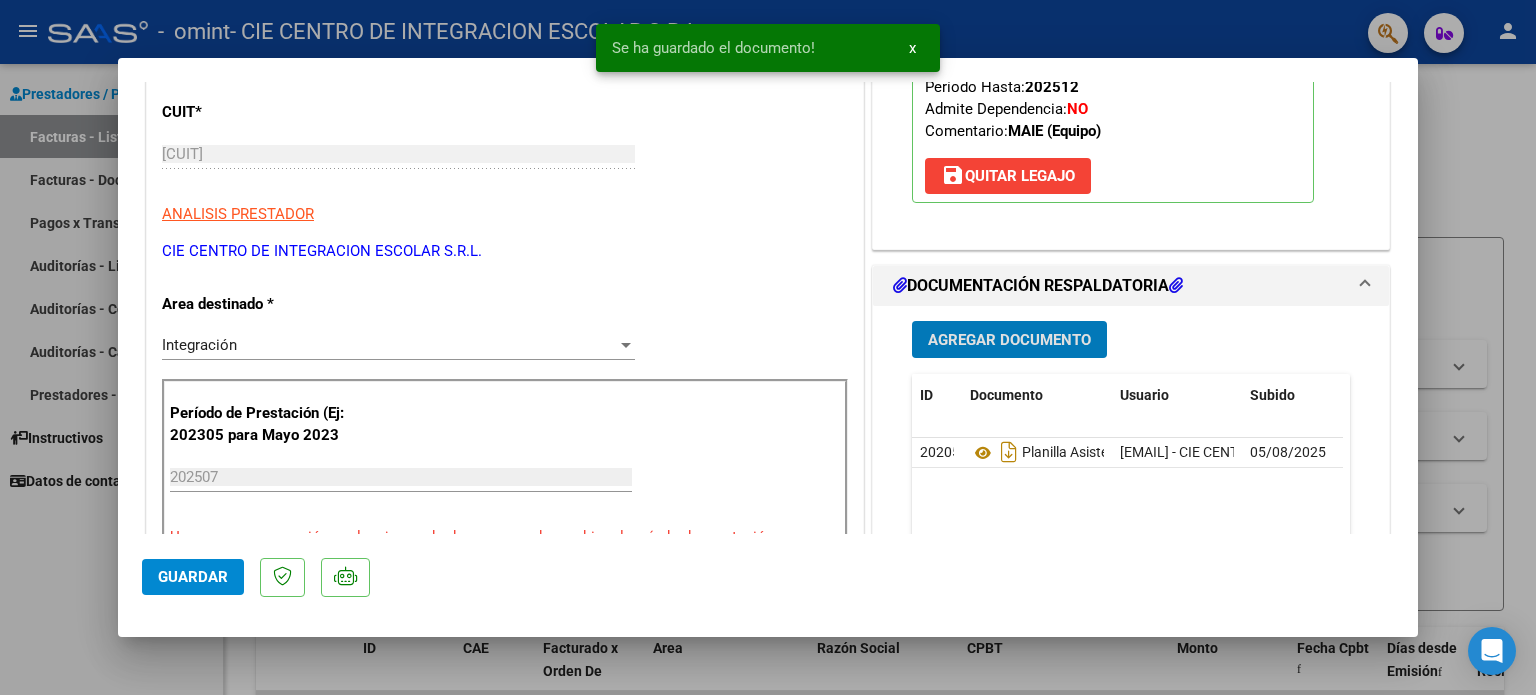 click on "Guardar" 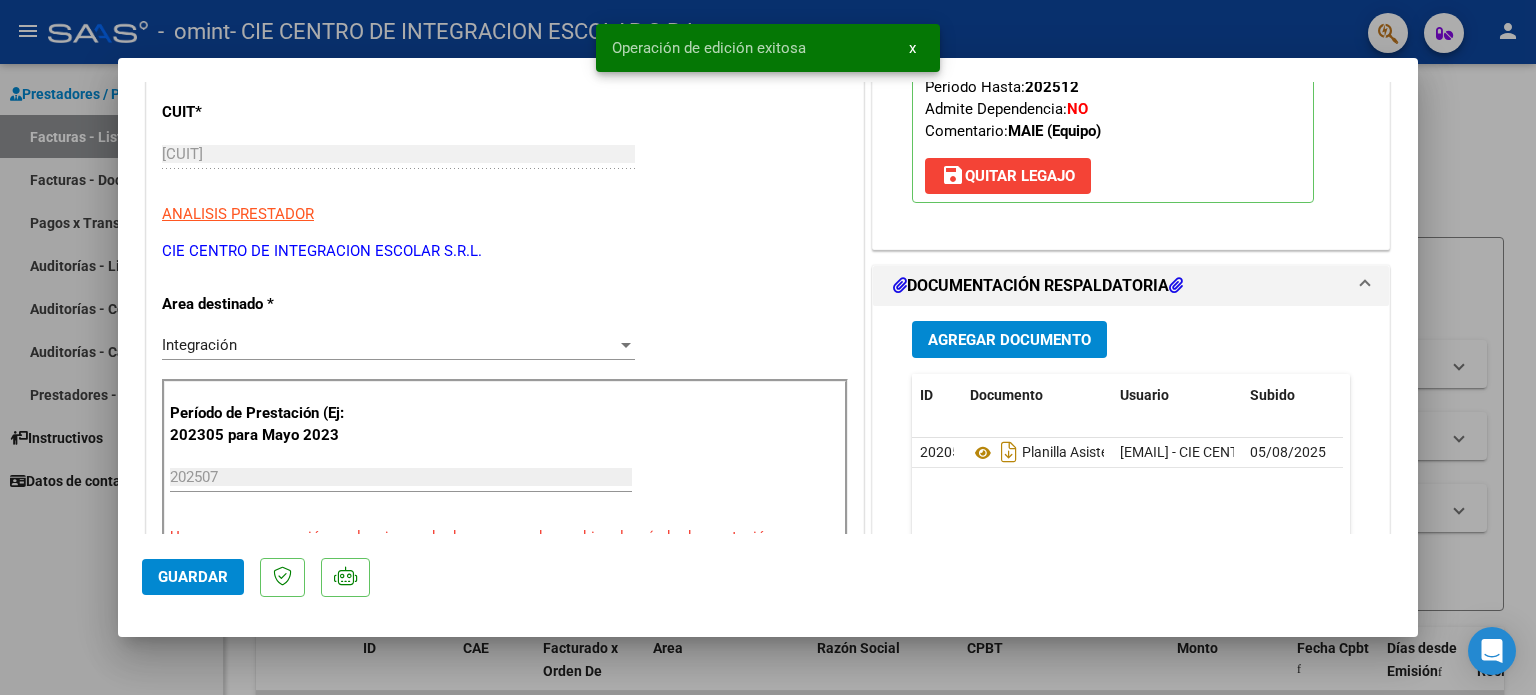 click at bounding box center (768, 347) 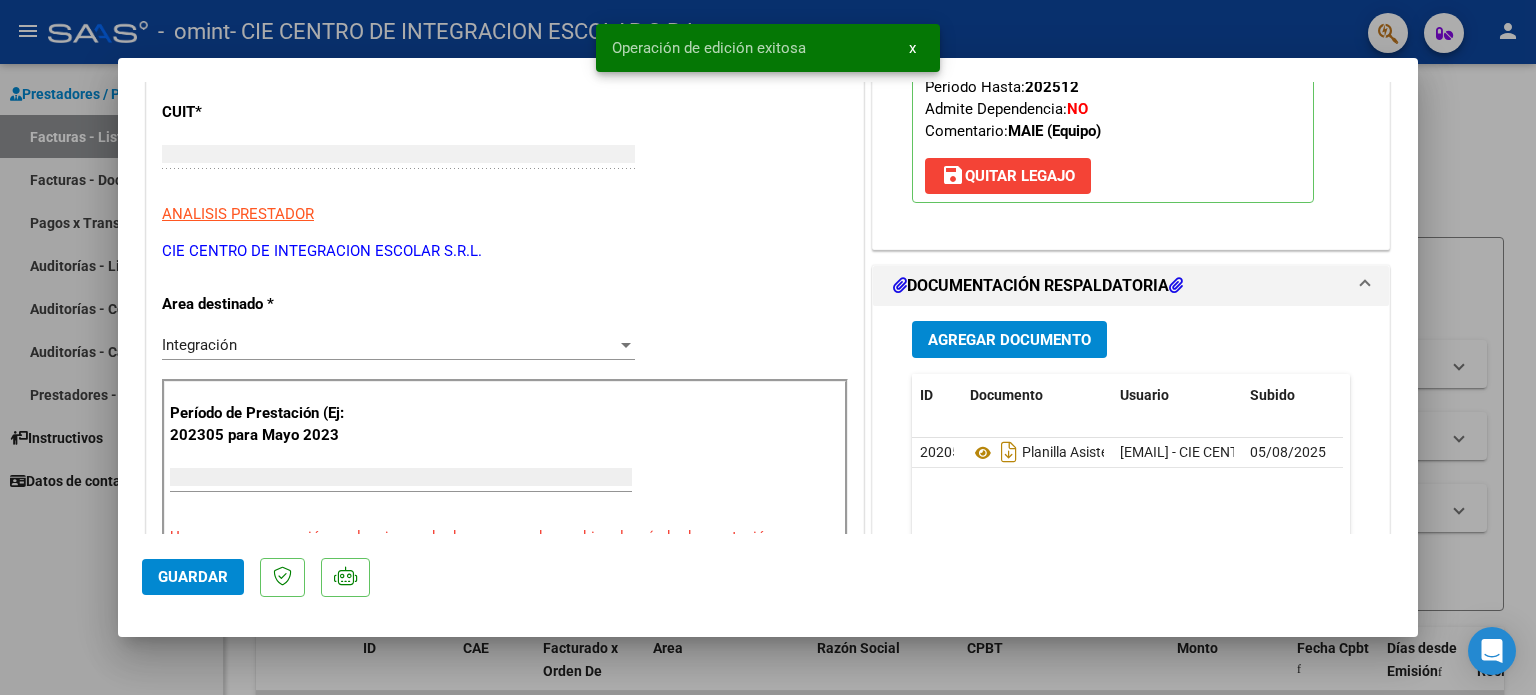 scroll, scrollTop: 239, scrollLeft: 0, axis: vertical 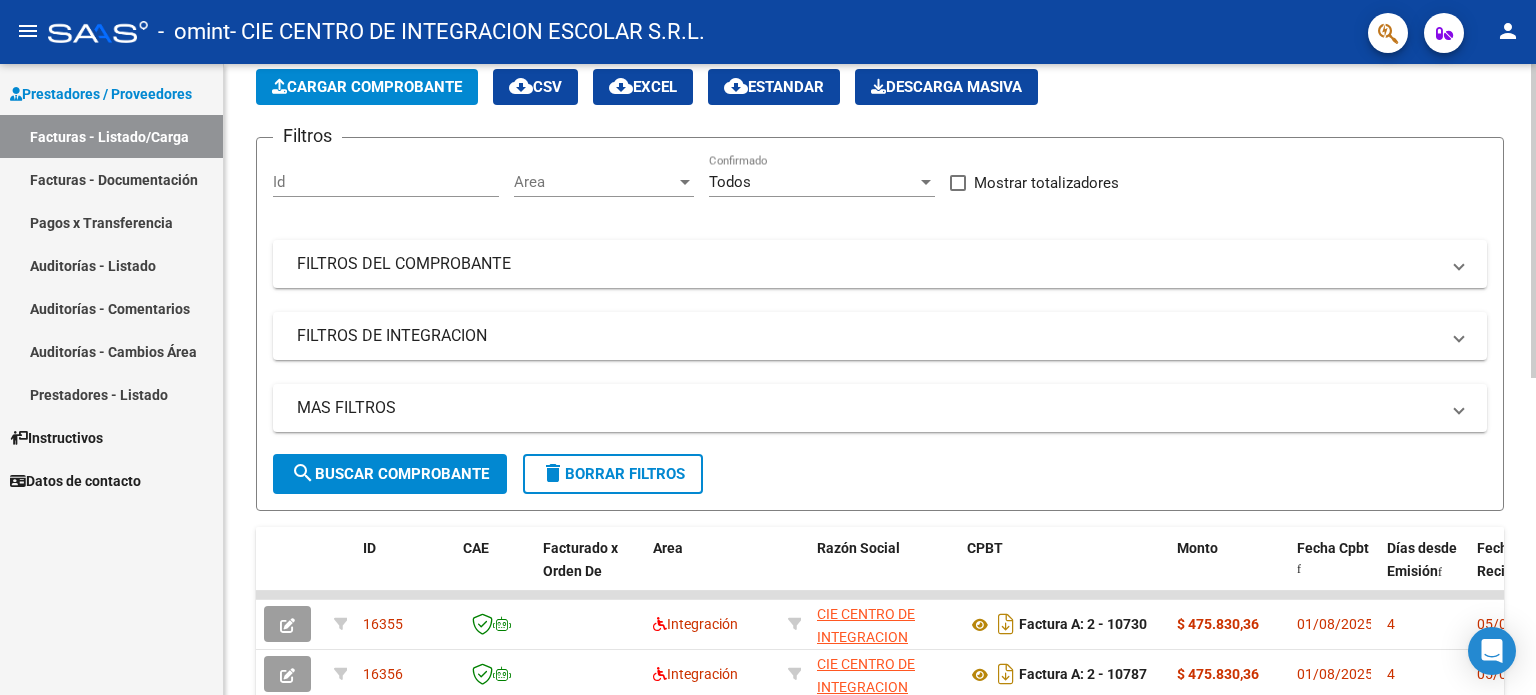 click on "Cargar Comprobante" 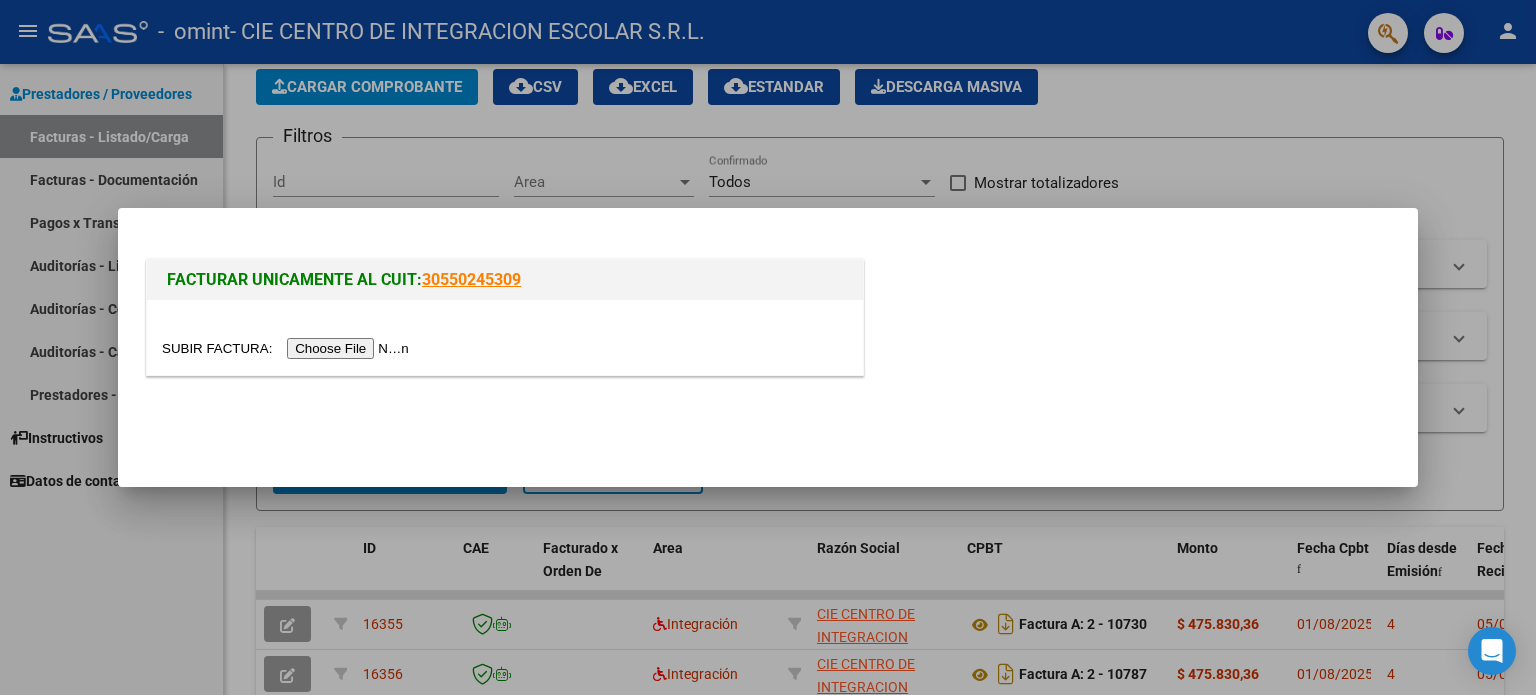 click at bounding box center [288, 348] 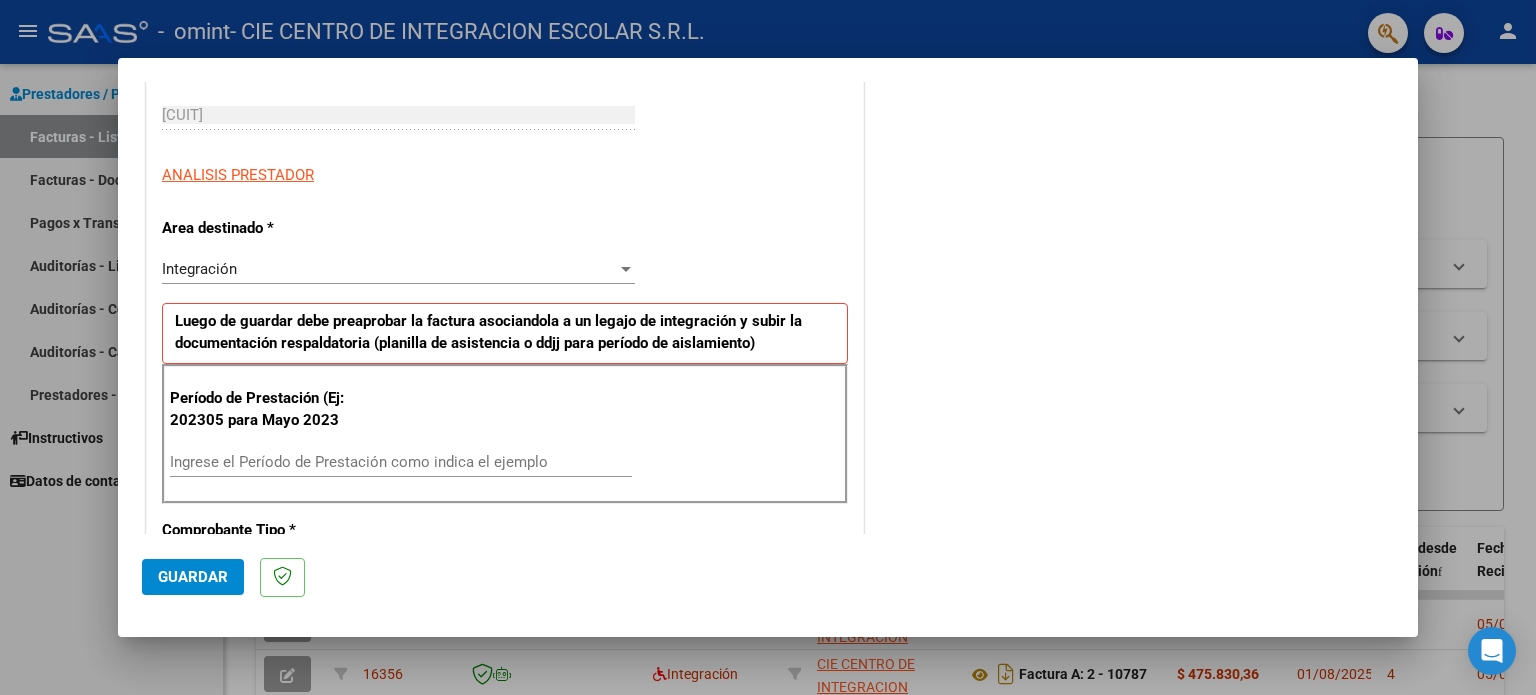 scroll, scrollTop: 500, scrollLeft: 0, axis: vertical 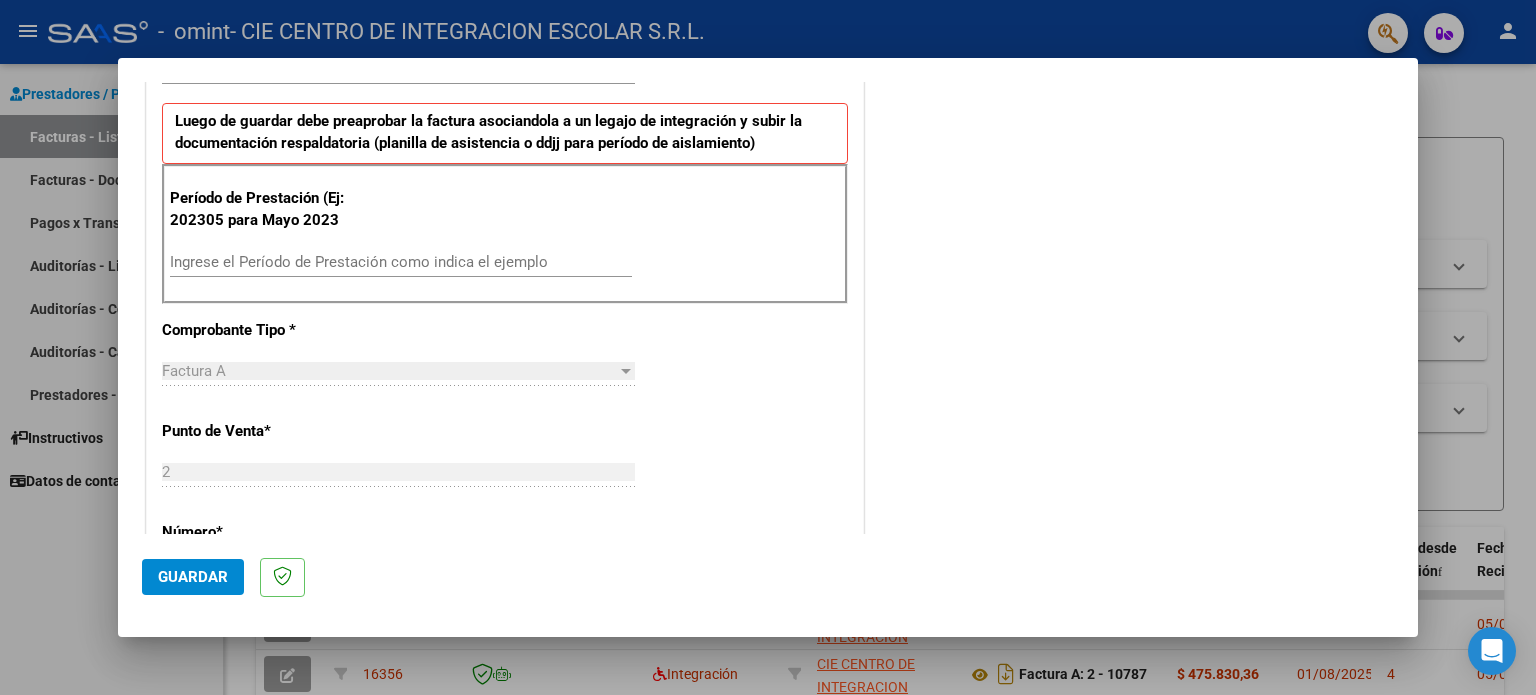 click on "Ingrese el Período de Prestación como indica el ejemplo" at bounding box center (401, 262) 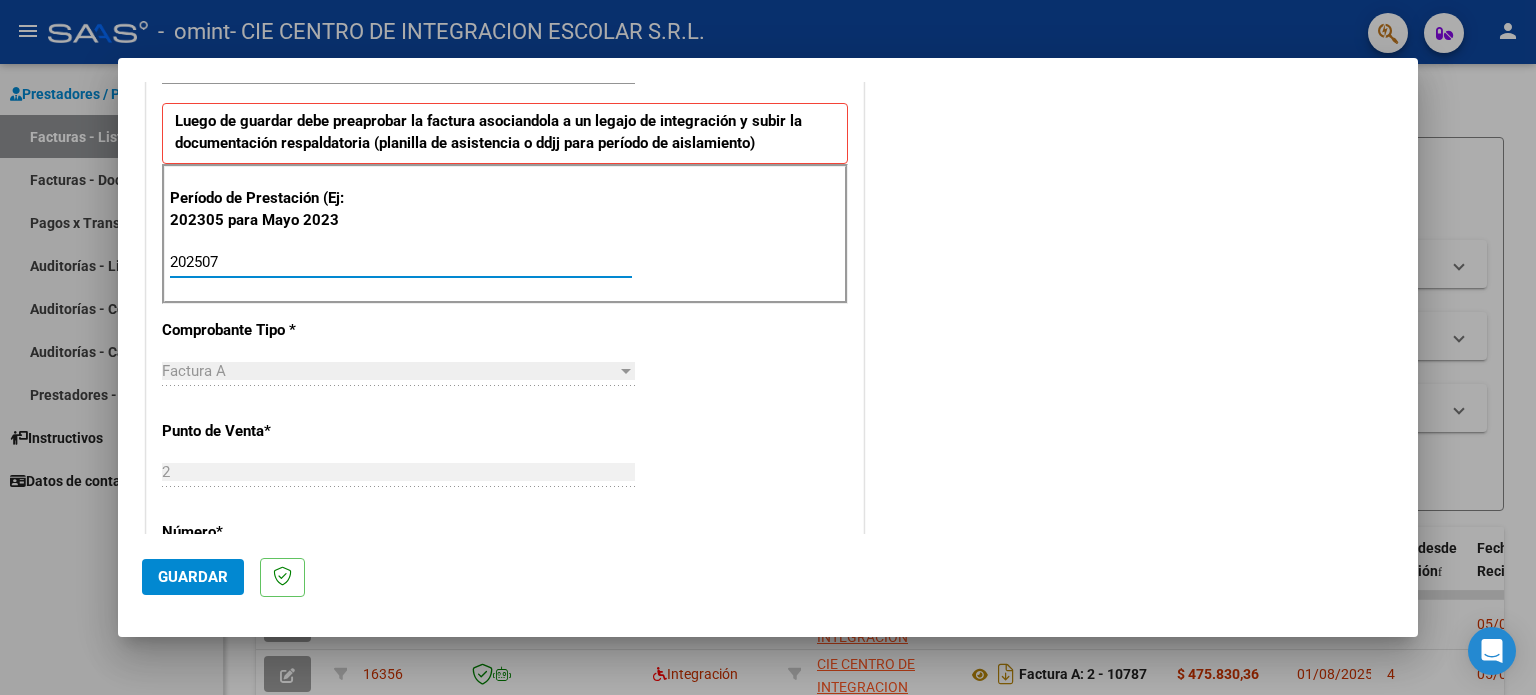 scroll, scrollTop: 1000, scrollLeft: 0, axis: vertical 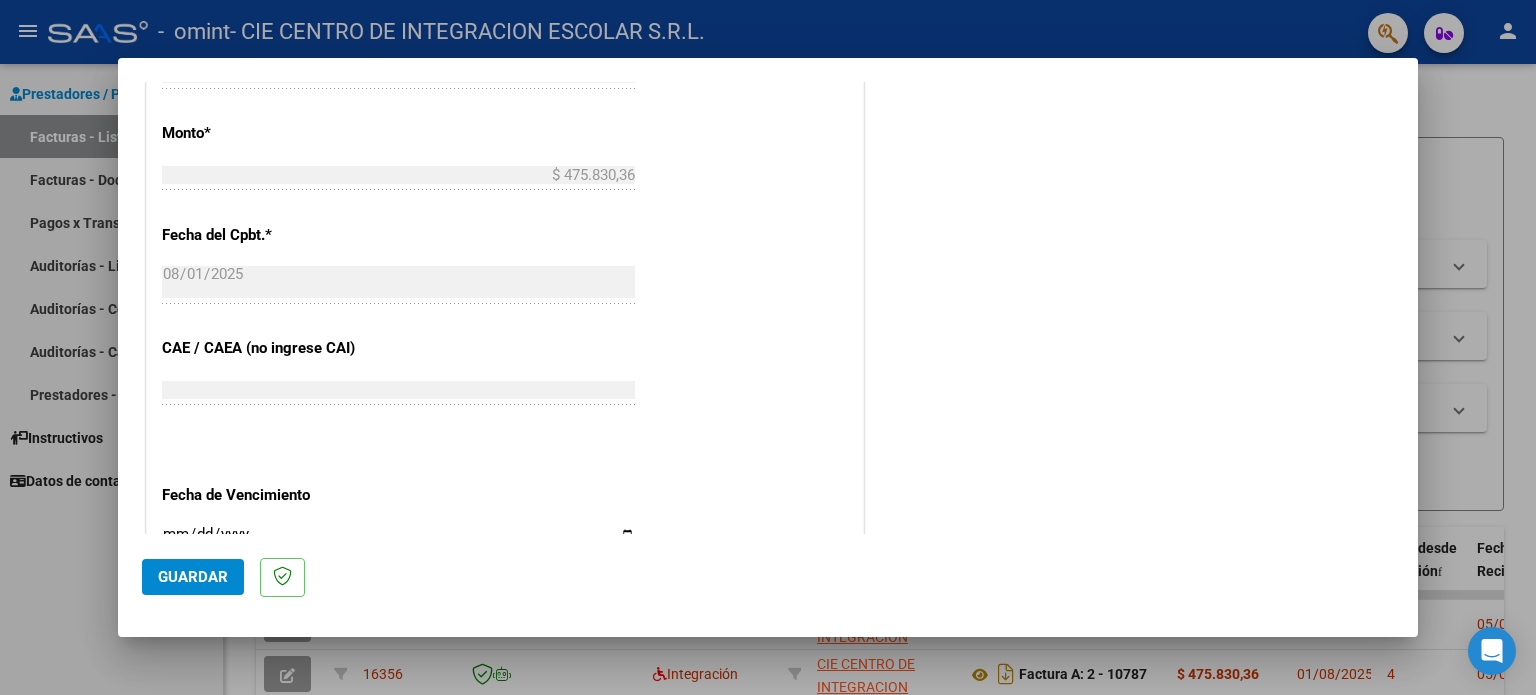 type on "202507" 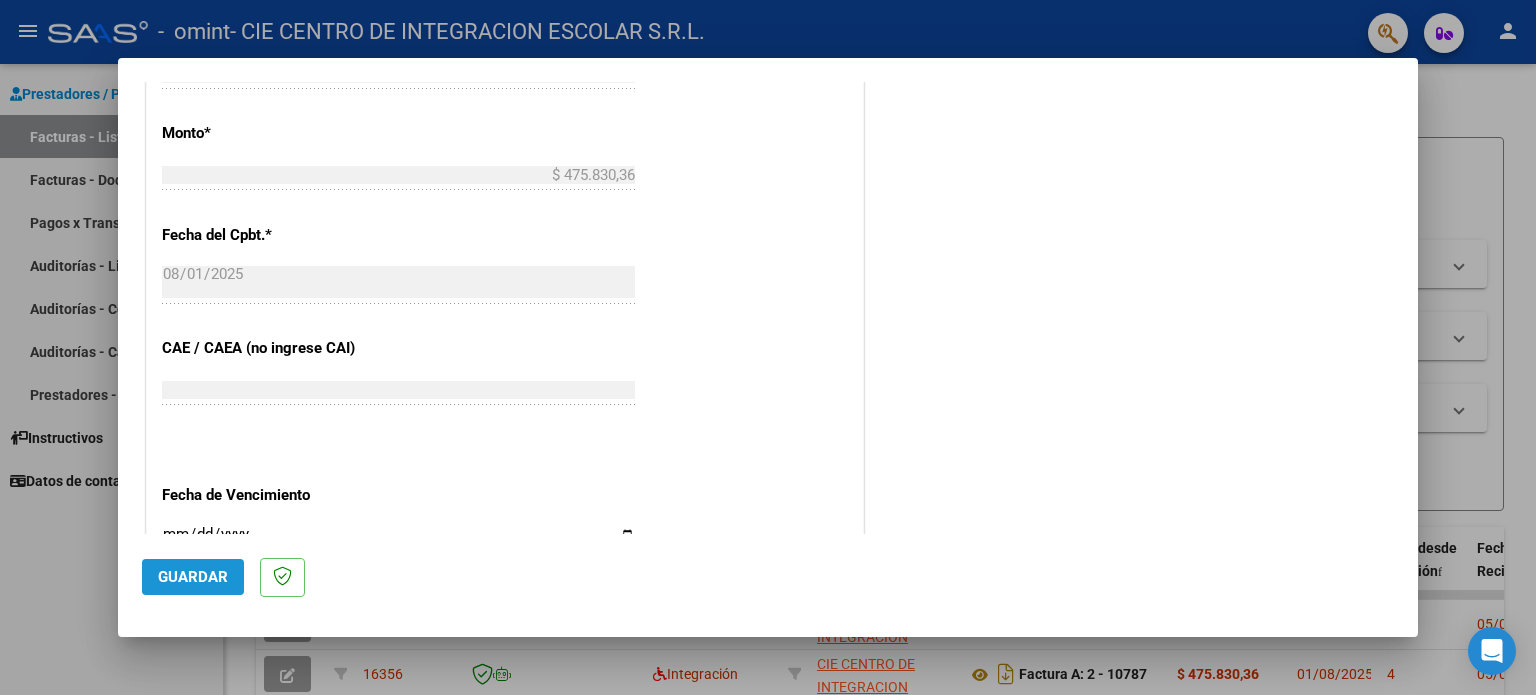 click on "Guardar" 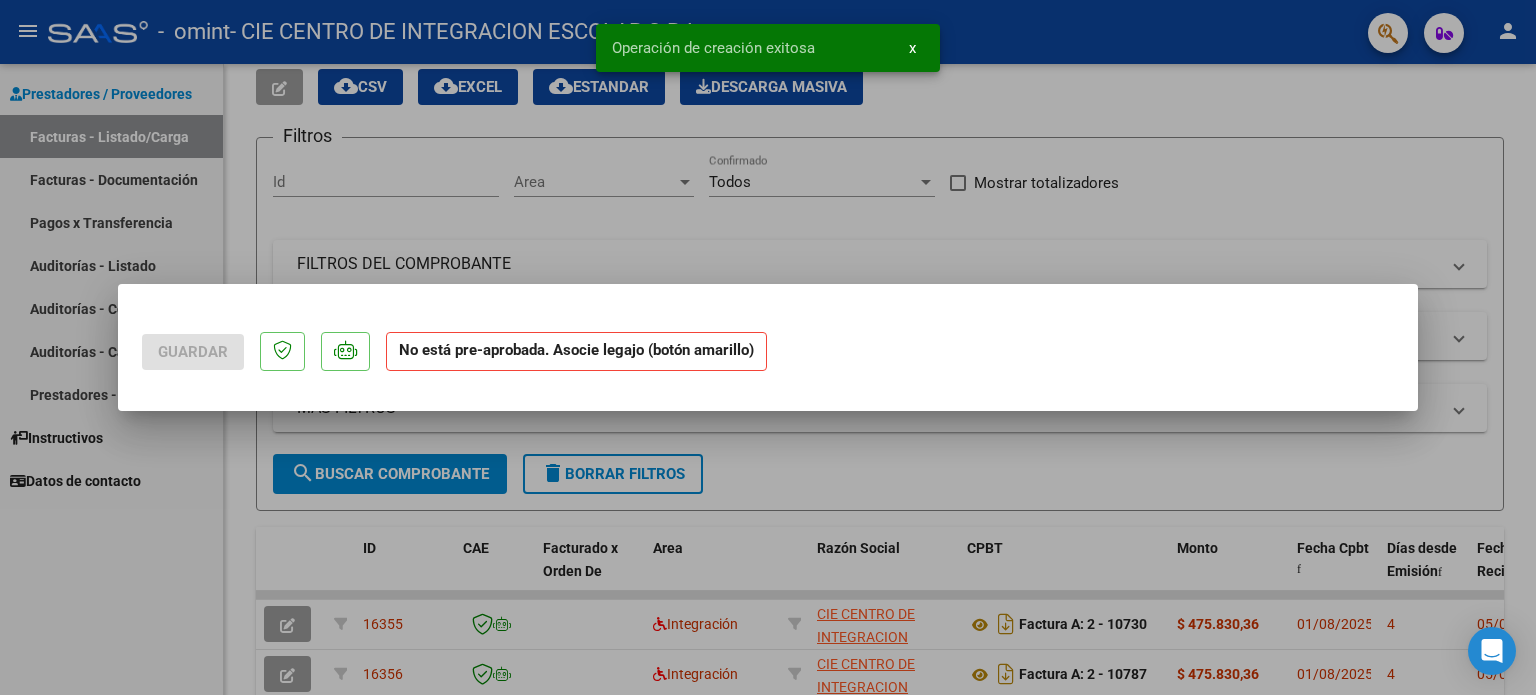 scroll, scrollTop: 0, scrollLeft: 0, axis: both 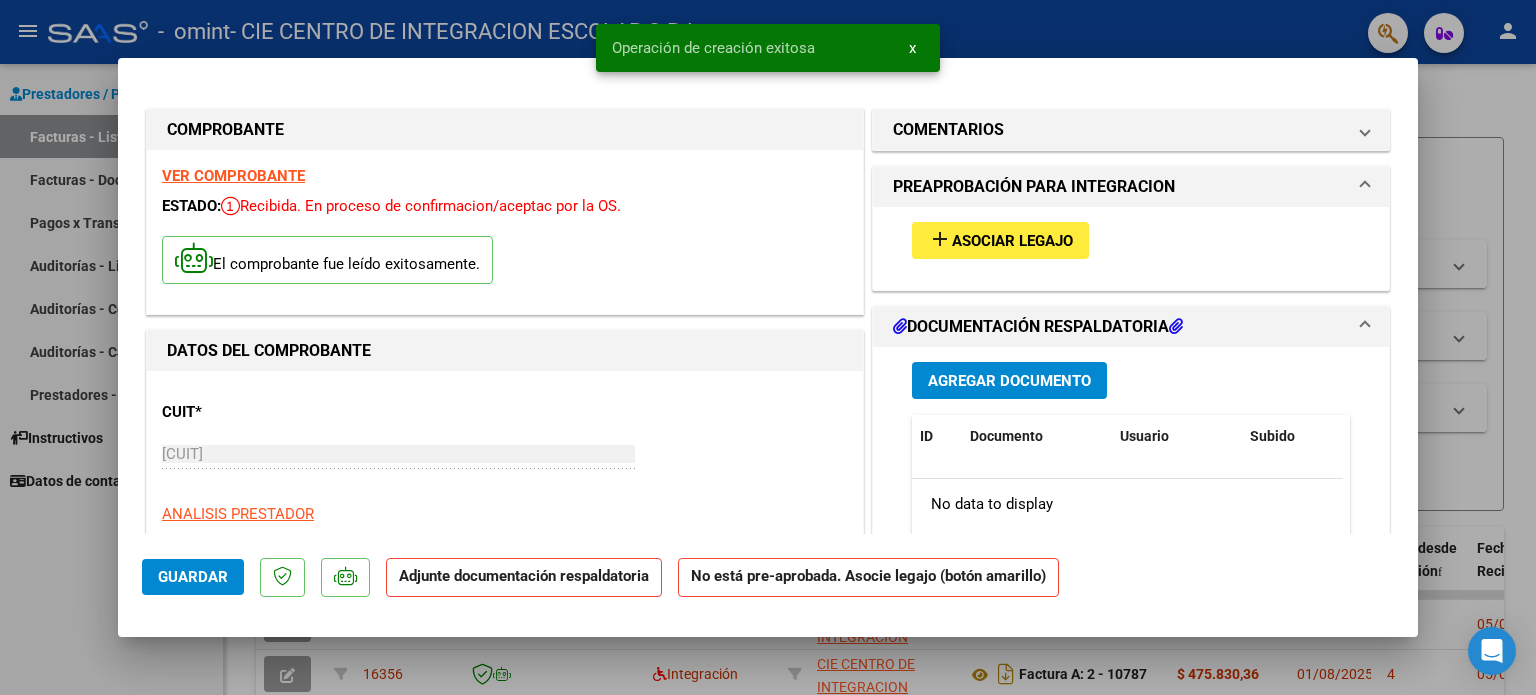 click on "Asociar Legajo" at bounding box center (1012, 241) 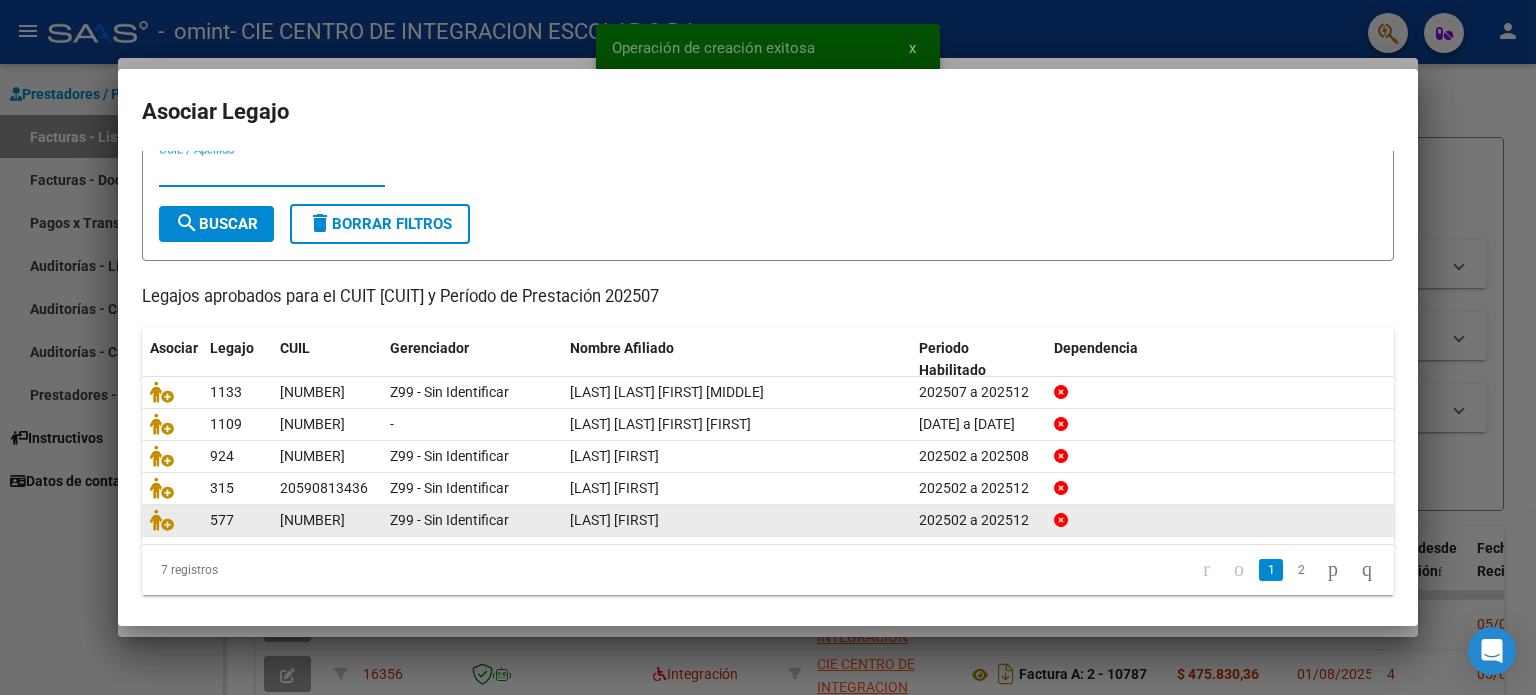 scroll, scrollTop: 67, scrollLeft: 0, axis: vertical 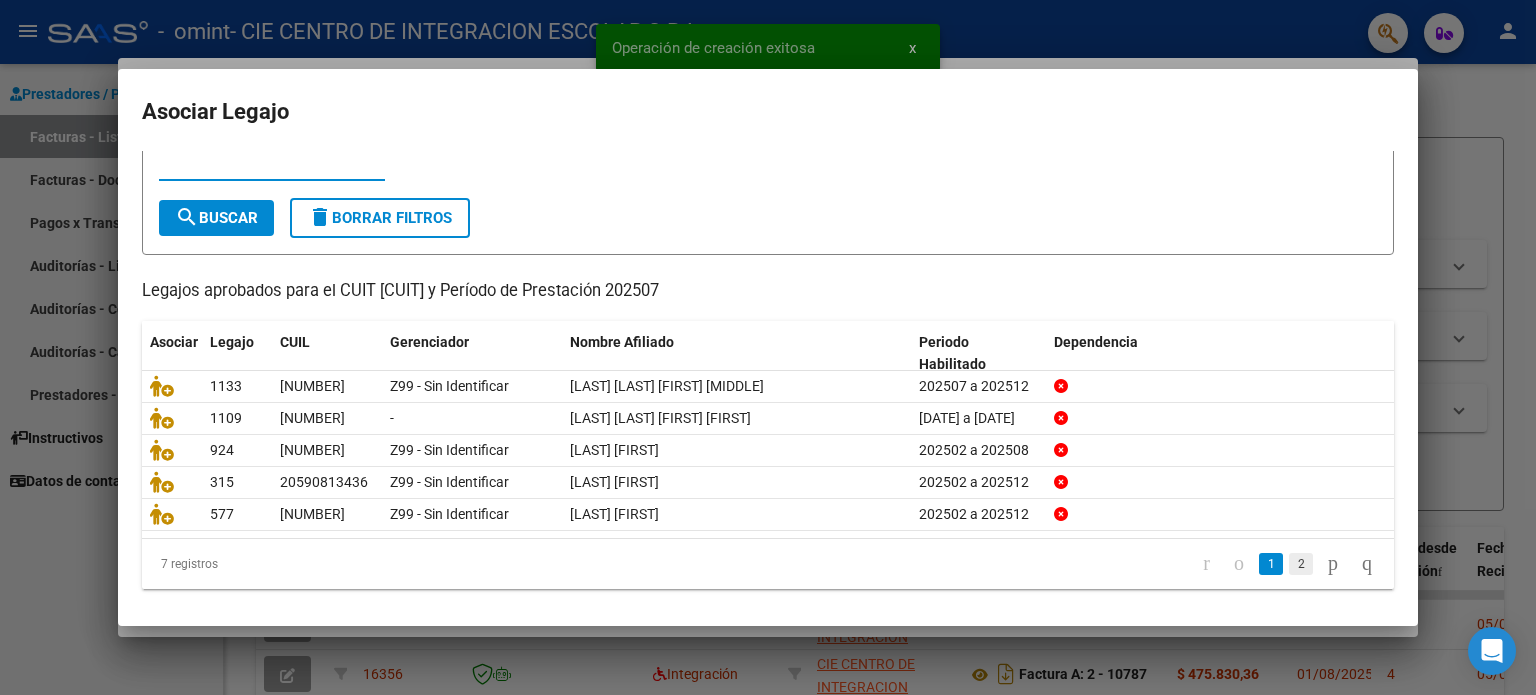 click on "2" 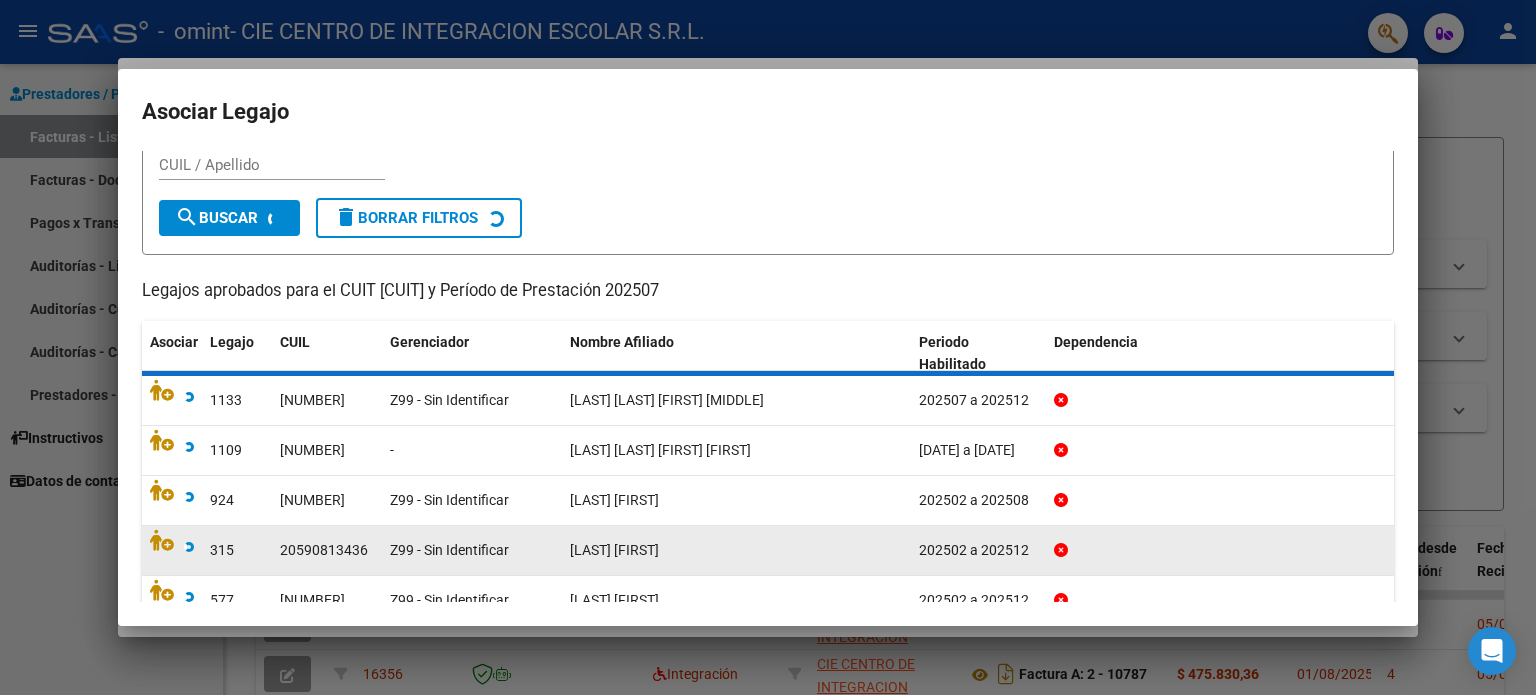 scroll, scrollTop: 0, scrollLeft: 0, axis: both 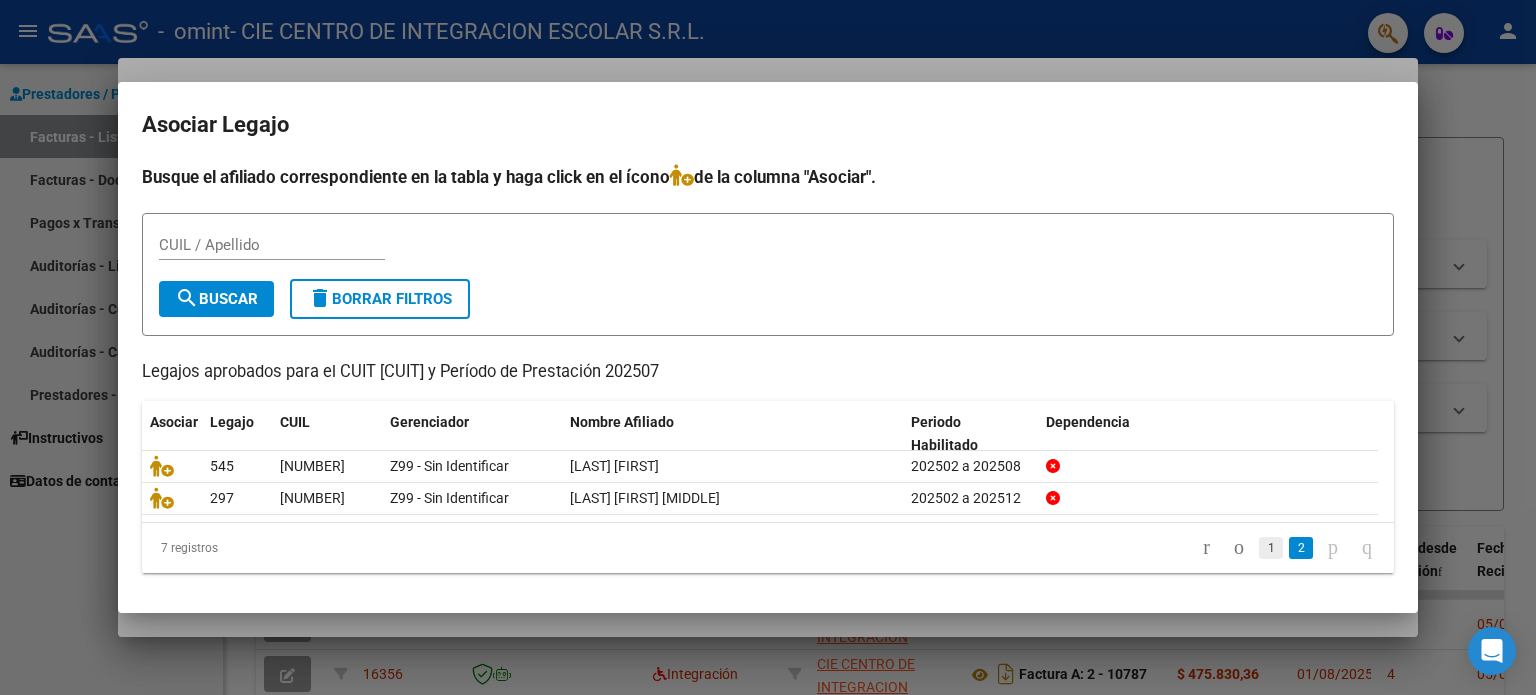 click on "1" 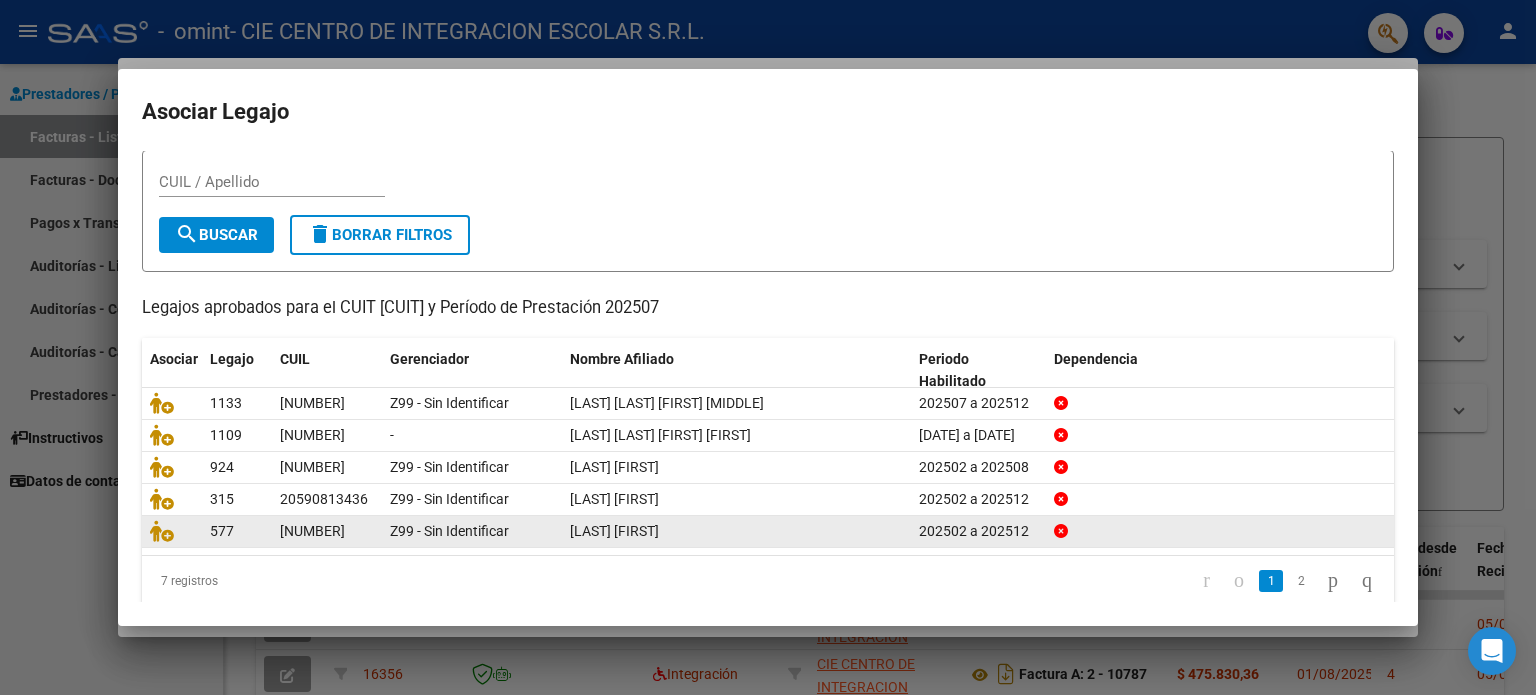 scroll, scrollTop: 67, scrollLeft: 0, axis: vertical 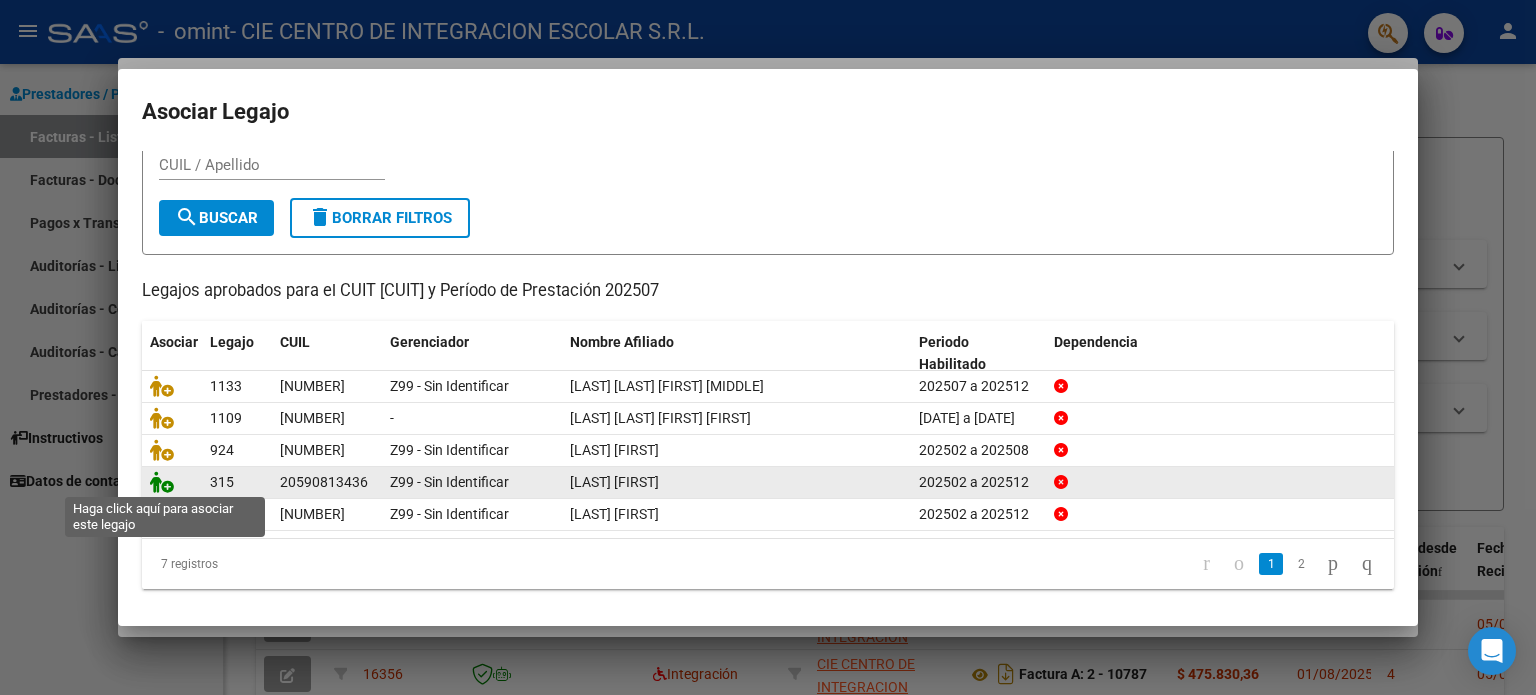 click 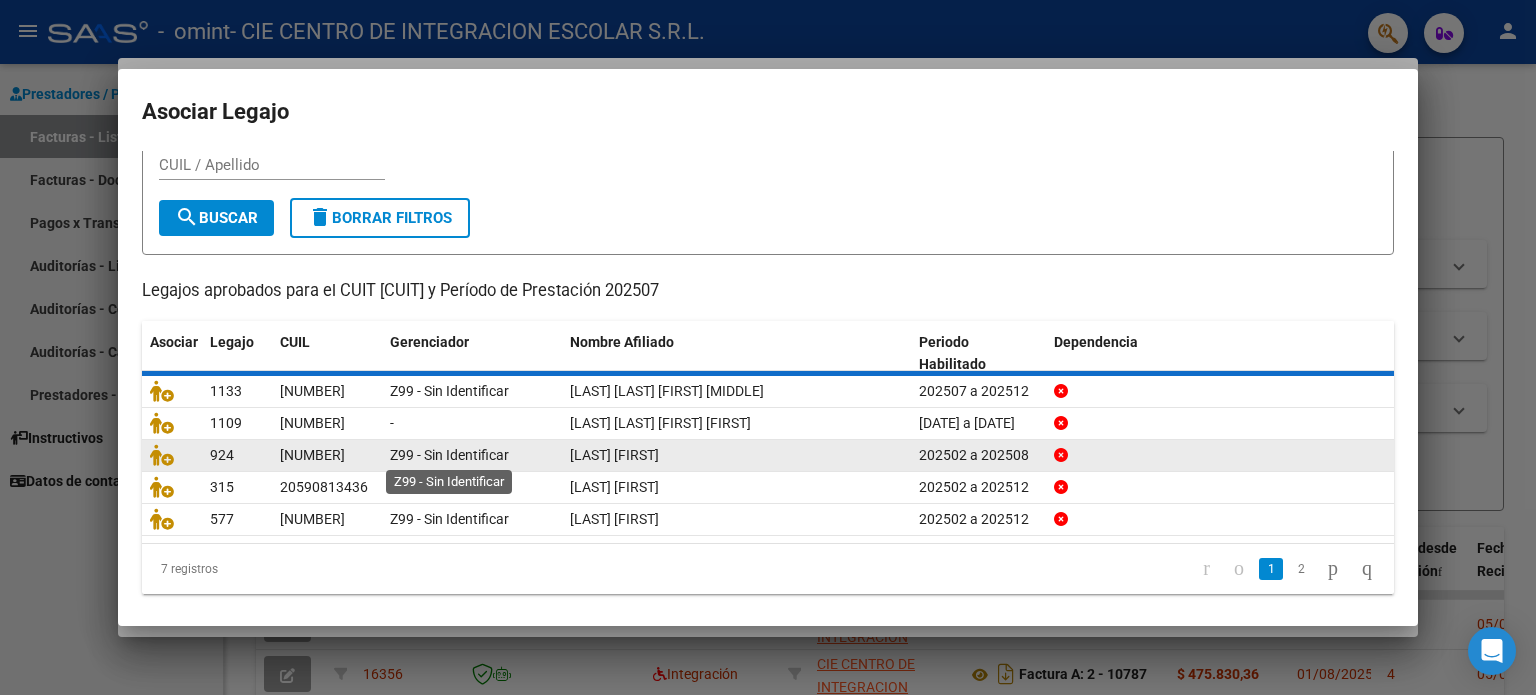 scroll, scrollTop: 80, scrollLeft: 0, axis: vertical 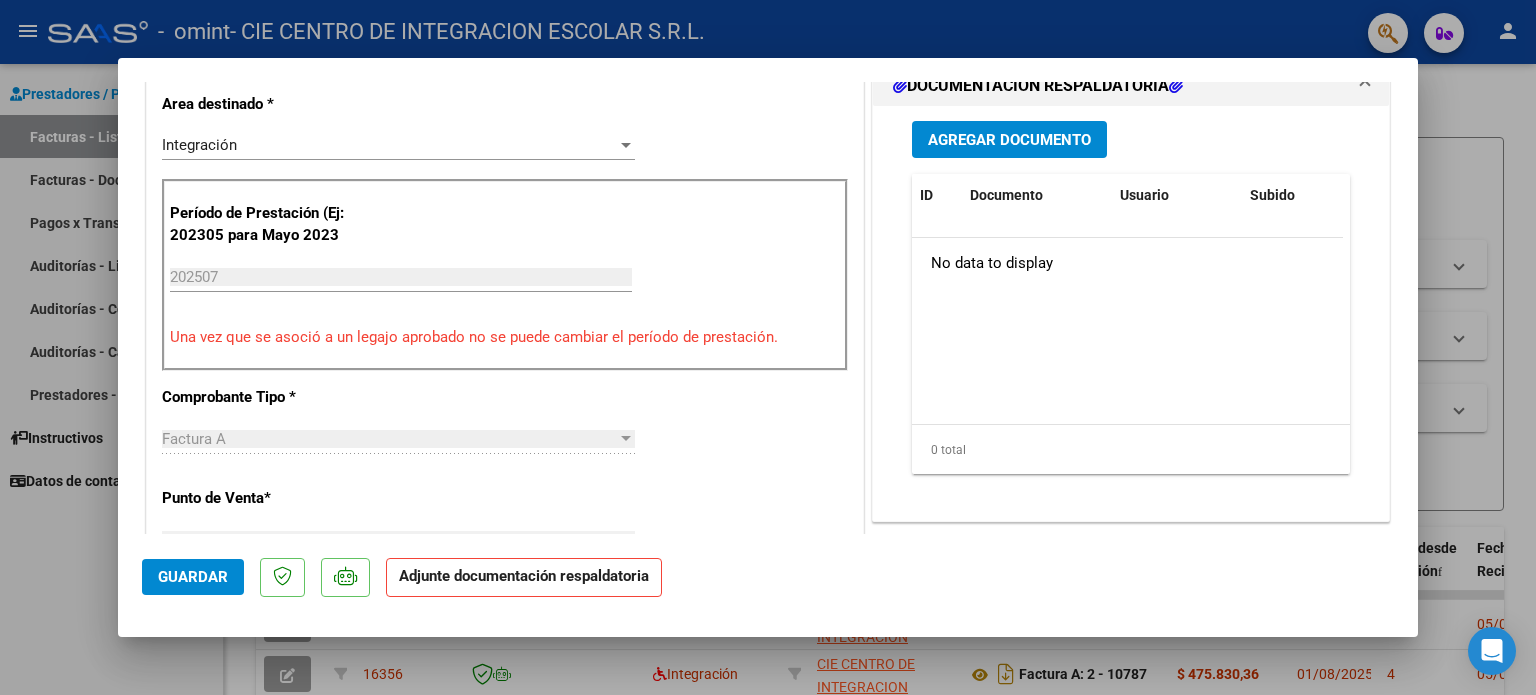 click on "Agregar Documento" at bounding box center (1009, 140) 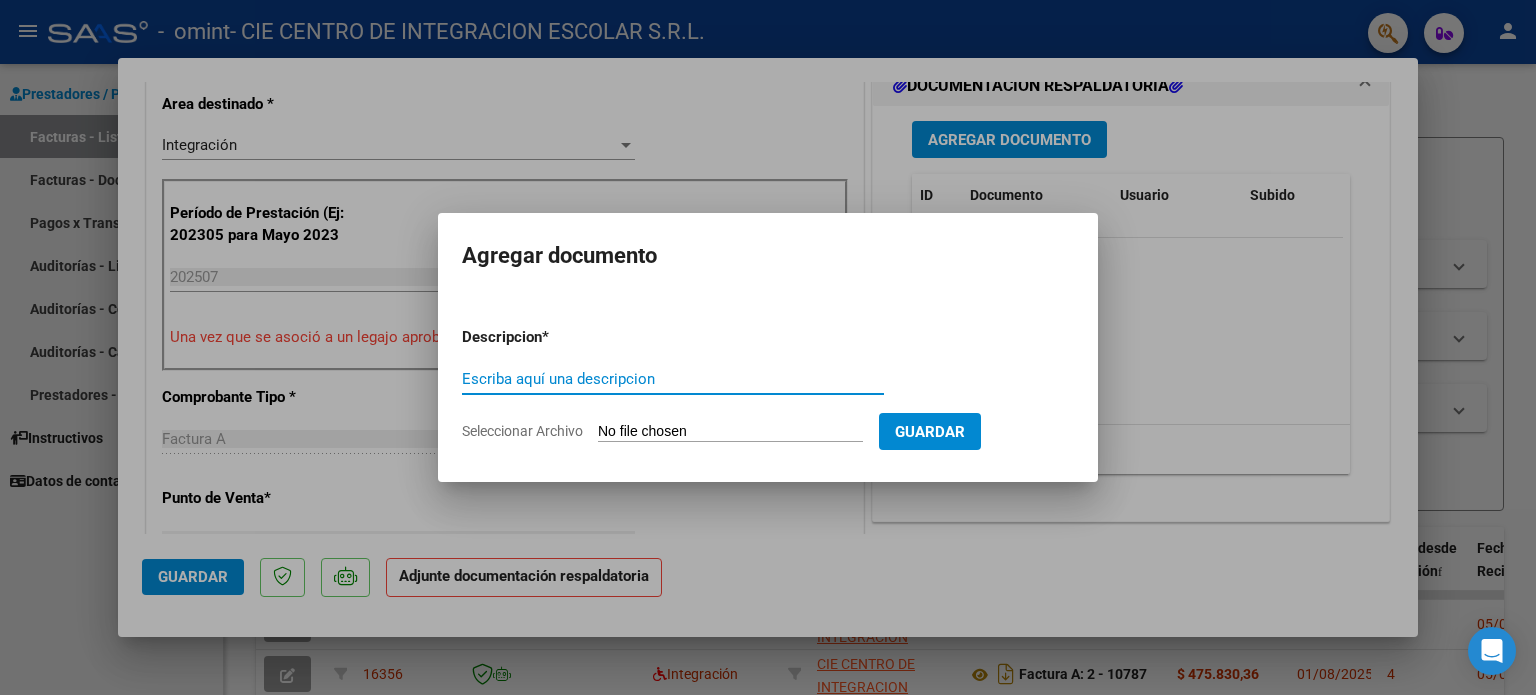 click on "Escriba aquí una descripcion" at bounding box center [673, 379] 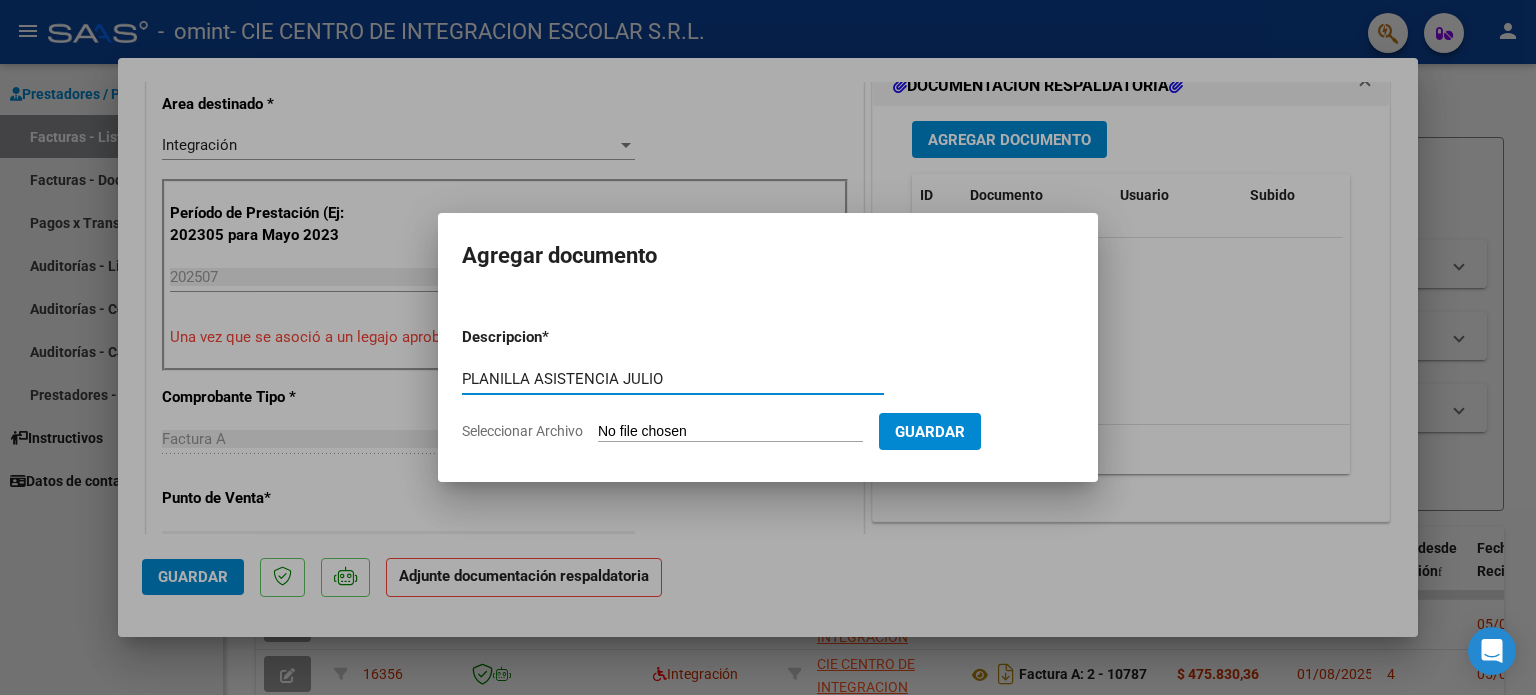 drag, startPoint x: 258, startPoint y: 379, endPoint x: 8, endPoint y: 362, distance: 250.57733 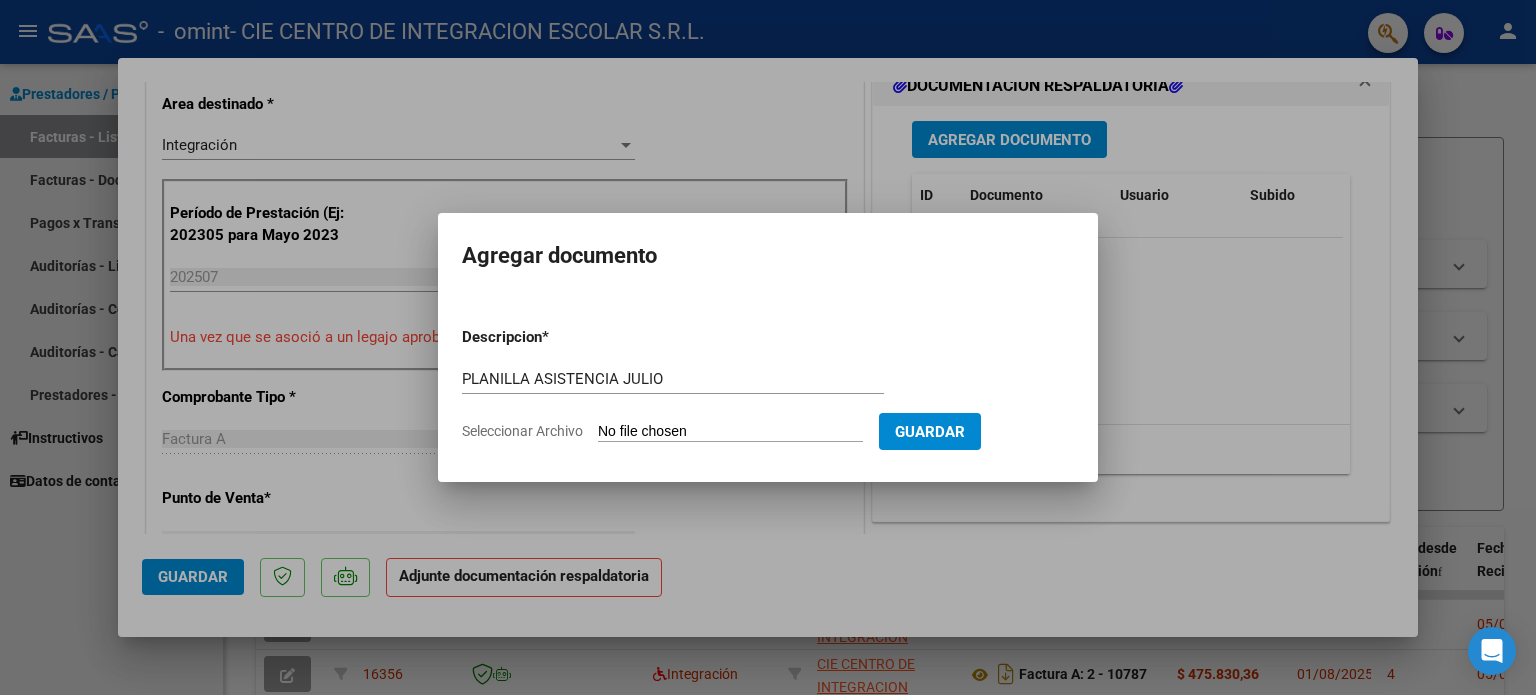 click on "Seleccionar Archivo" at bounding box center (730, 432) 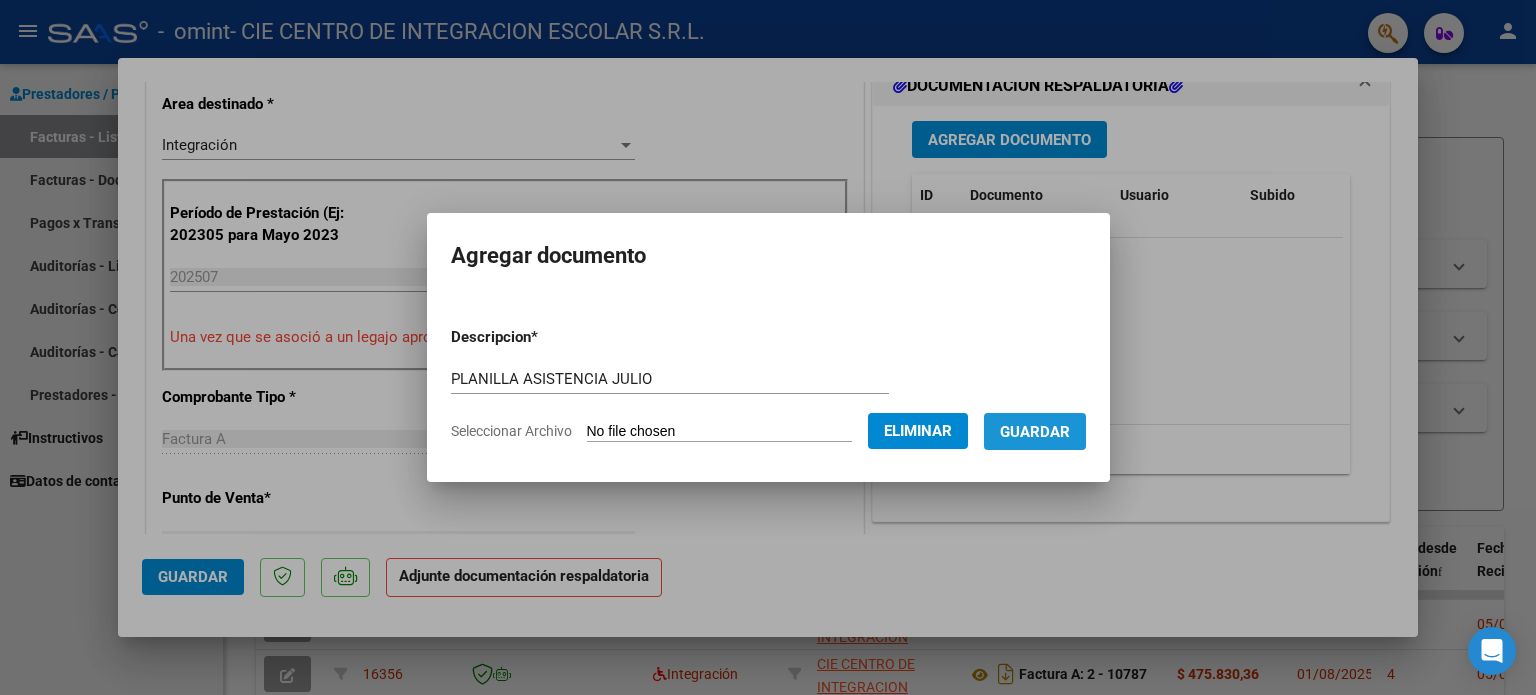 click on "Guardar" at bounding box center [1035, 432] 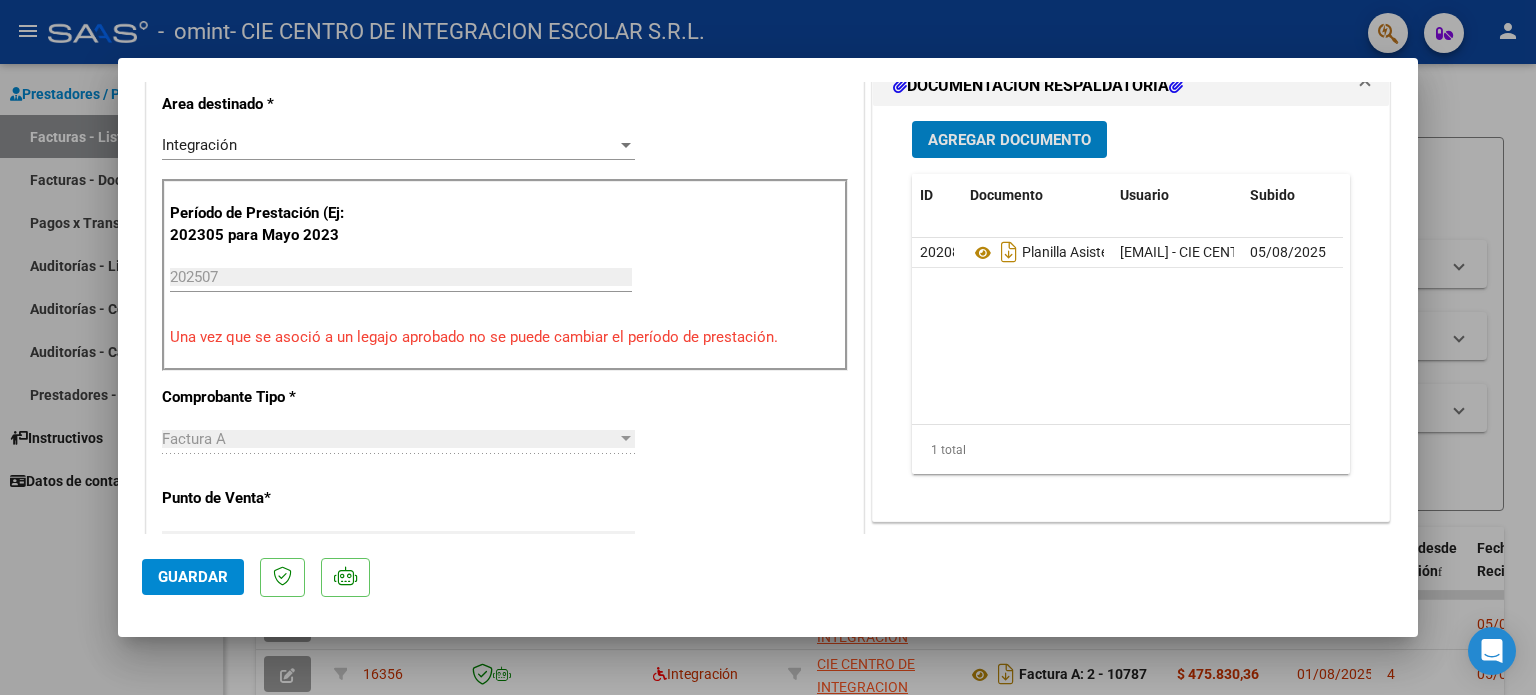 click on "Guardar" 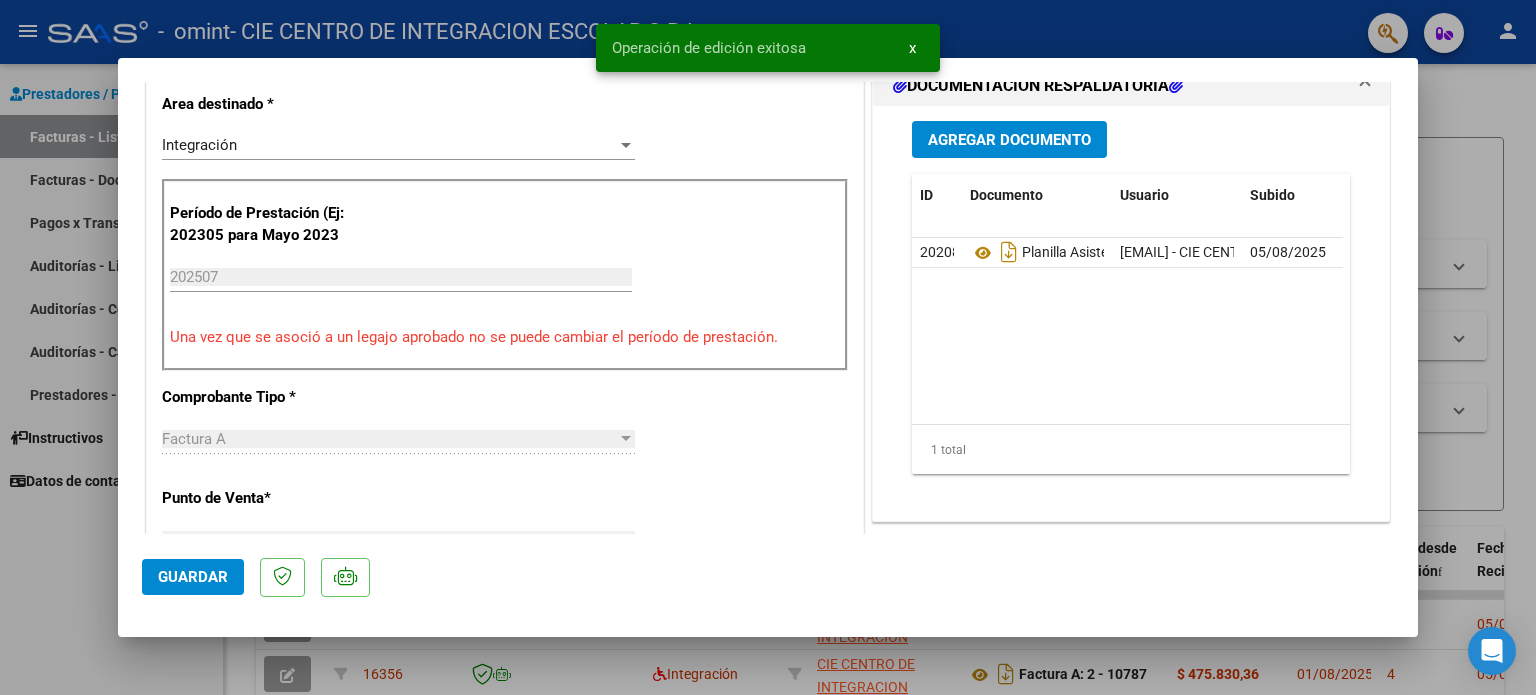 click at bounding box center (768, 347) 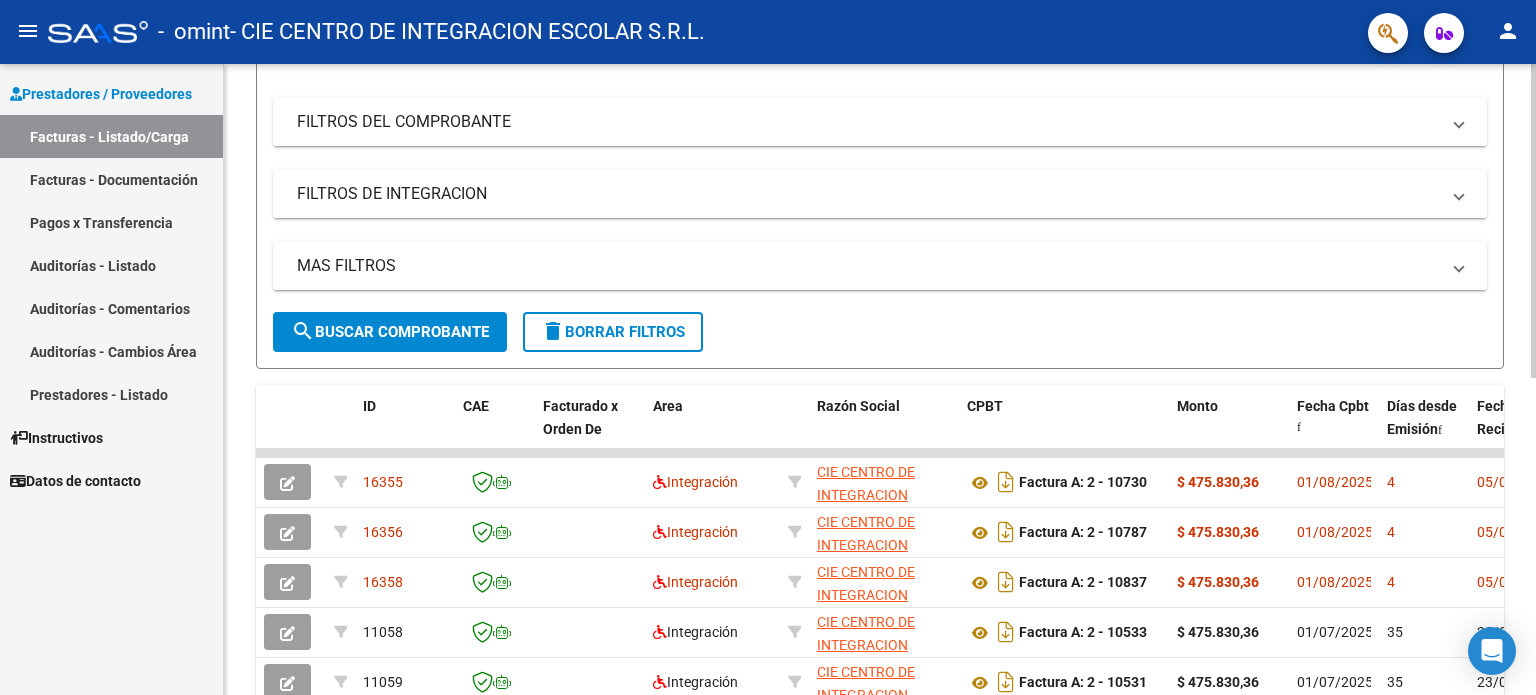 scroll, scrollTop: 100, scrollLeft: 0, axis: vertical 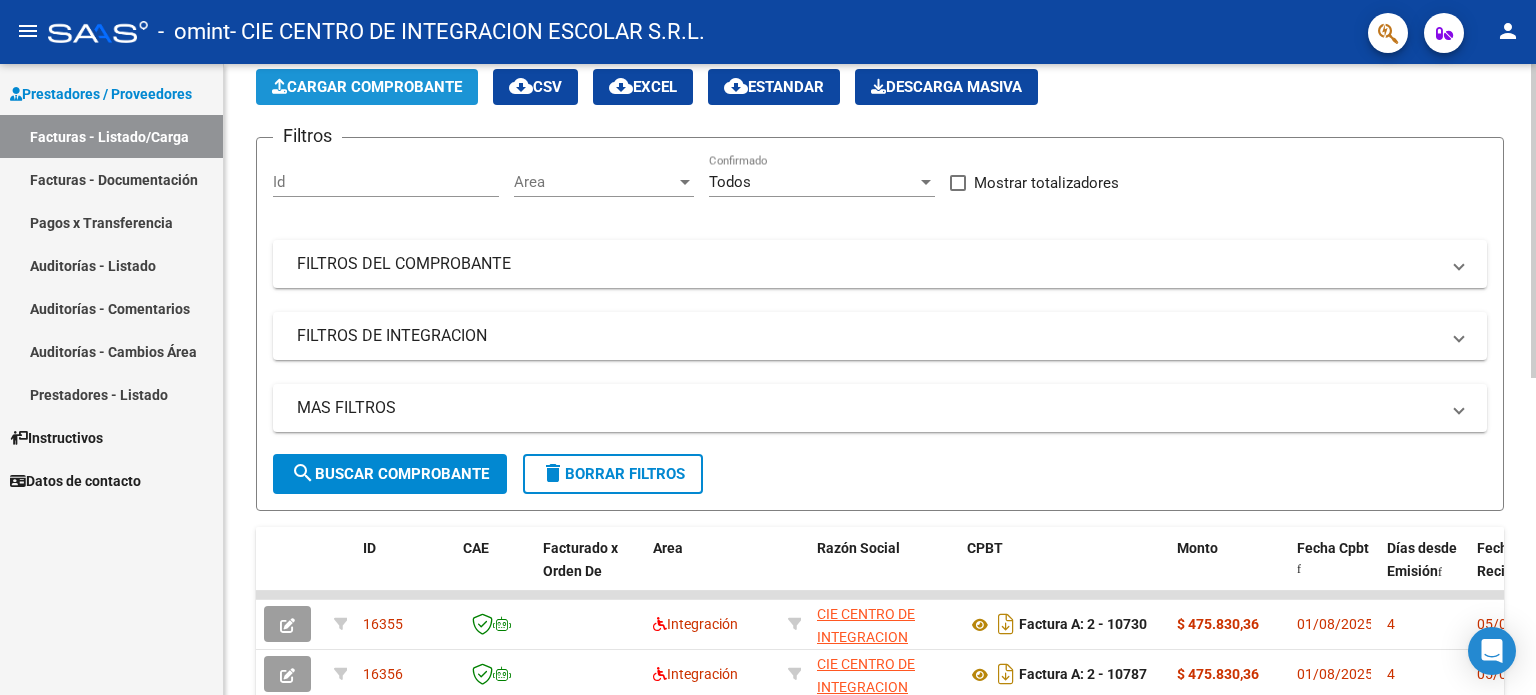 click on "Cargar Comprobante" 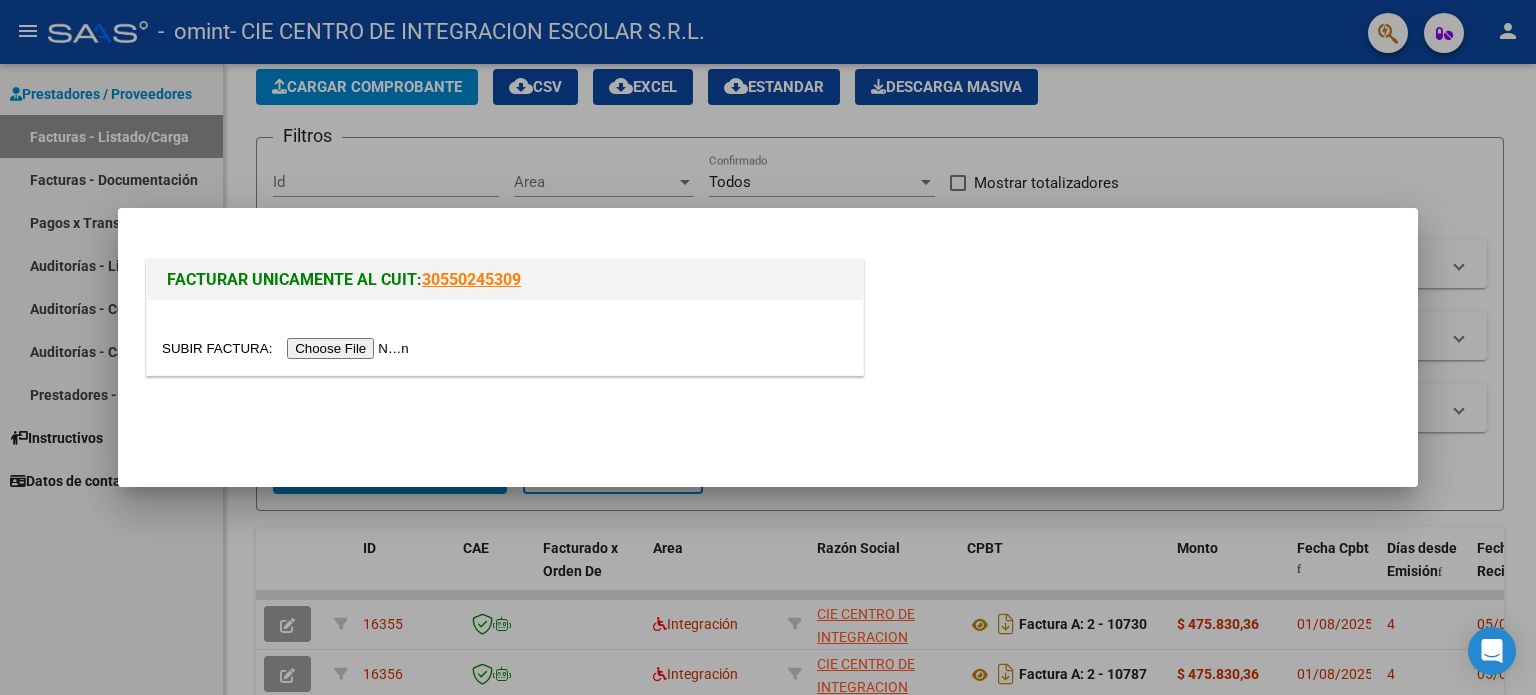 click at bounding box center (288, 348) 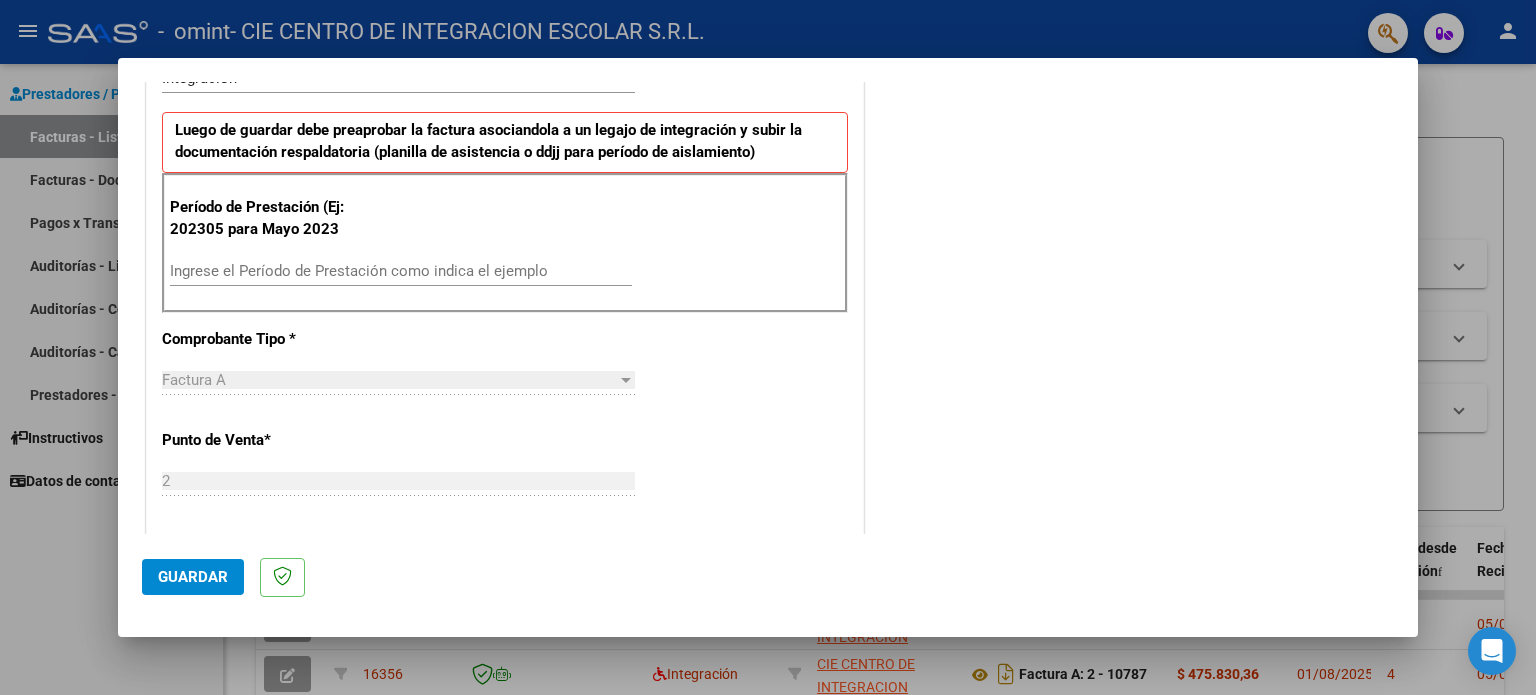 scroll, scrollTop: 500, scrollLeft: 0, axis: vertical 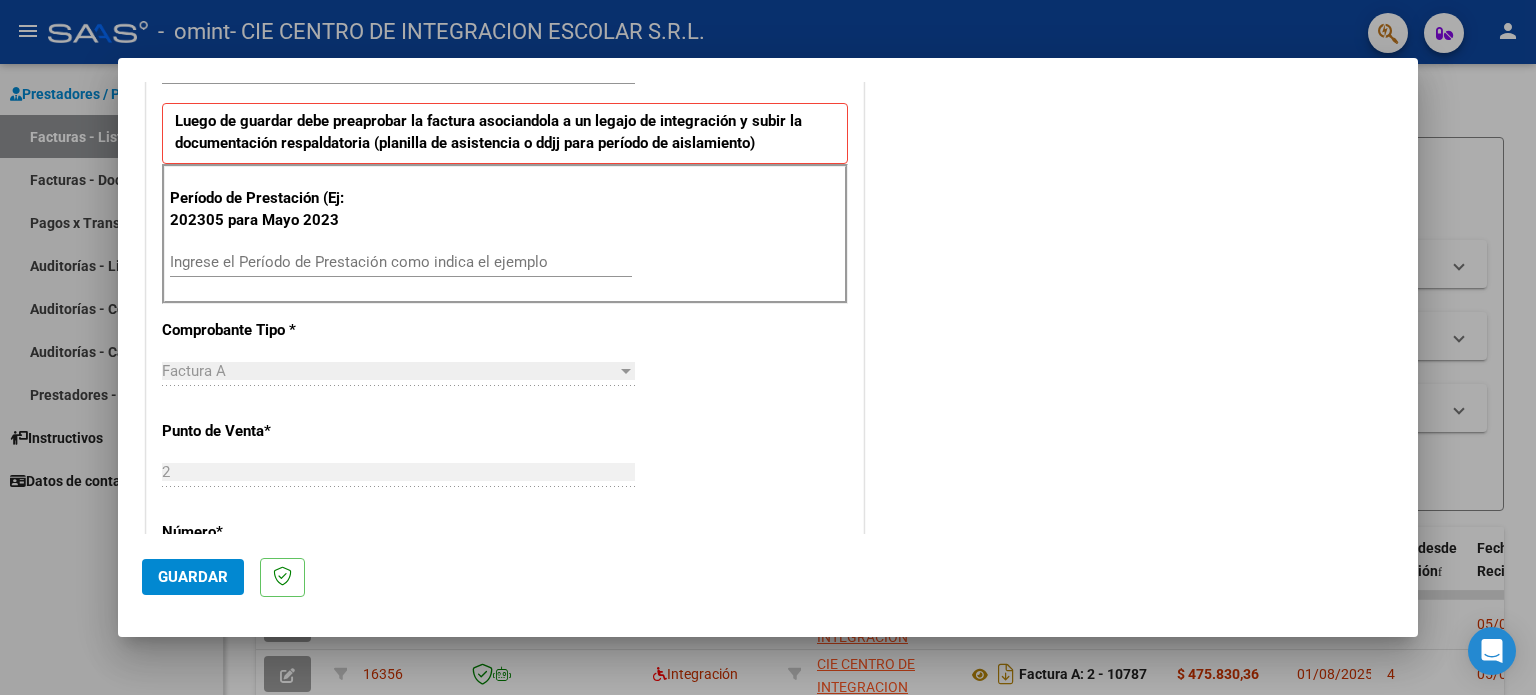 click on "Período de Prestación (Ej: 202305 para Mayo 2023    Ingrese el Período de Prestación como indica el ejemplo" at bounding box center (505, 234) 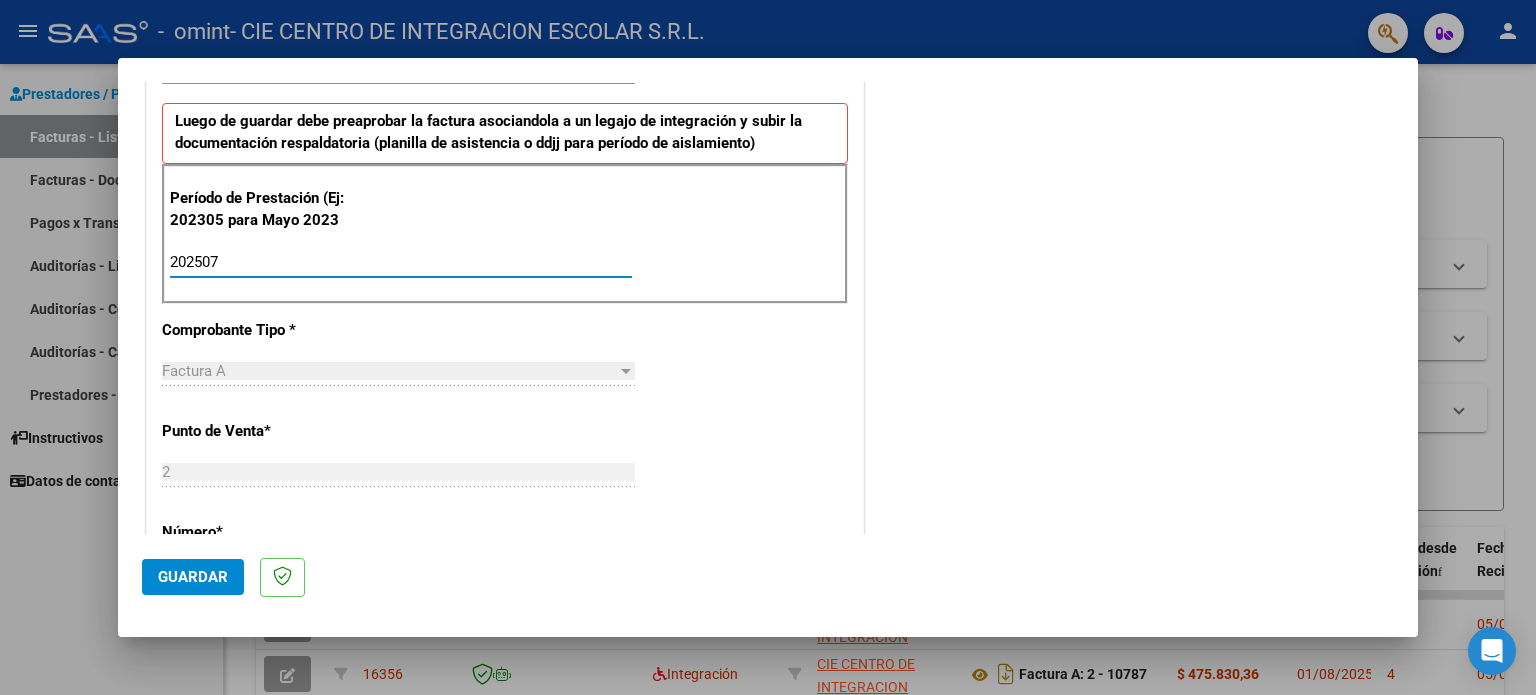 type on "202507" 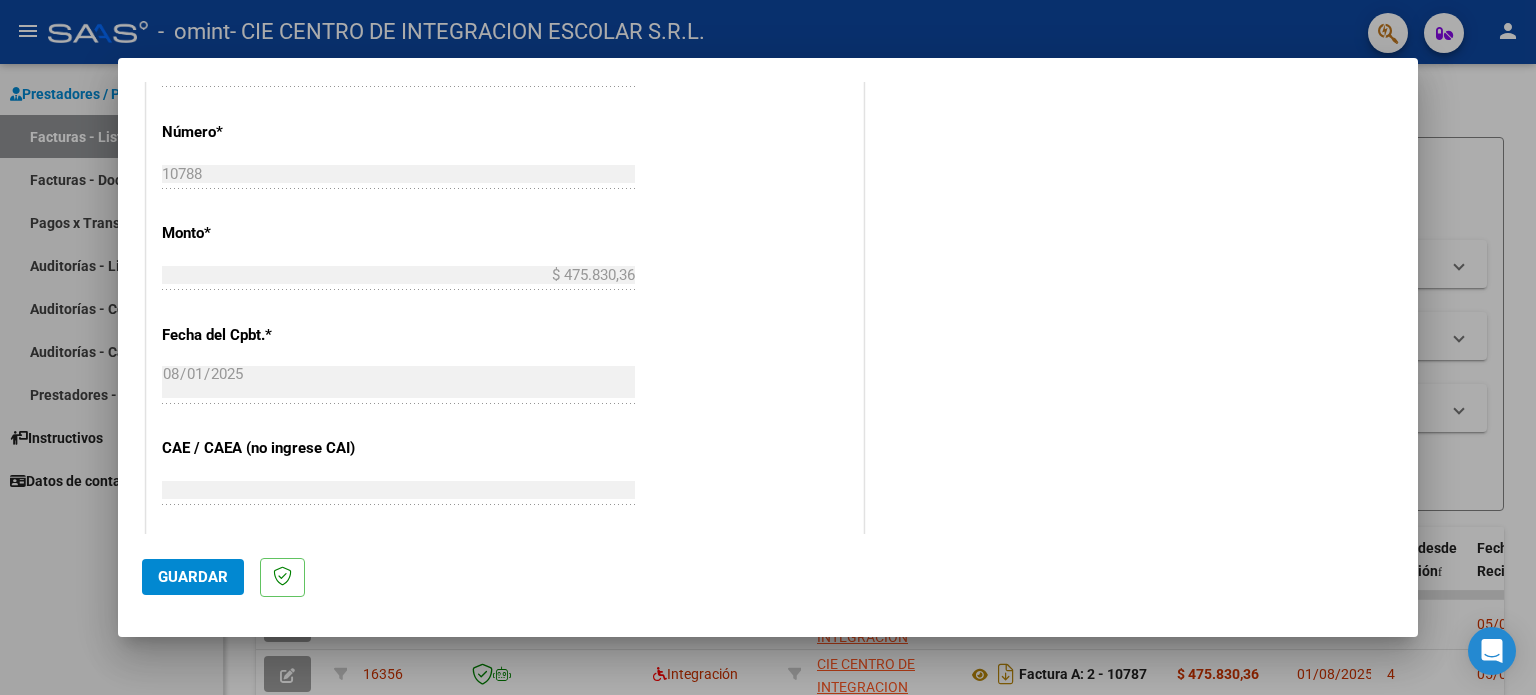 scroll, scrollTop: 1000, scrollLeft: 0, axis: vertical 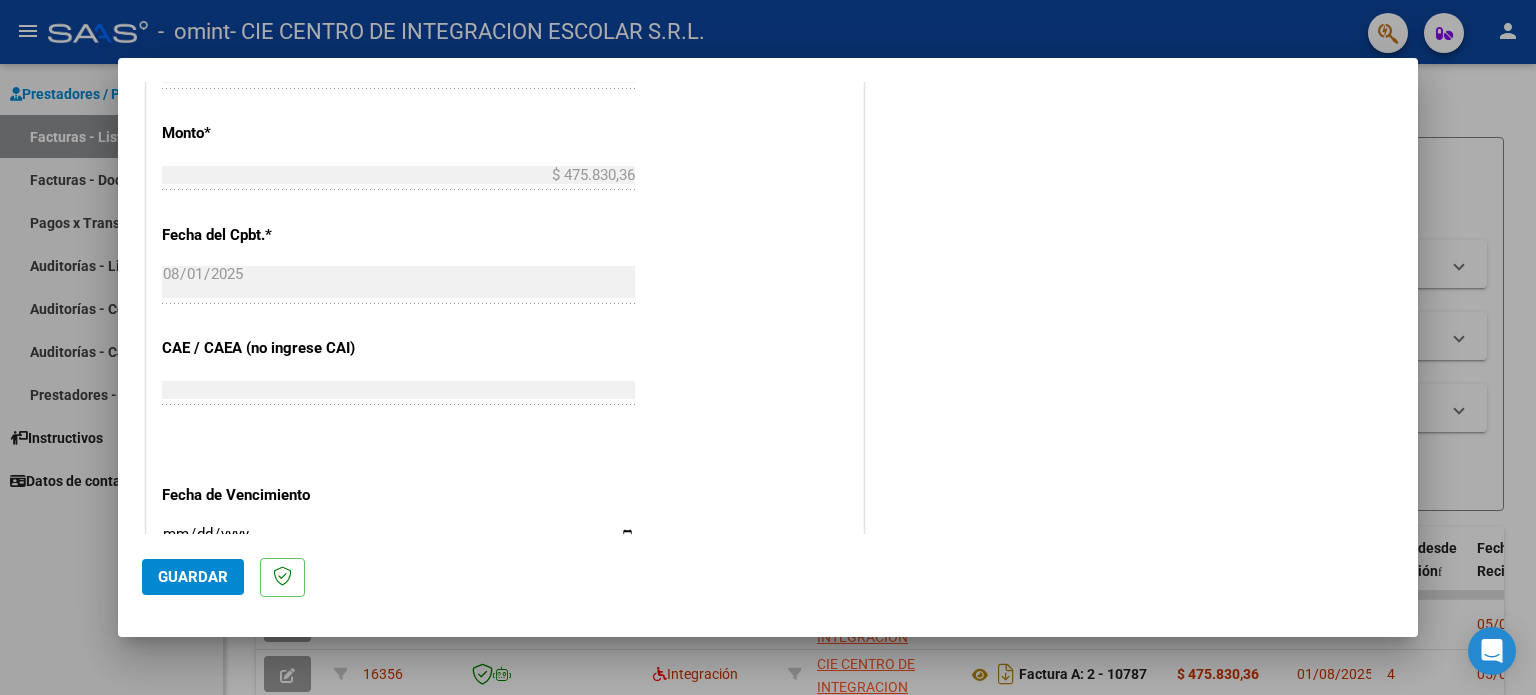 click on "Guardar" 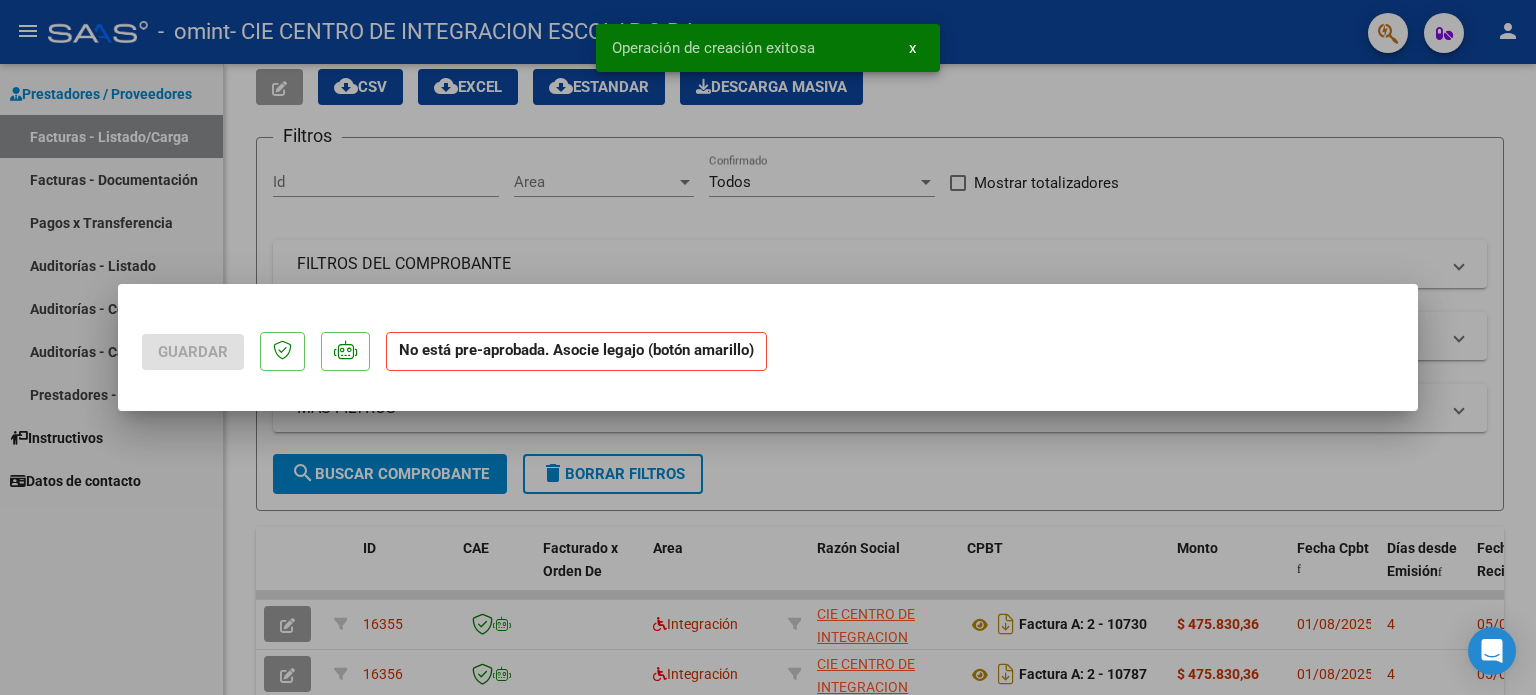 scroll, scrollTop: 0, scrollLeft: 0, axis: both 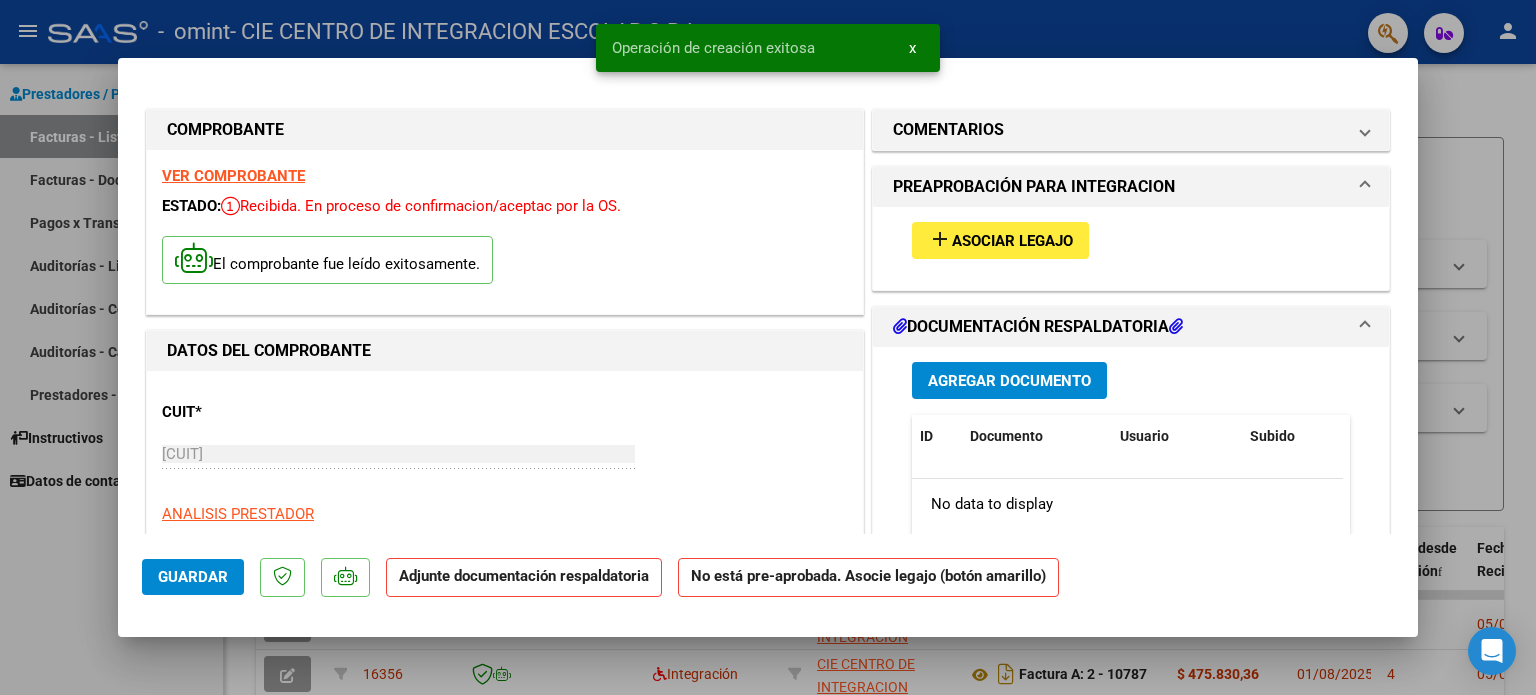 click on "Asociar Legajo" at bounding box center [1012, 241] 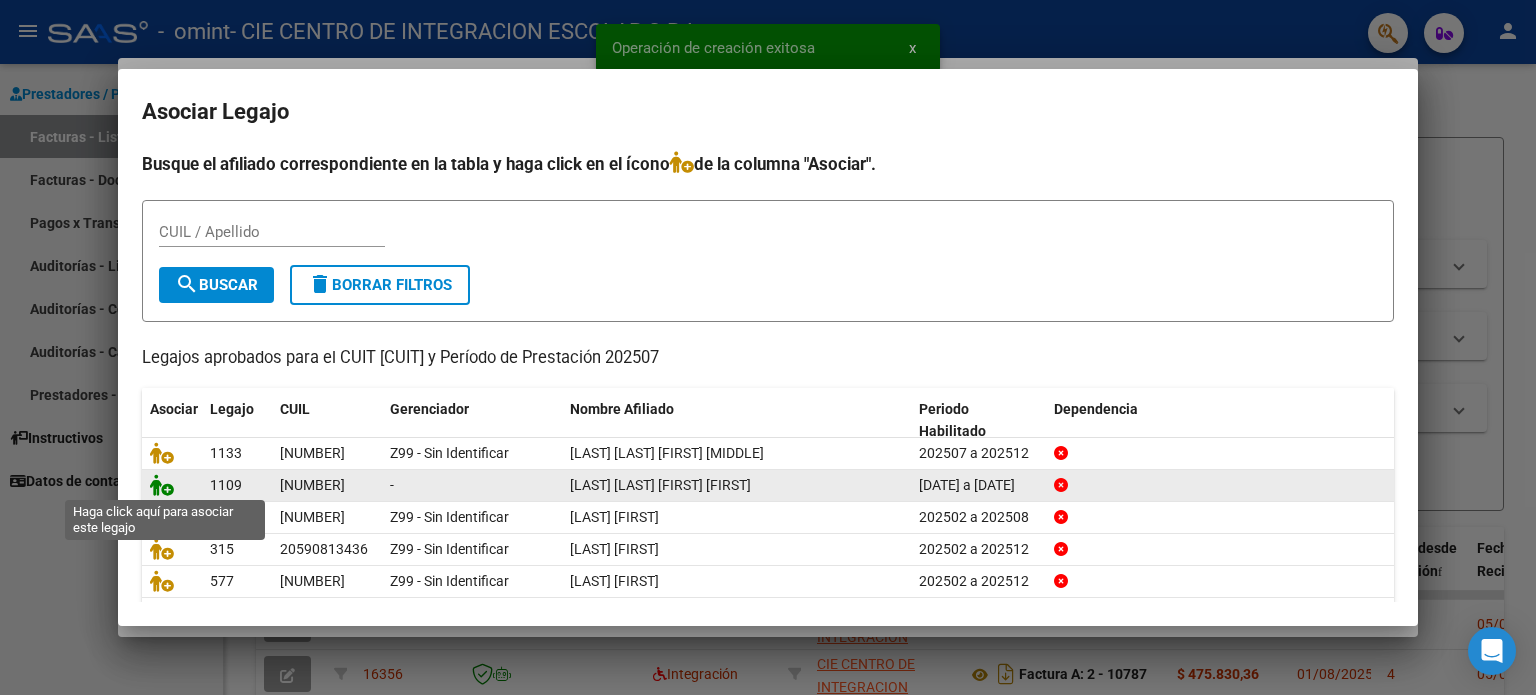 click 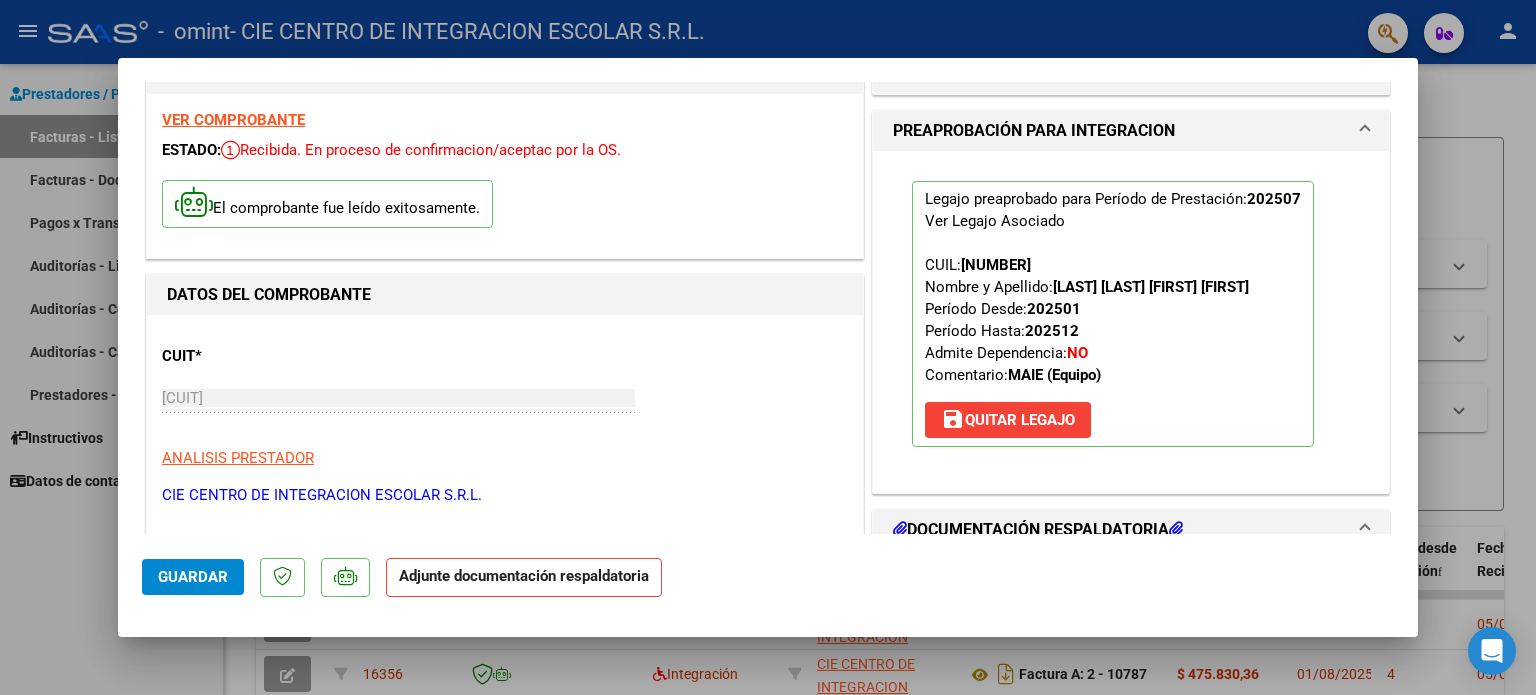 scroll, scrollTop: 200, scrollLeft: 0, axis: vertical 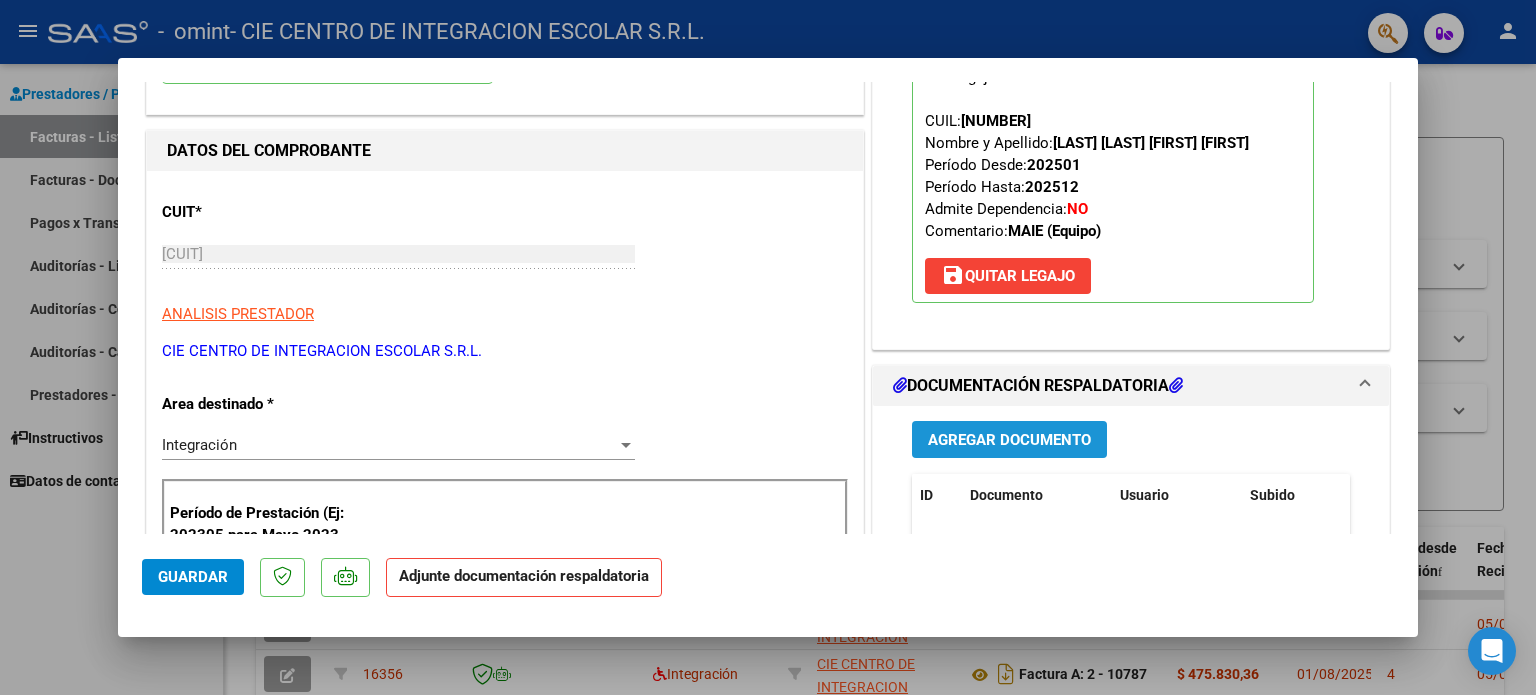 click on "Agregar Documento" at bounding box center (1009, 440) 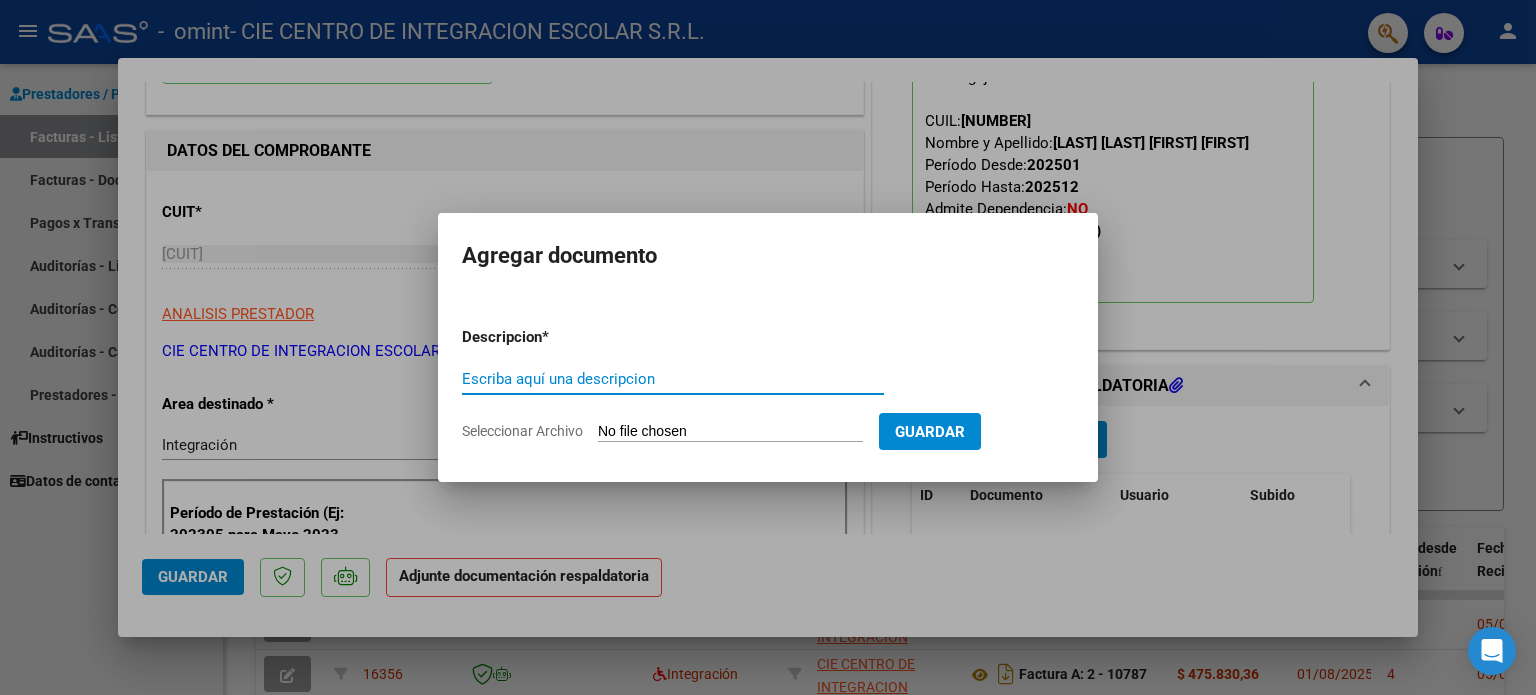 click on "Escriba aquí una descripcion" at bounding box center (673, 379) 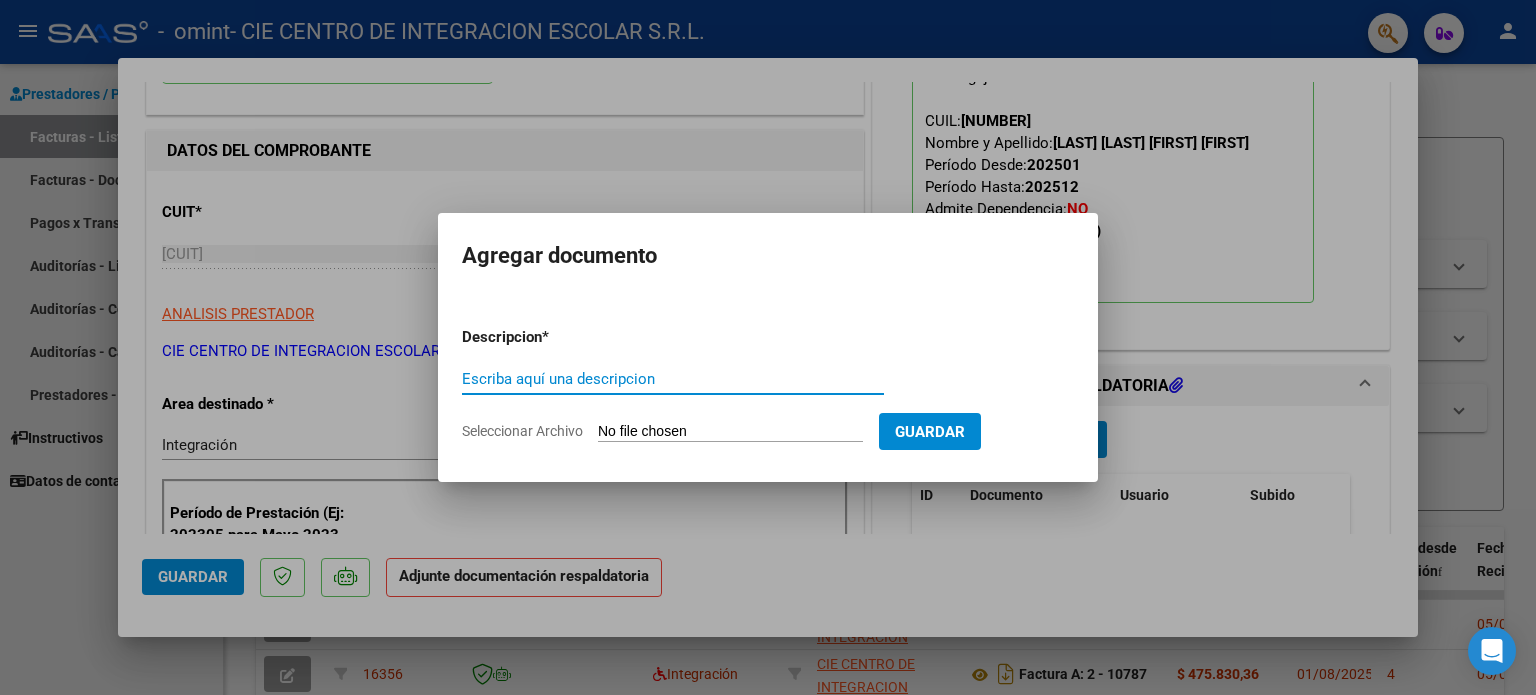 scroll, scrollTop: 0, scrollLeft: 0, axis: both 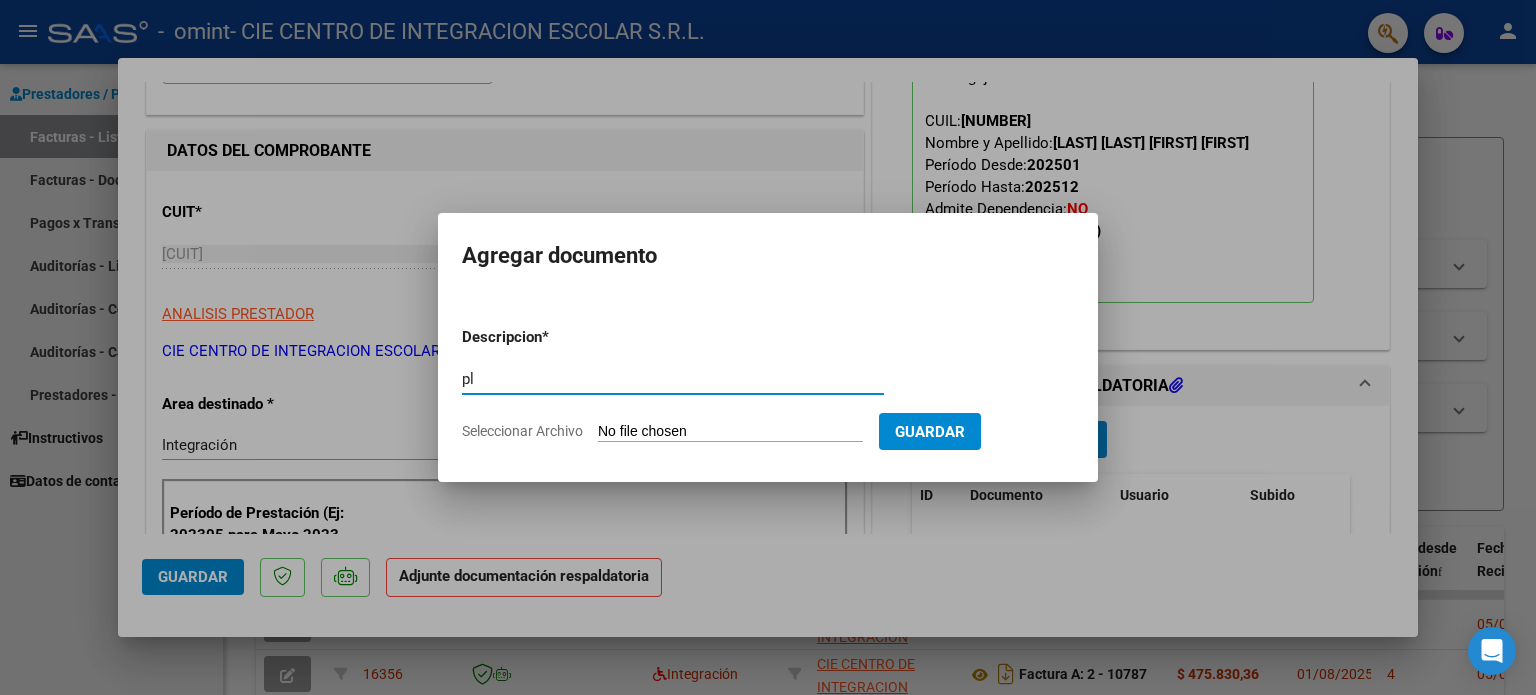 type on "p" 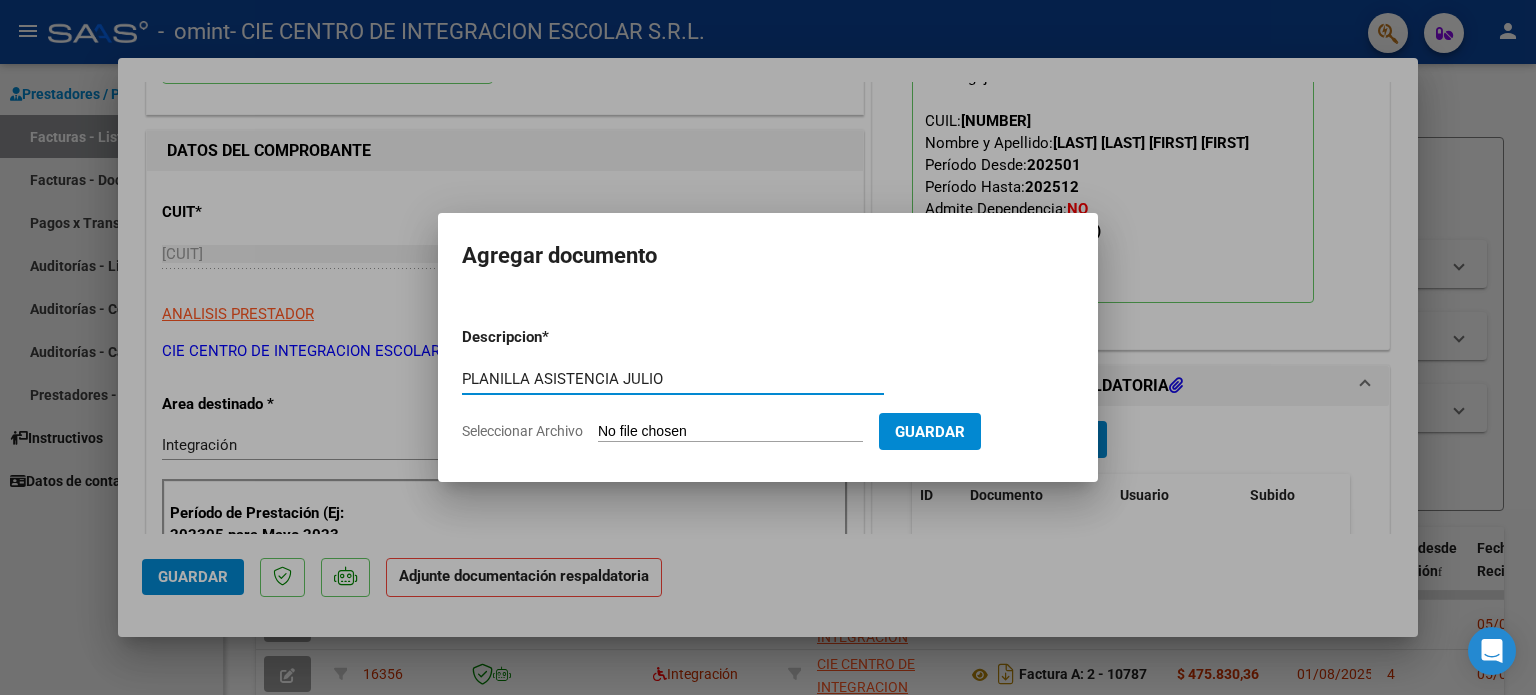 click on "PLANILLA ASISTENCIA JULIO" at bounding box center (673, 379) 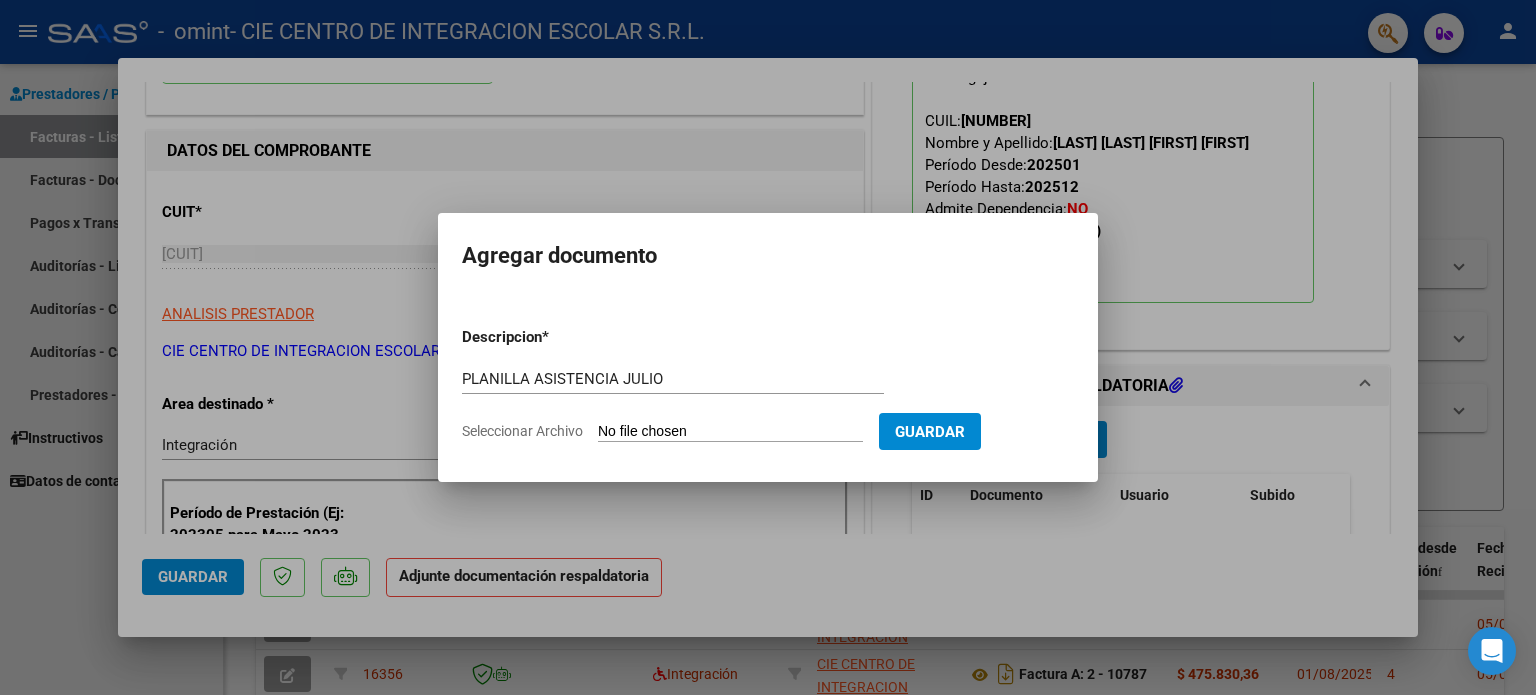 click on "Seleccionar Archivo" at bounding box center (730, 432) 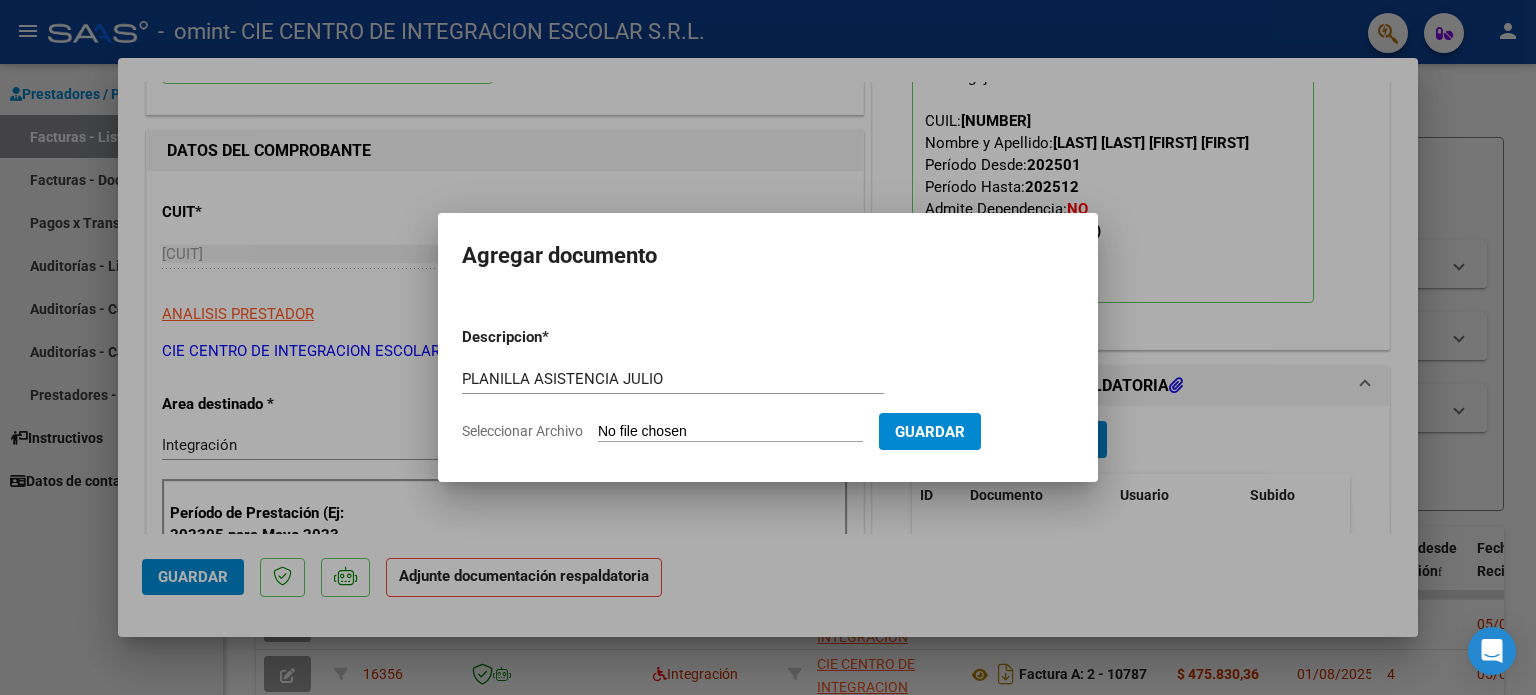 type on "C:\fakepath\[LAST] [FIRST] [MONTH].pdf" 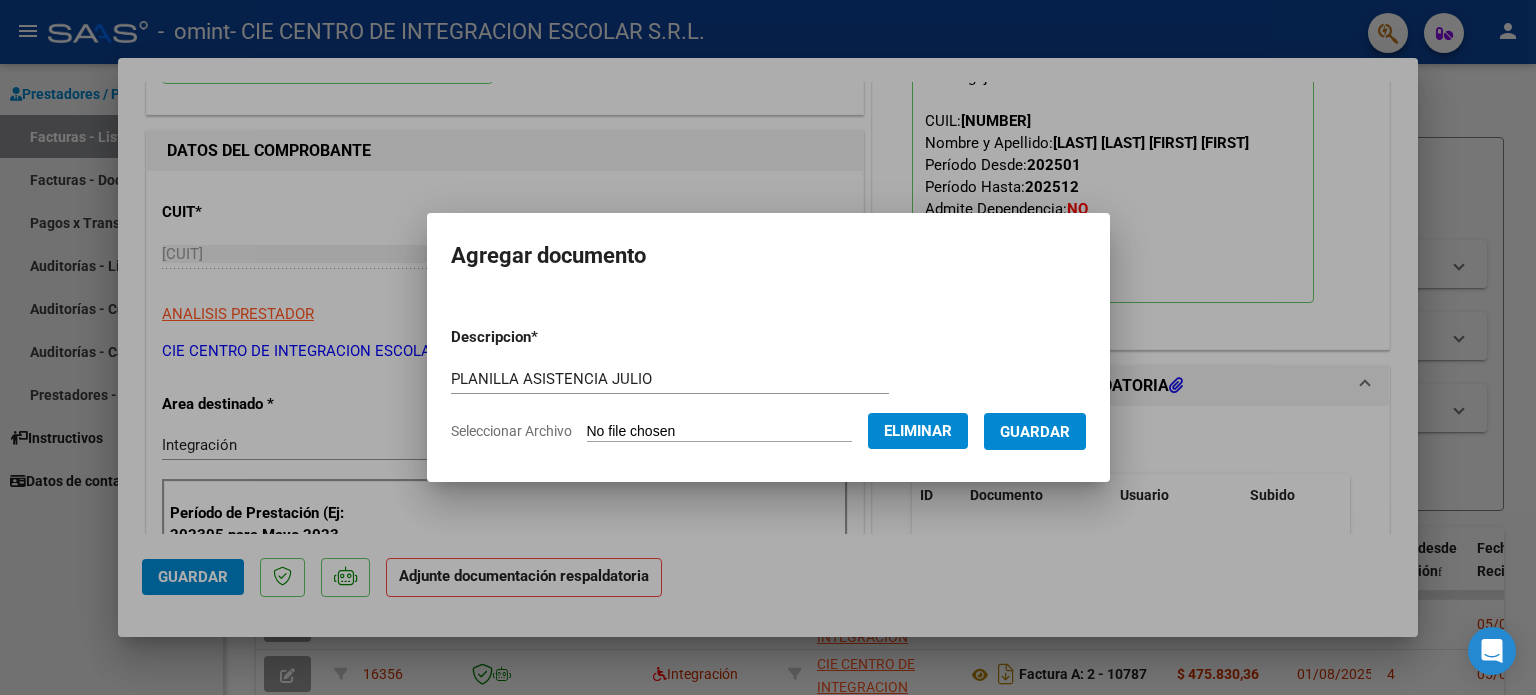 click on "Guardar" at bounding box center (1035, 432) 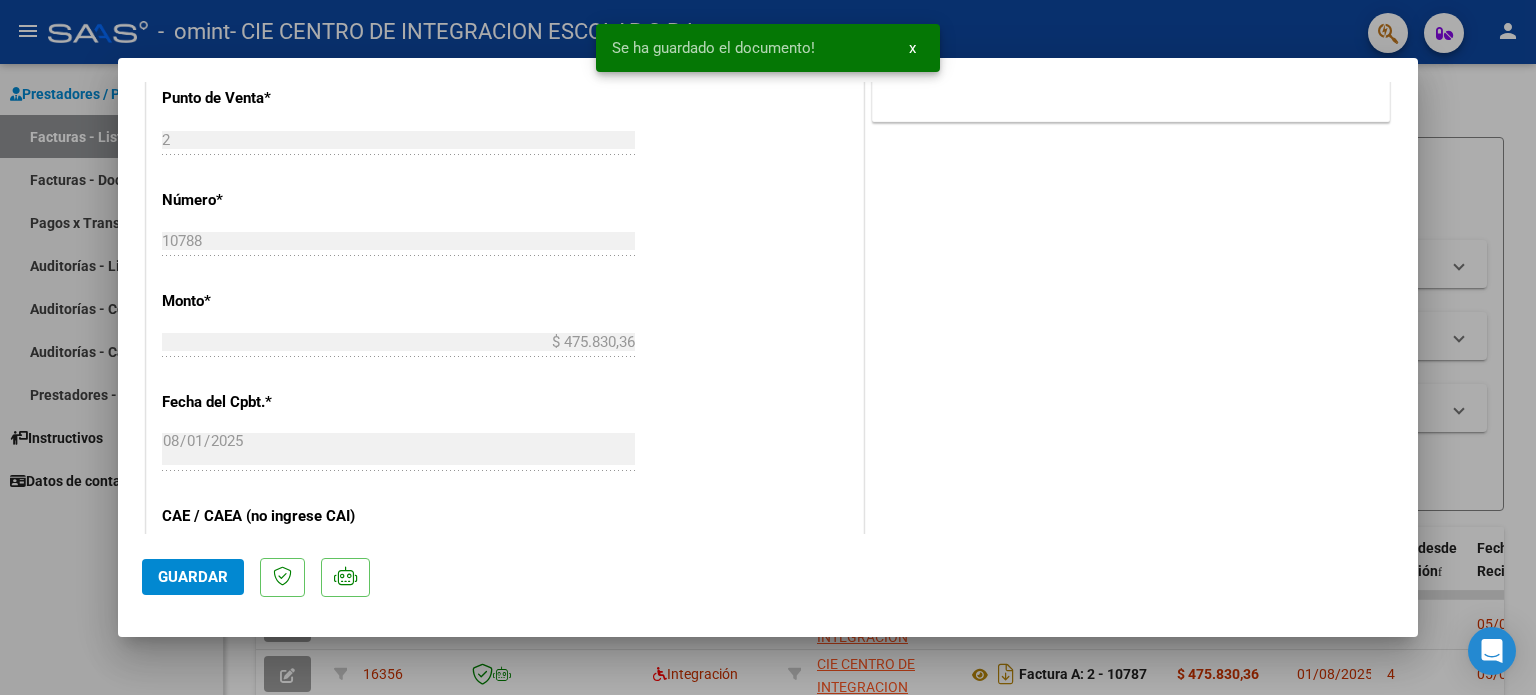 scroll, scrollTop: 1200, scrollLeft: 0, axis: vertical 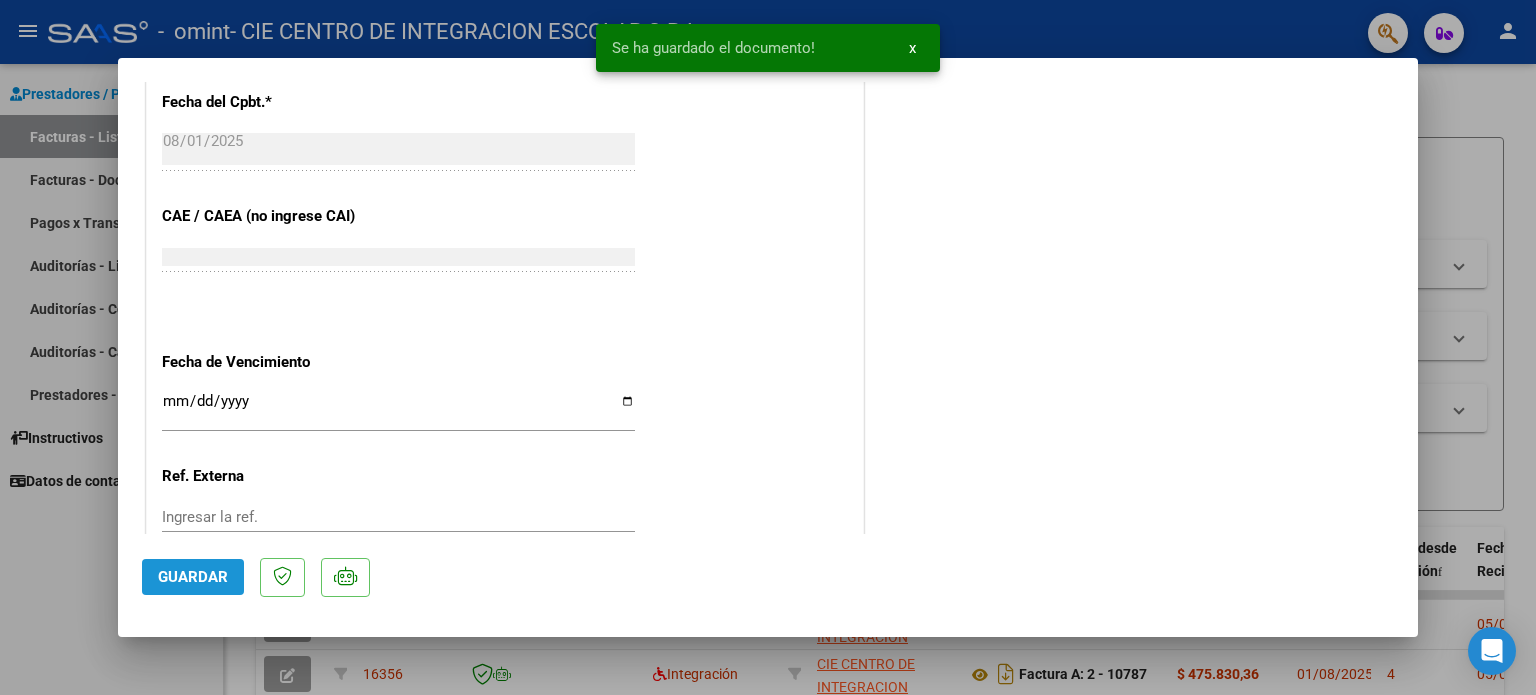 click on "Guardar" 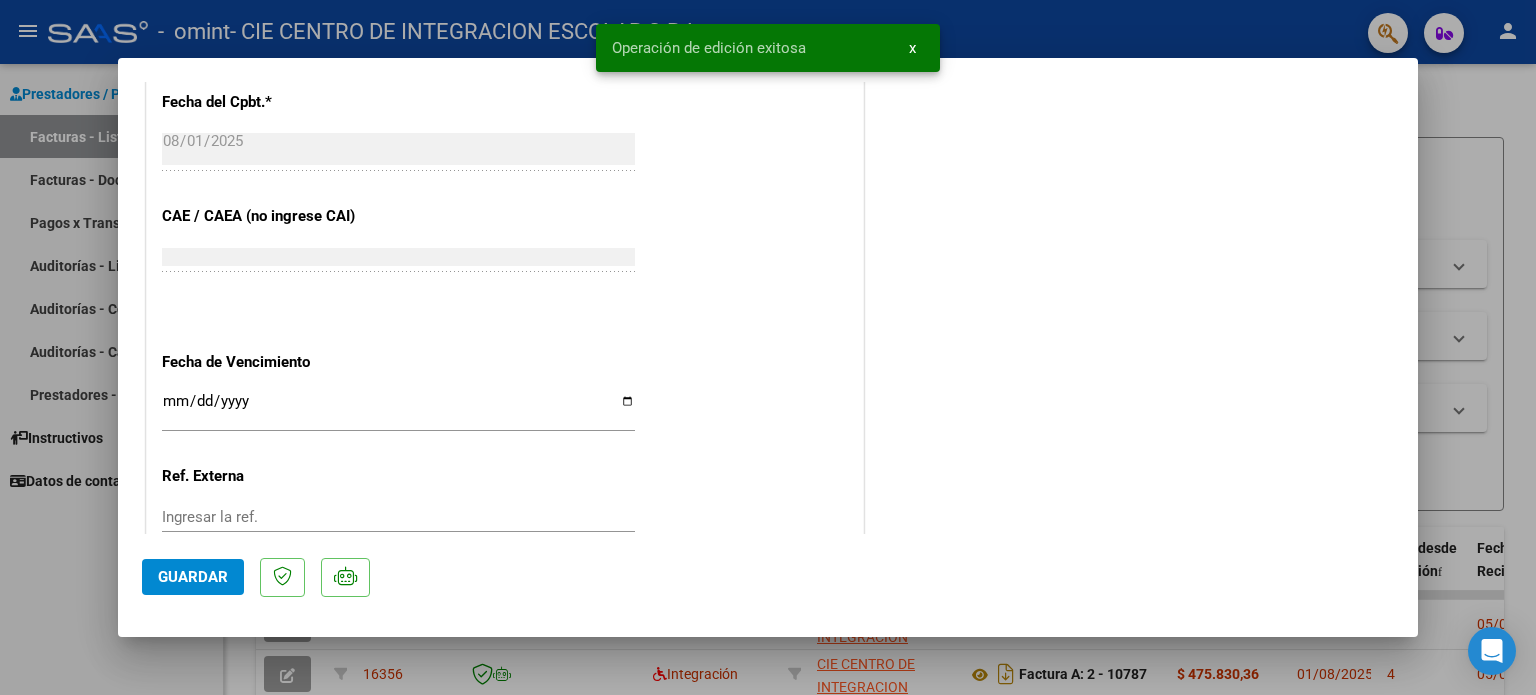 click at bounding box center (768, 347) 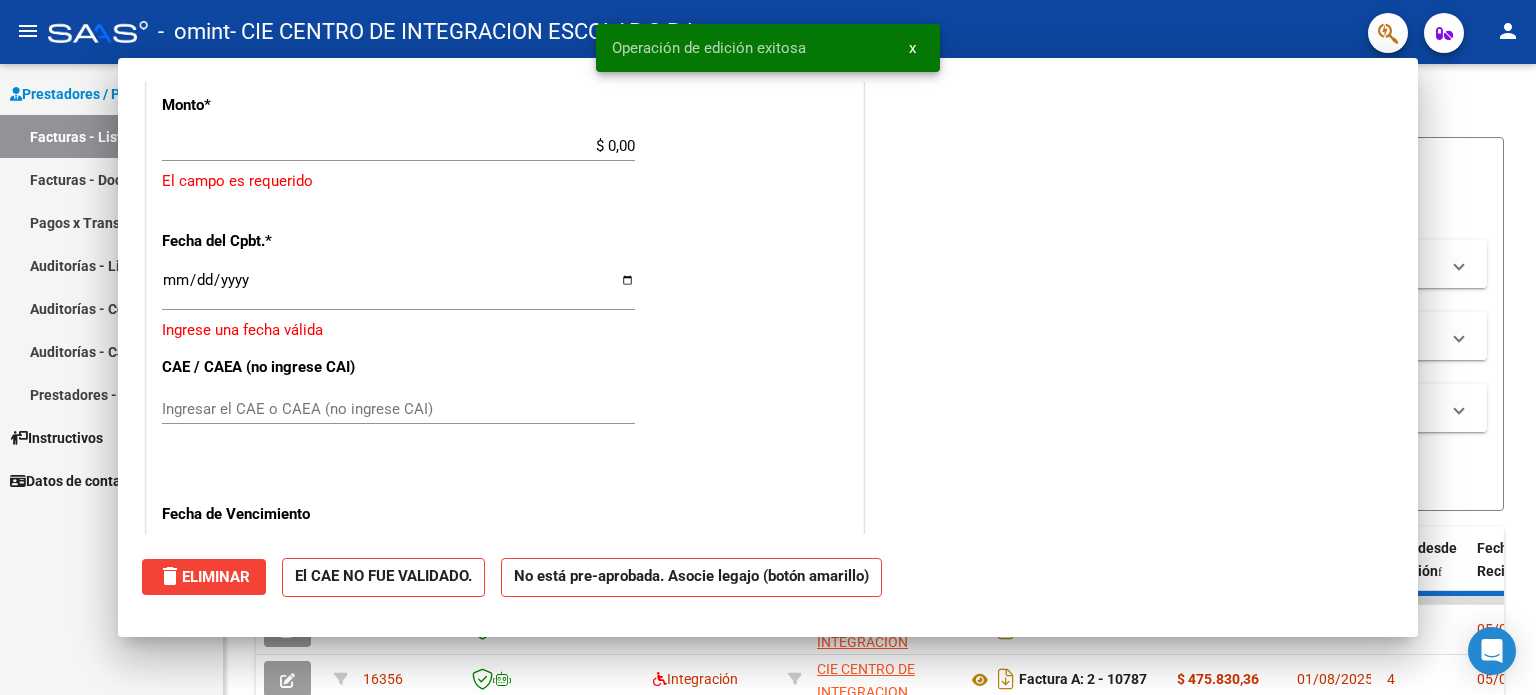 scroll, scrollTop: 0, scrollLeft: 0, axis: both 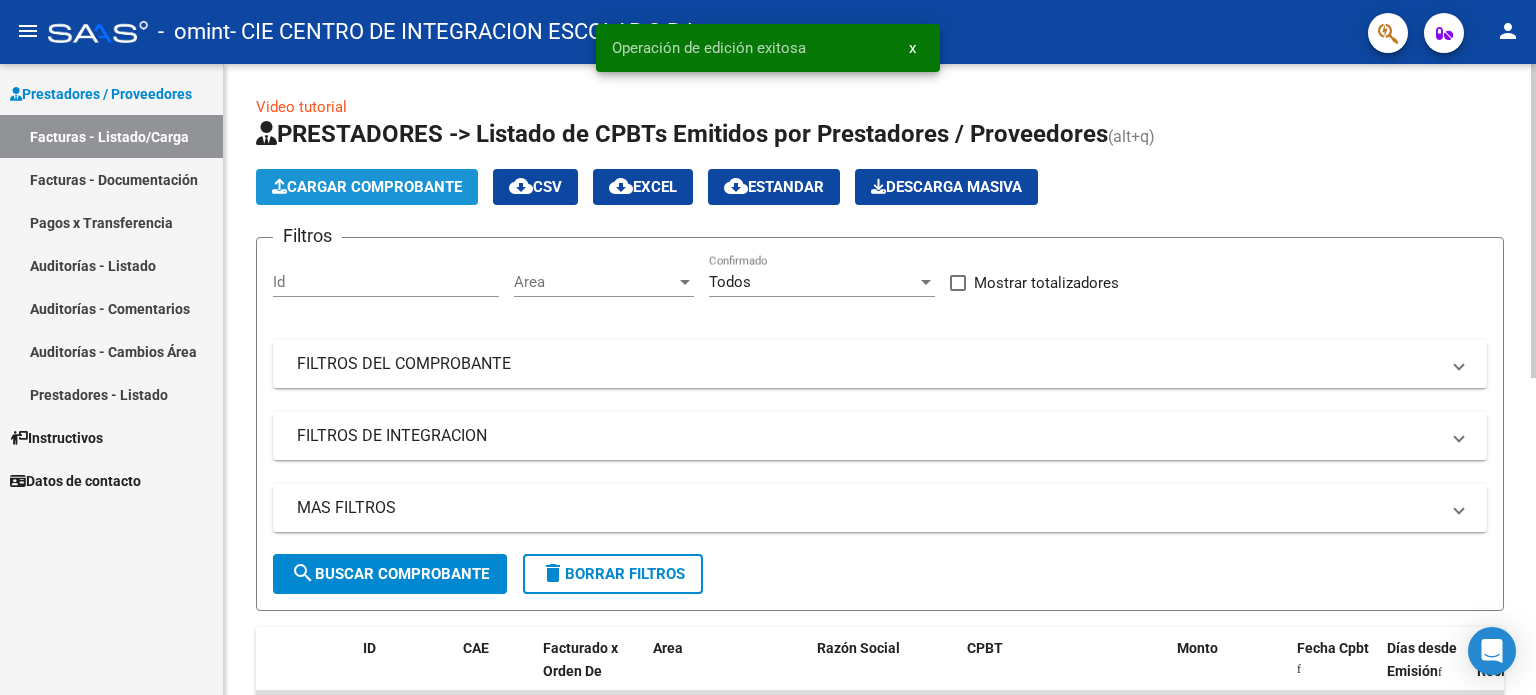 click on "Cargar Comprobante" 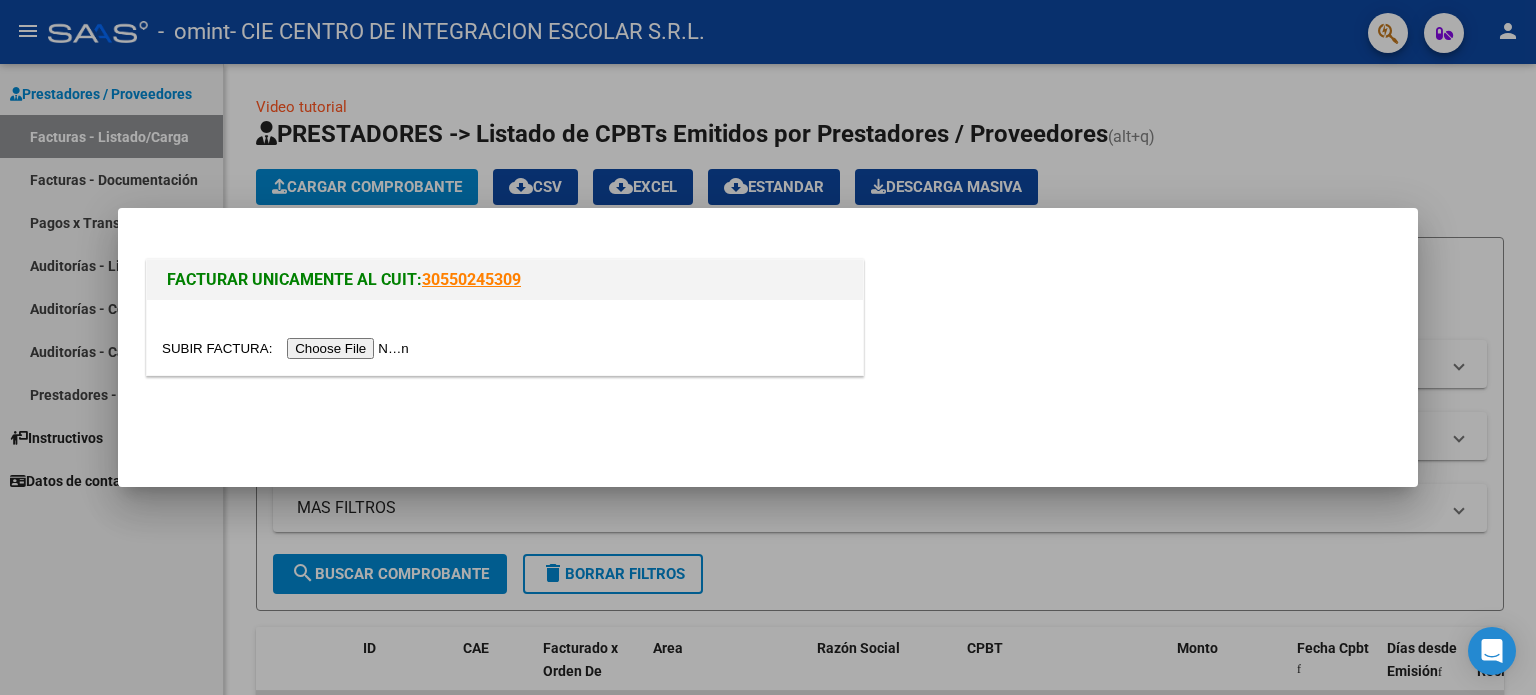 click at bounding box center [288, 348] 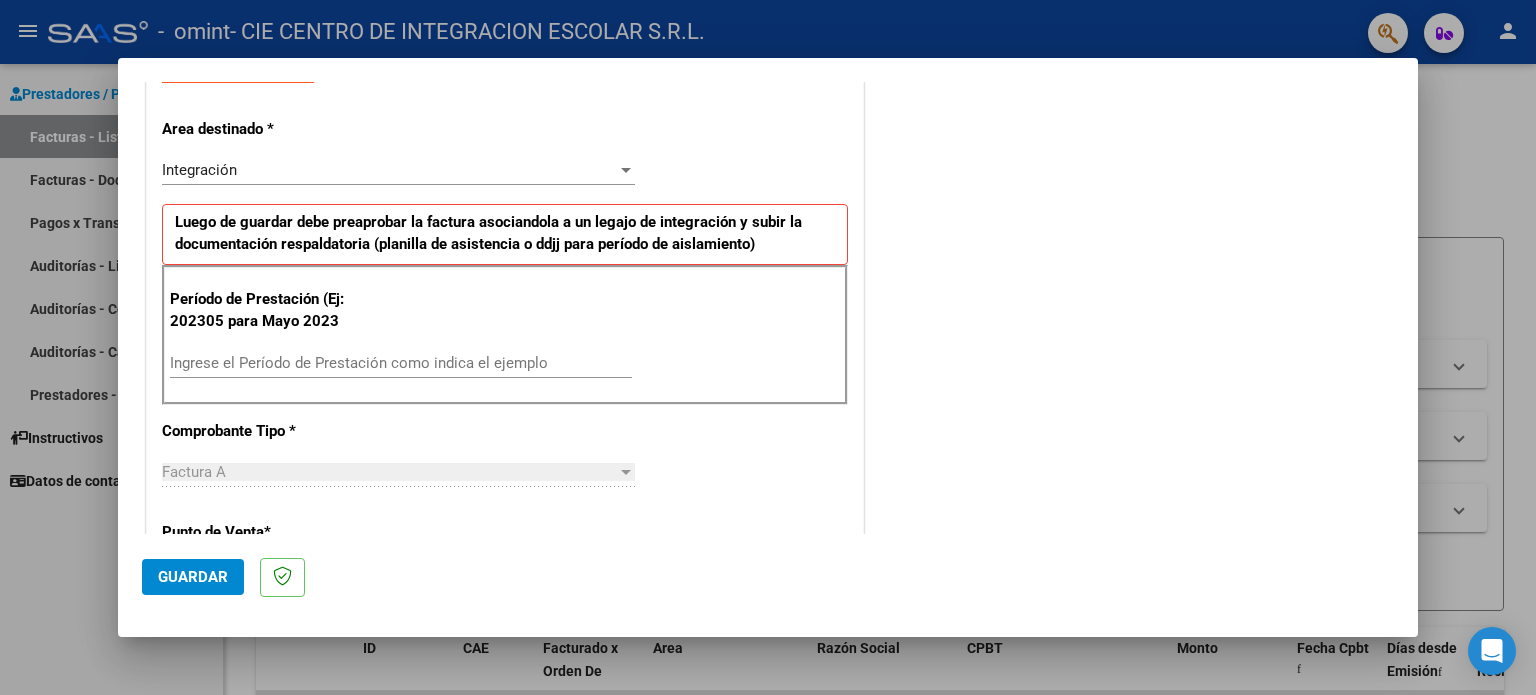 scroll, scrollTop: 400, scrollLeft: 0, axis: vertical 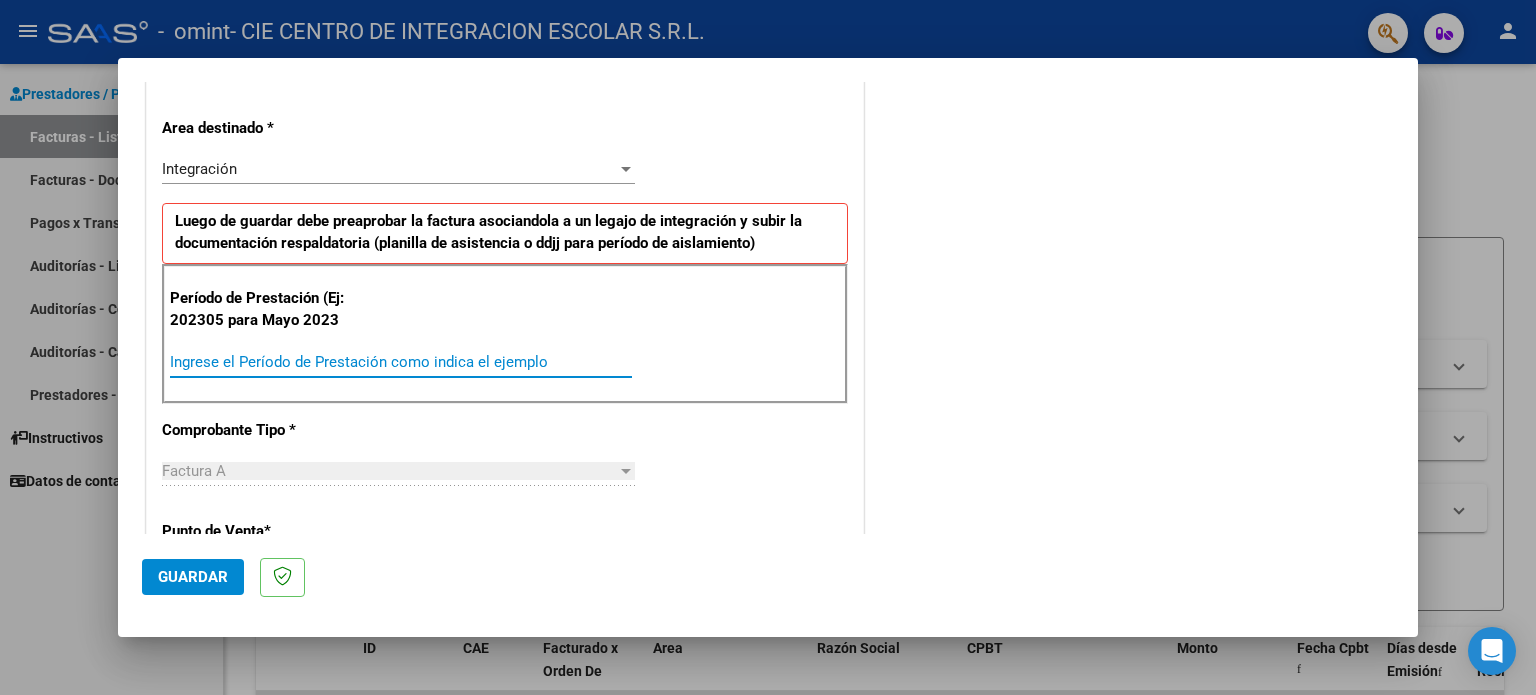click on "Ingrese el Período de Prestación como indica el ejemplo" at bounding box center [401, 362] 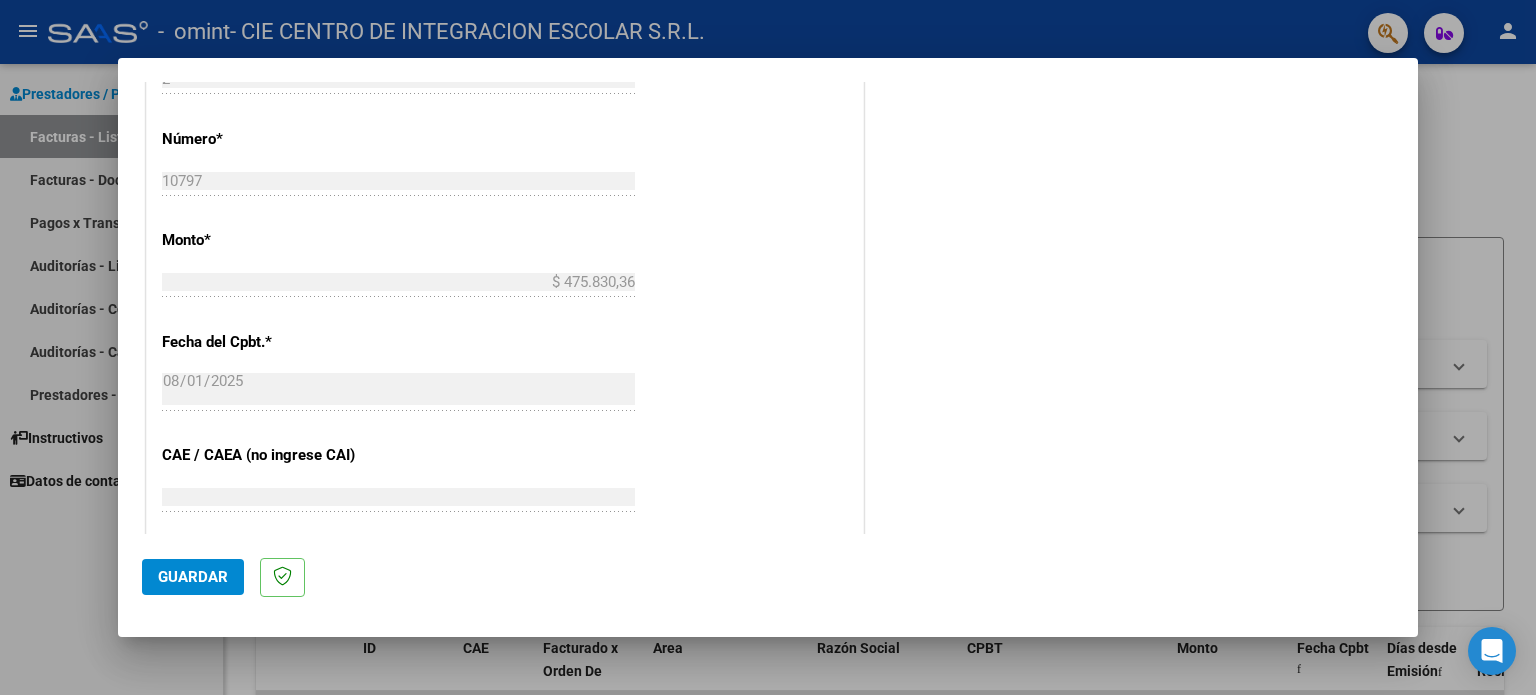scroll, scrollTop: 1100, scrollLeft: 0, axis: vertical 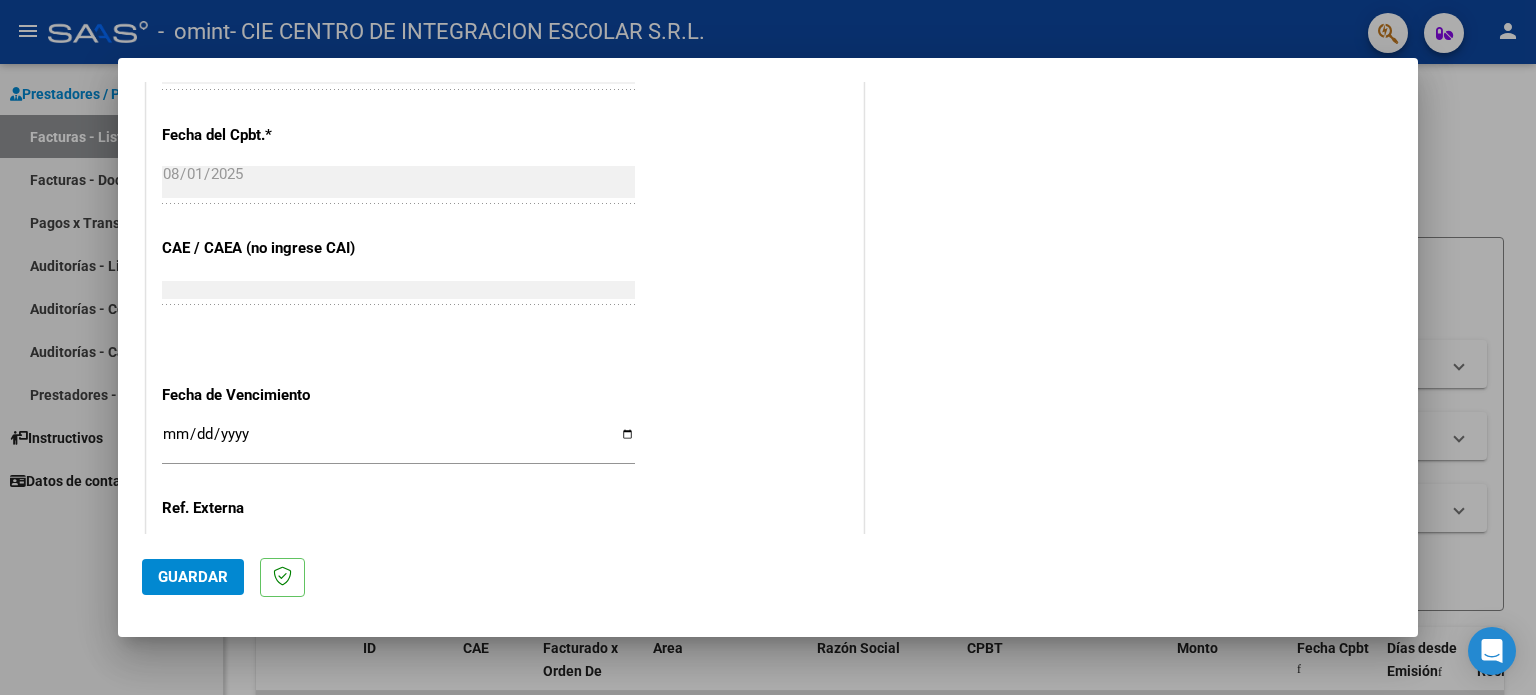 type on "202507" 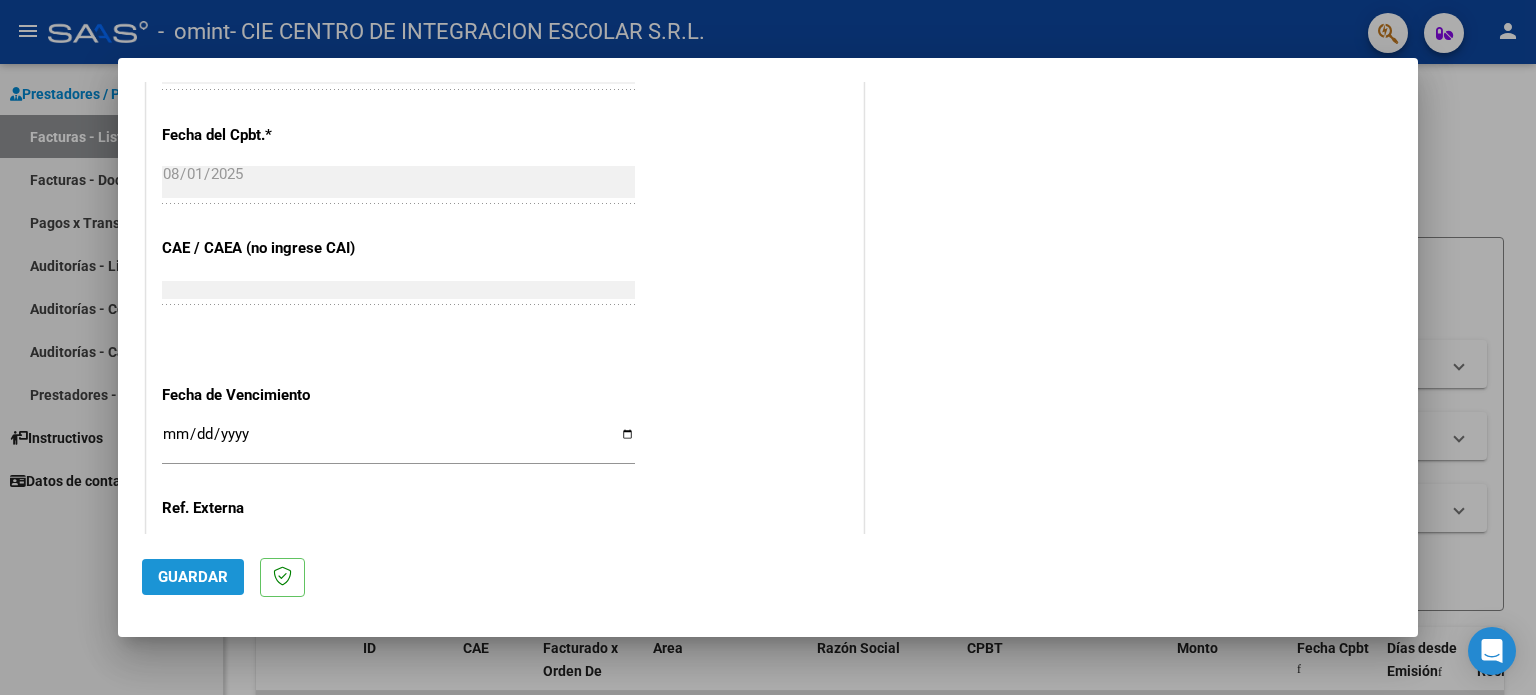 click on "Guardar" 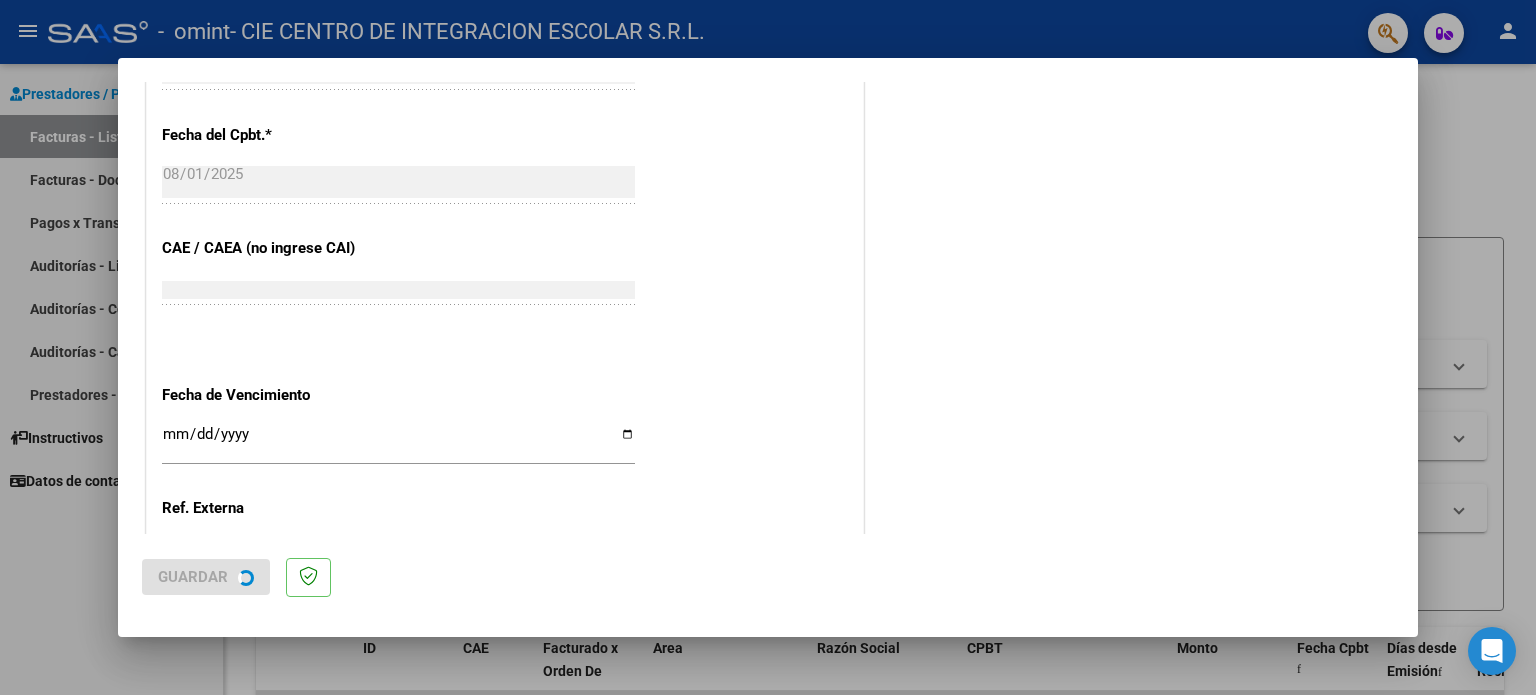 scroll, scrollTop: 0, scrollLeft: 0, axis: both 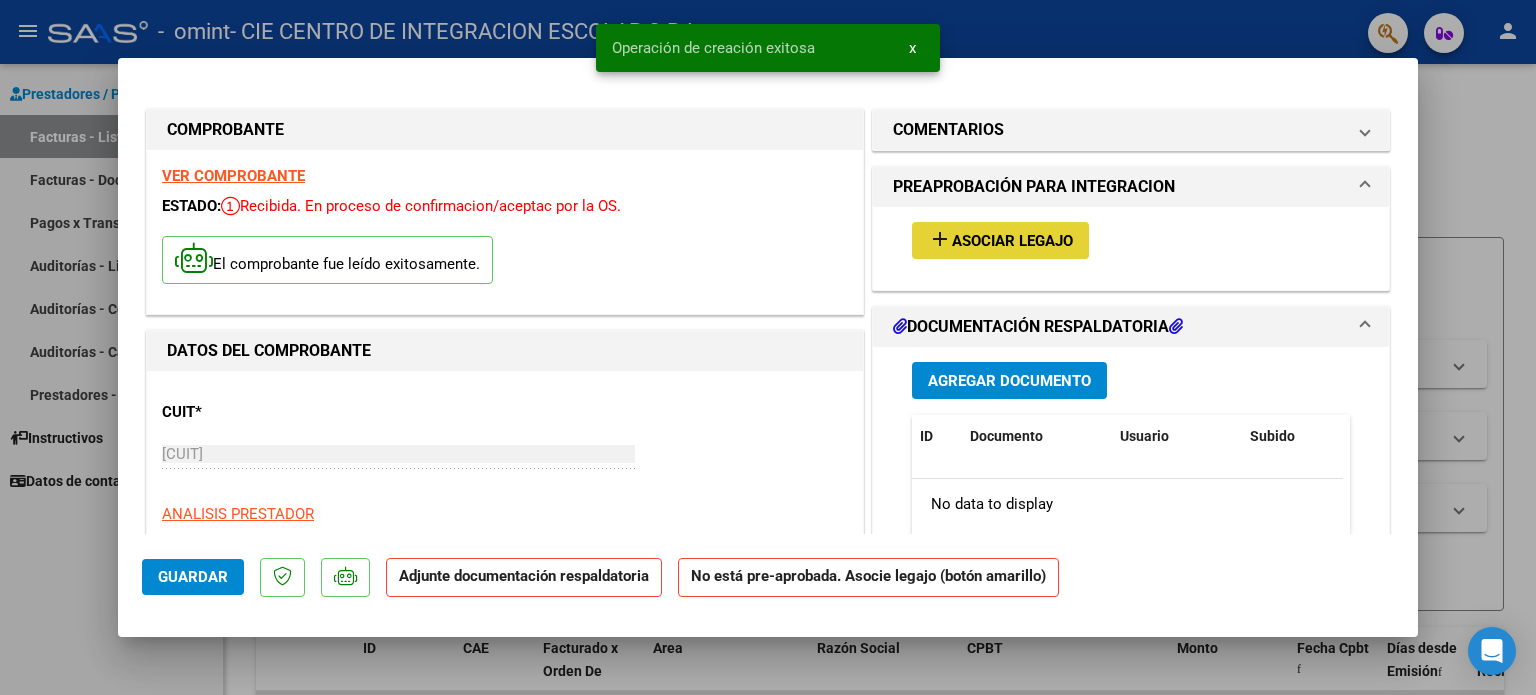 click on "Asociar Legajo" at bounding box center (1012, 241) 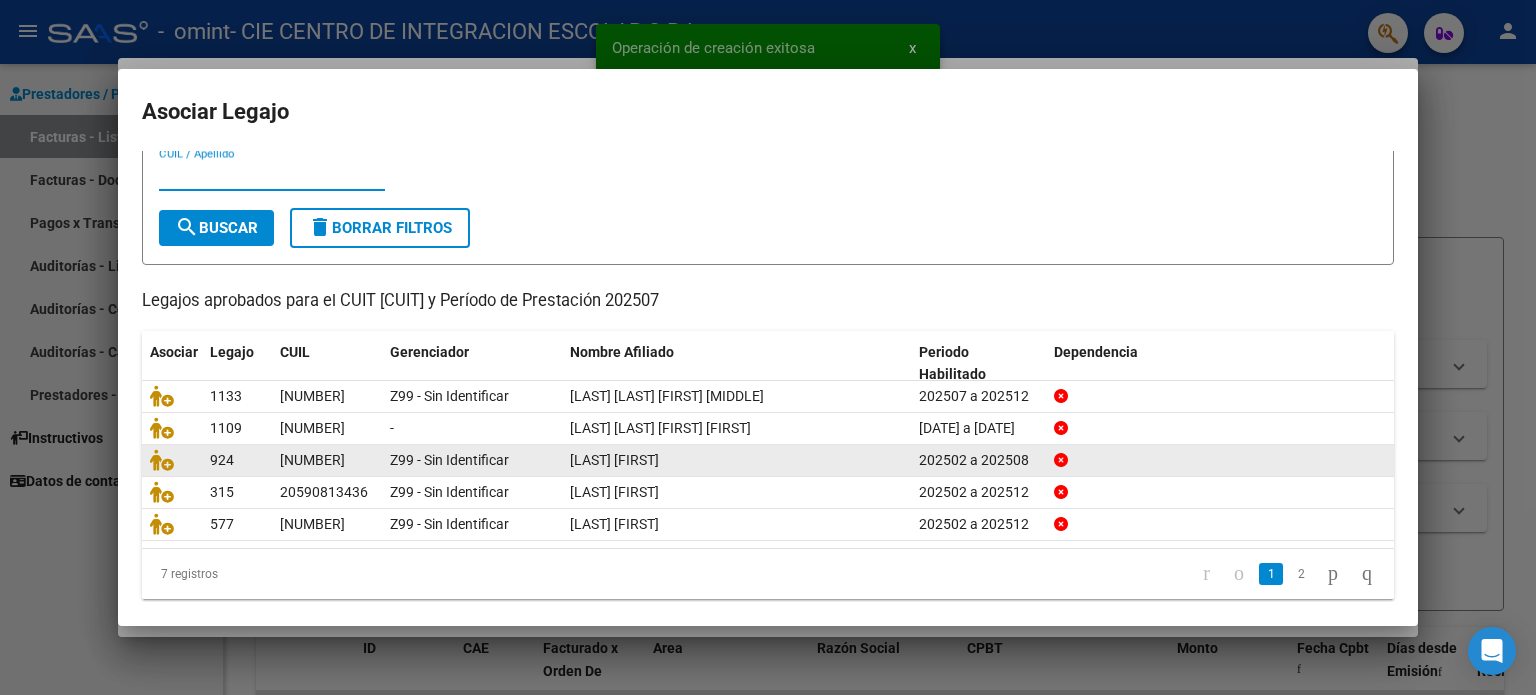 scroll, scrollTop: 67, scrollLeft: 0, axis: vertical 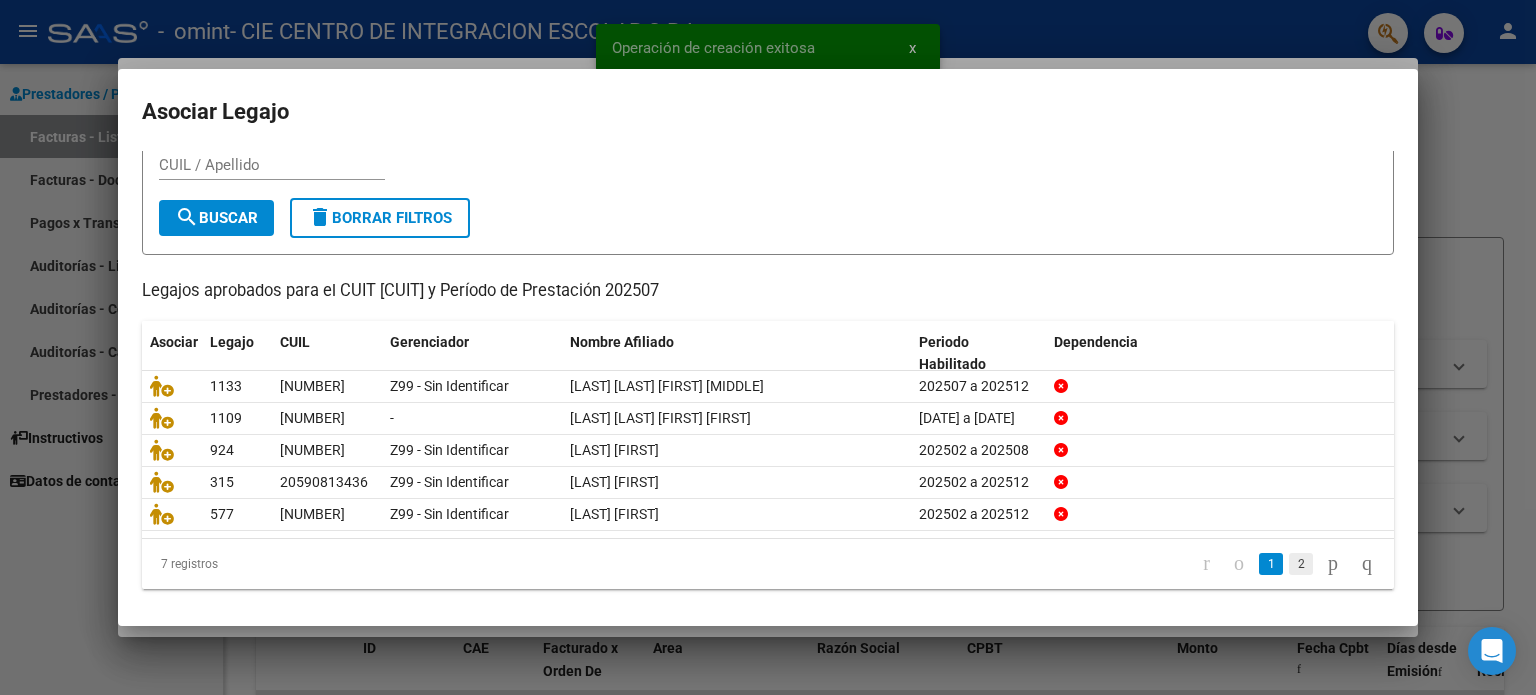 click on "2" 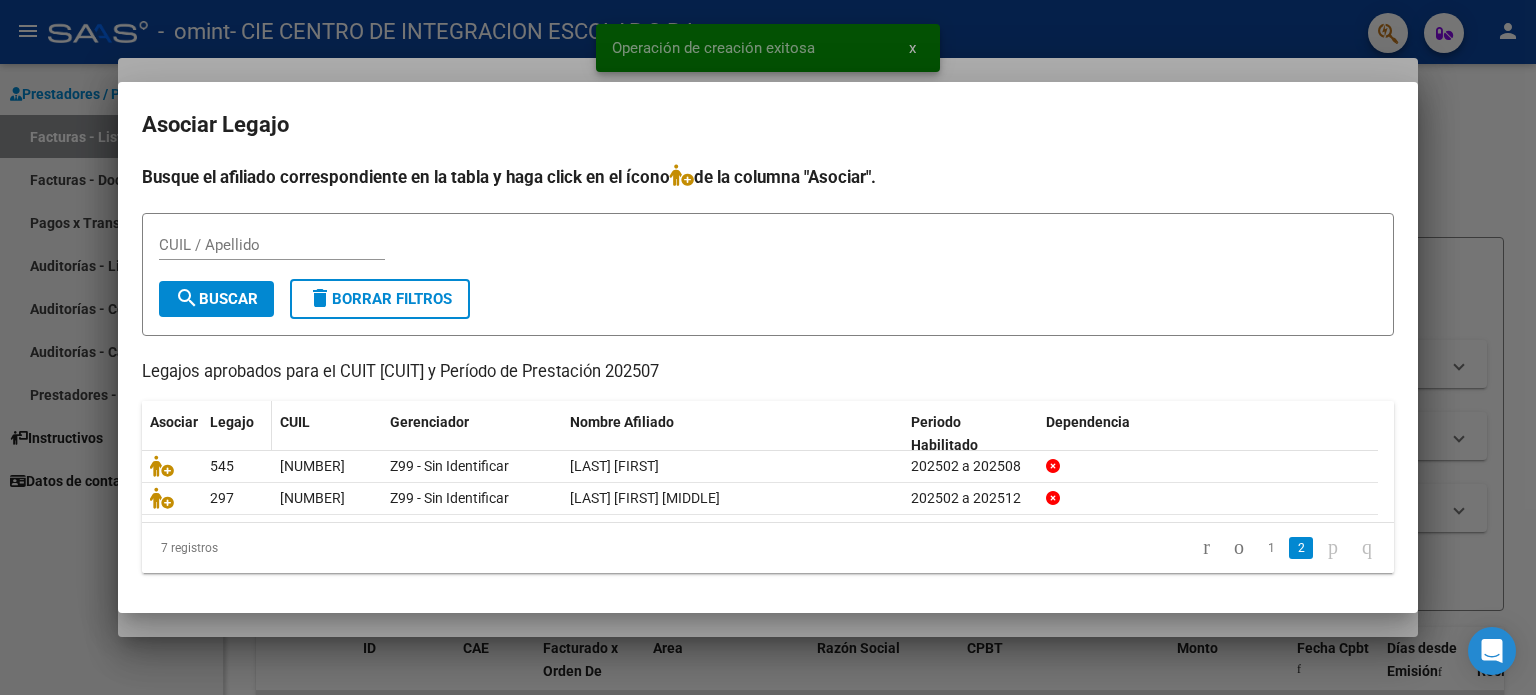 scroll, scrollTop: 0, scrollLeft: 0, axis: both 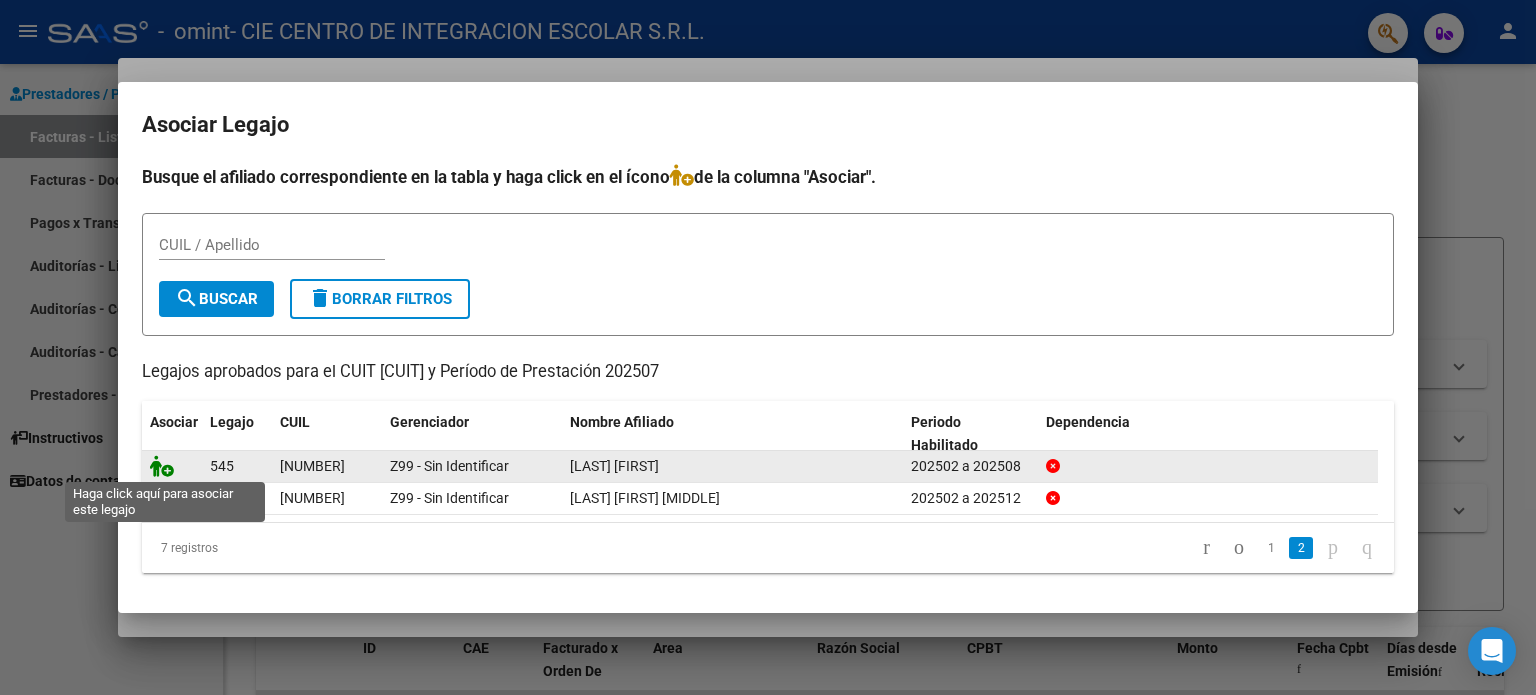 click 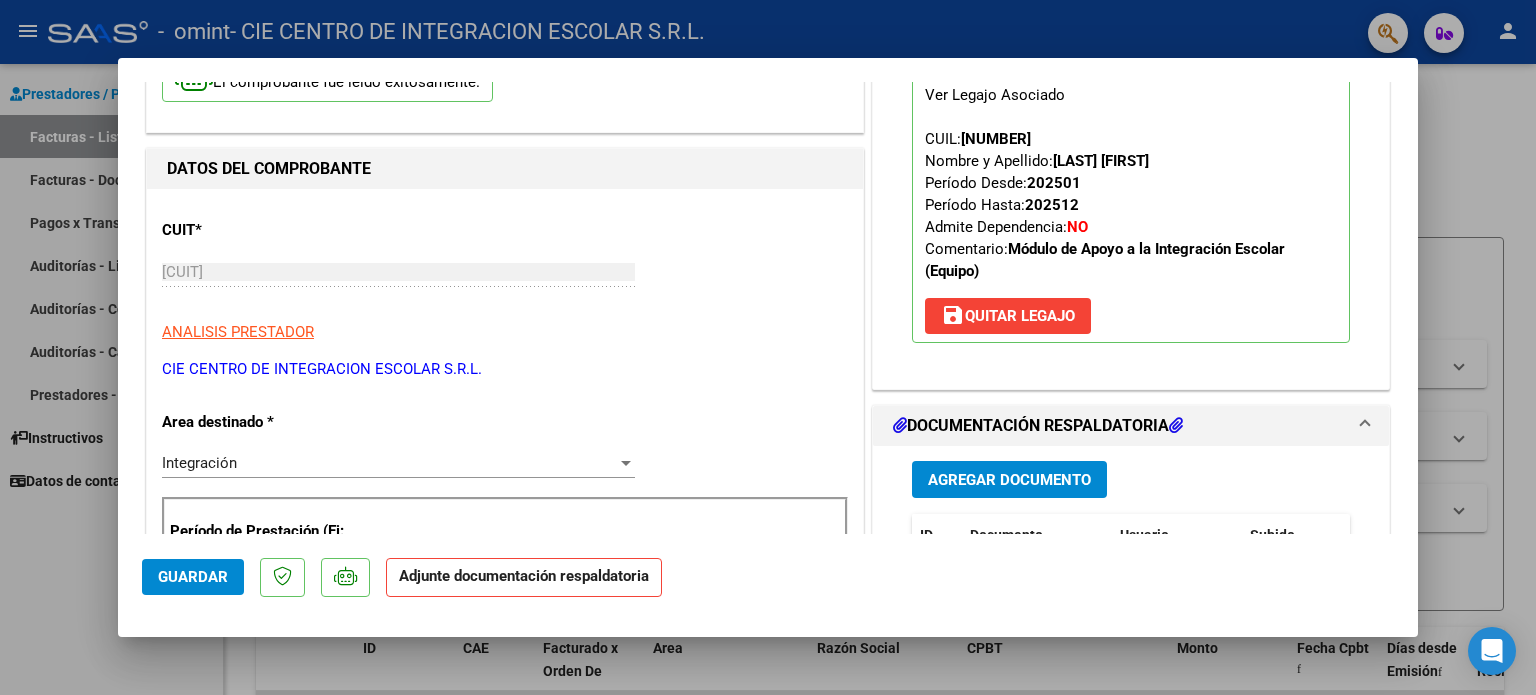 scroll, scrollTop: 200, scrollLeft: 0, axis: vertical 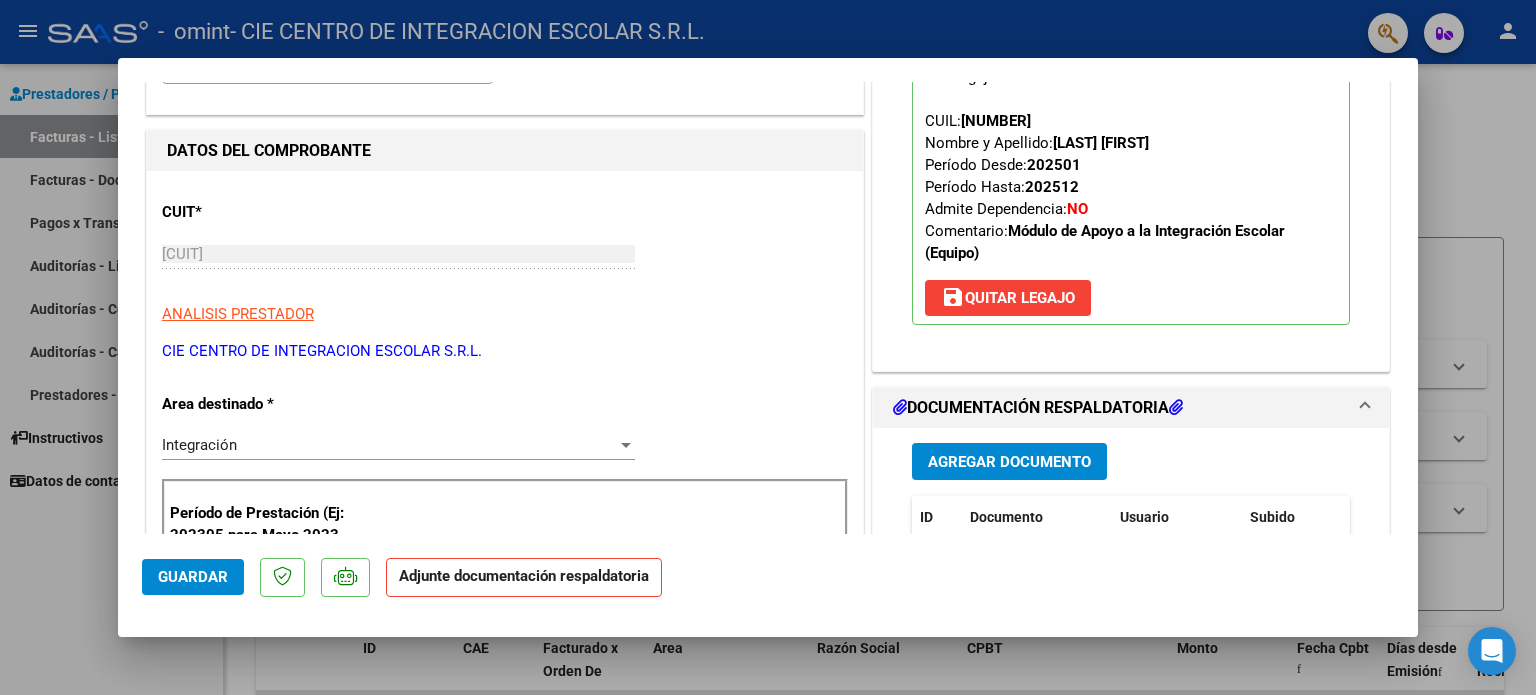 click on "Agregar Documento" at bounding box center (1009, 461) 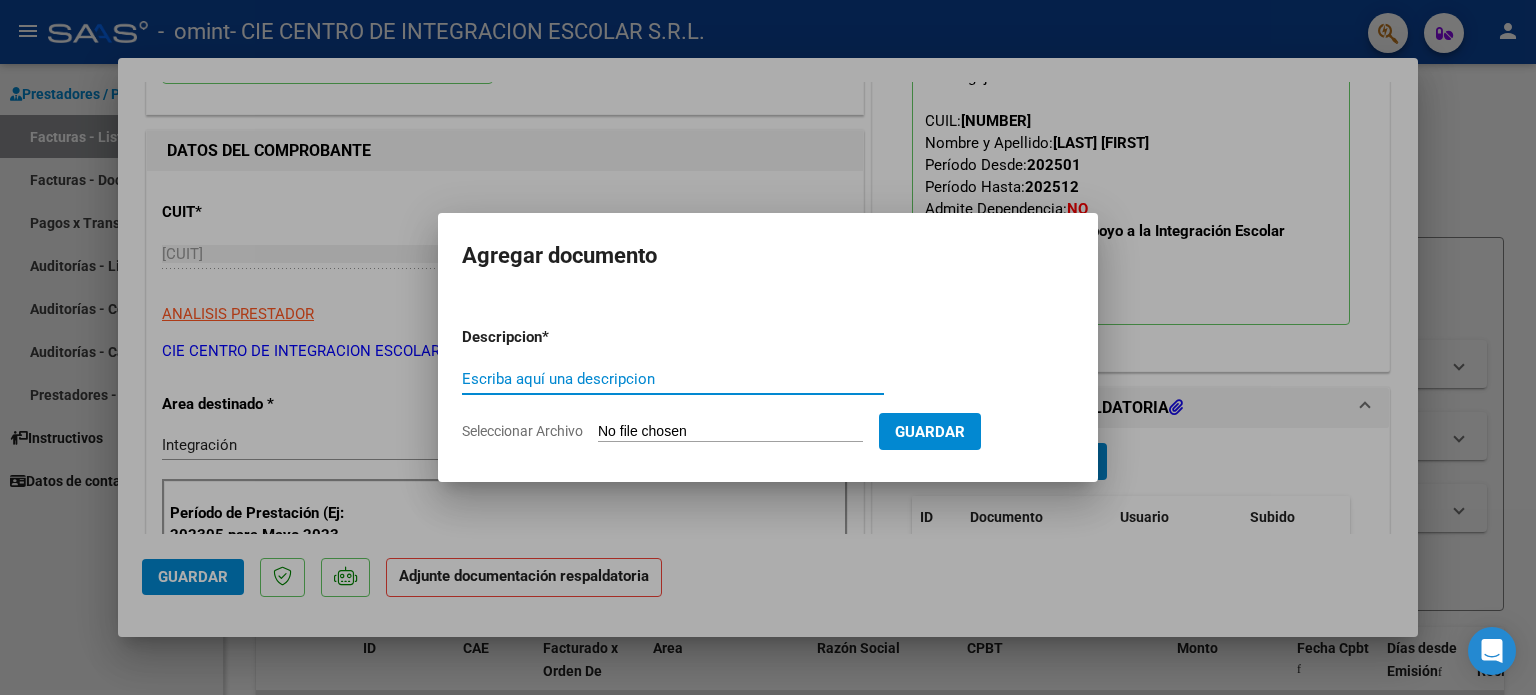 paste on "PLANILLA ASISTENCIA JULIO" 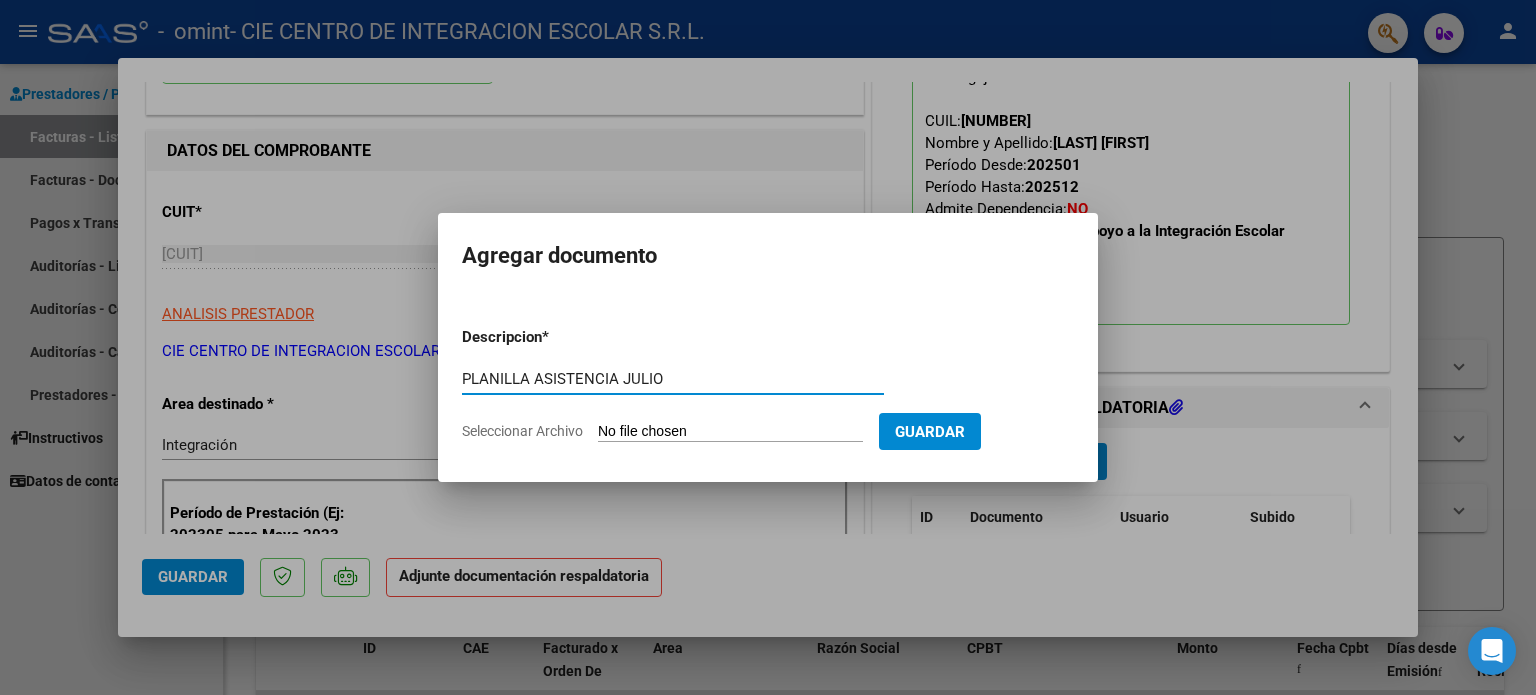 type on "PLANILLA ASISTENCIA JULIO" 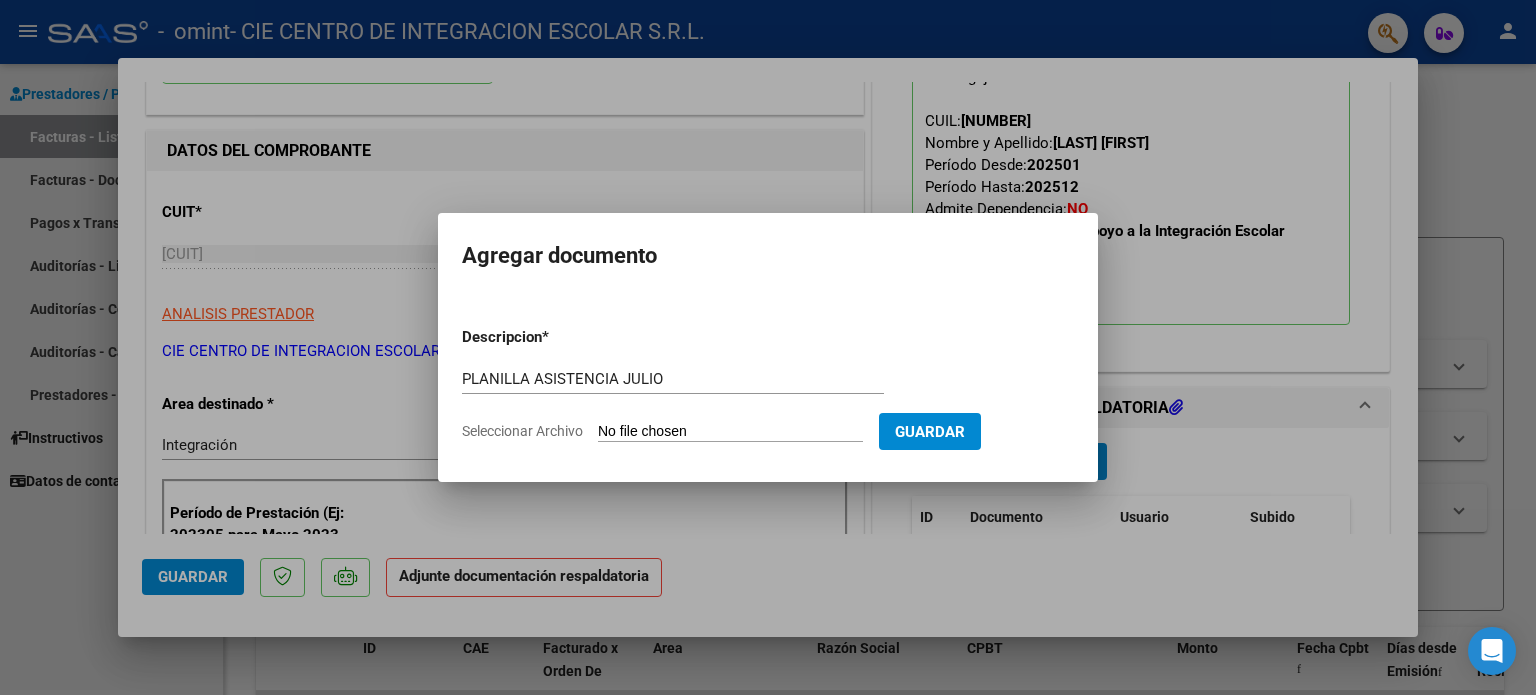 type on "C:\fakepath\[NAME] [MONTH].pdf" 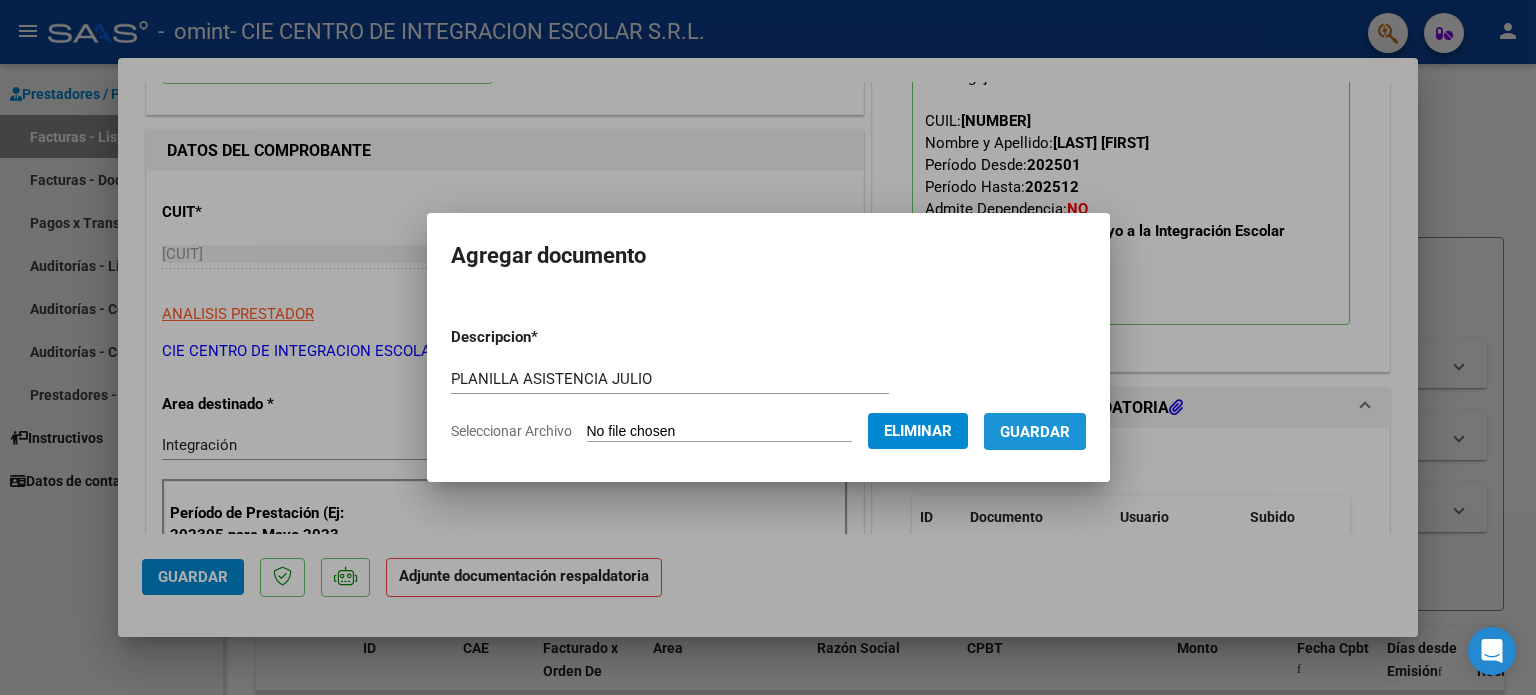 click on "Guardar" at bounding box center [1035, 432] 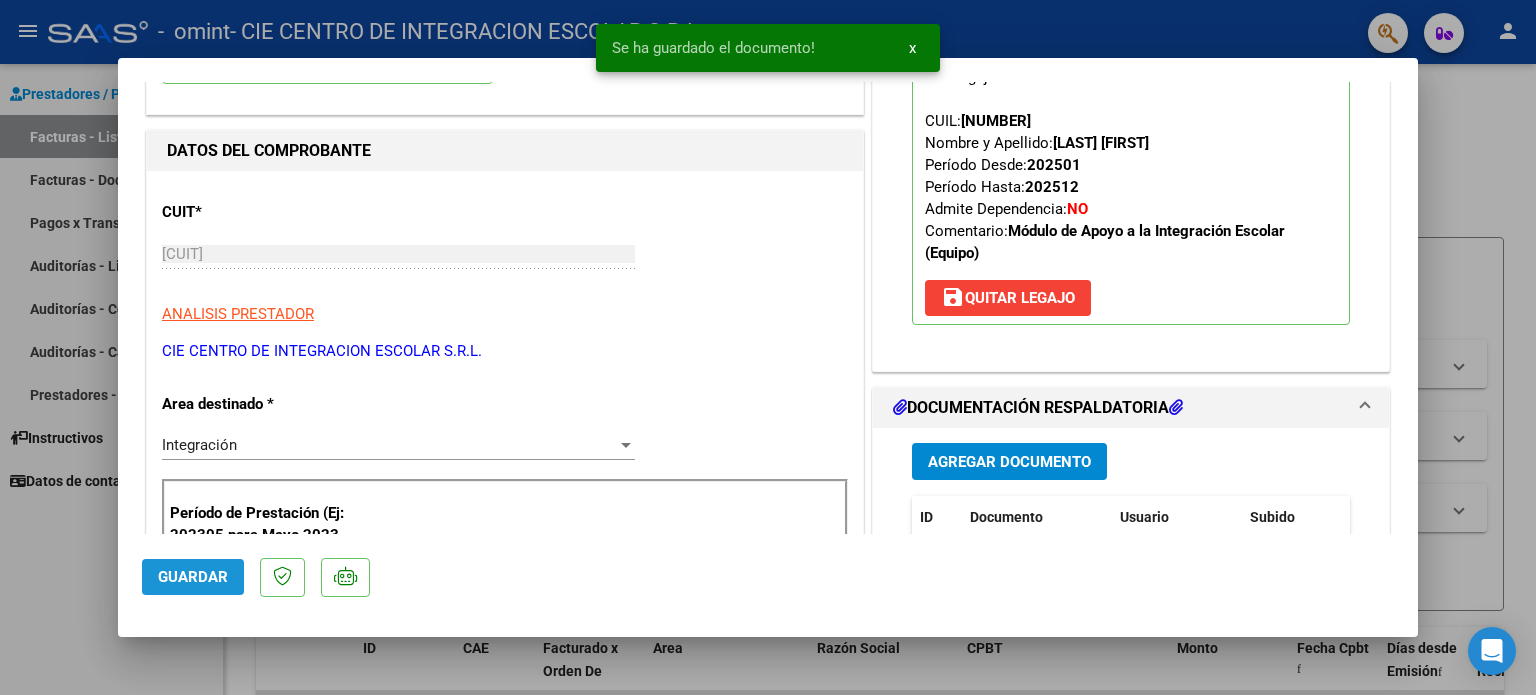 click on "Guardar" 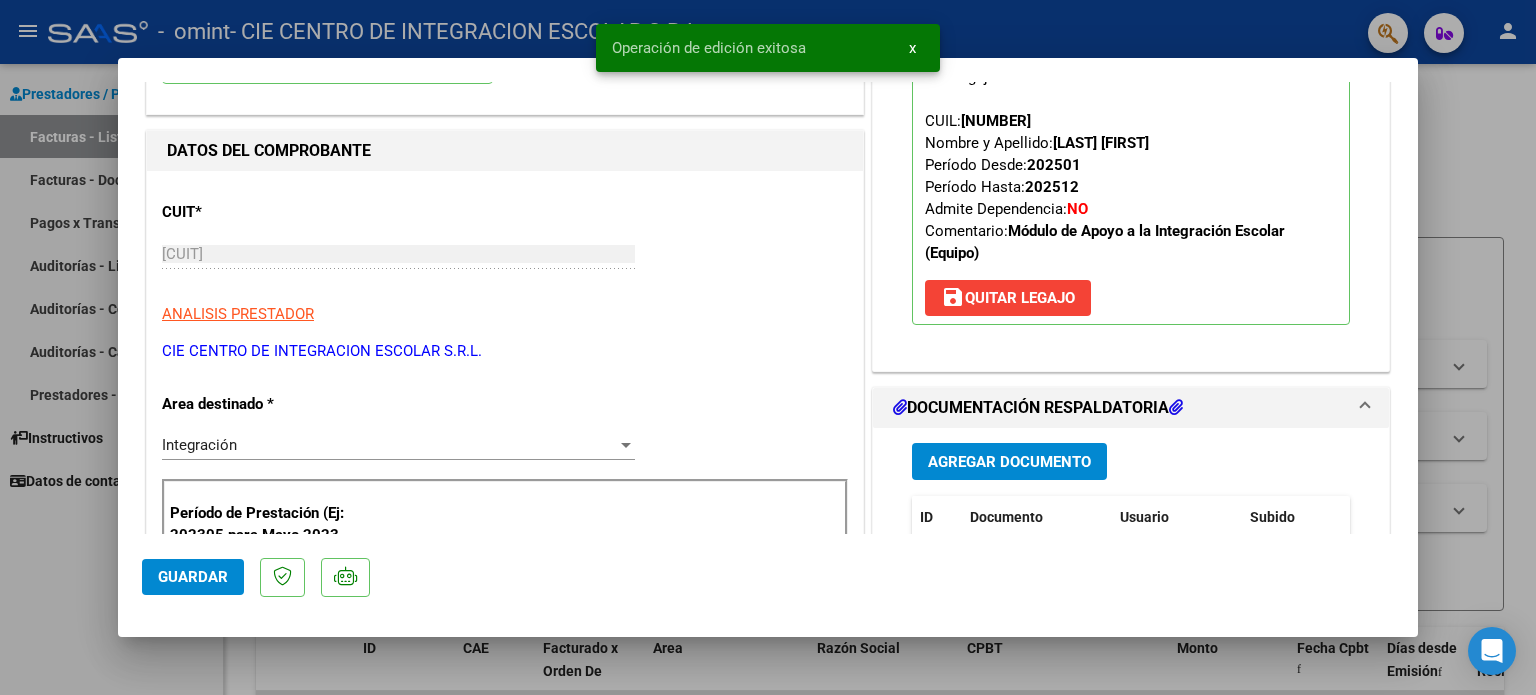 click at bounding box center [768, 347] 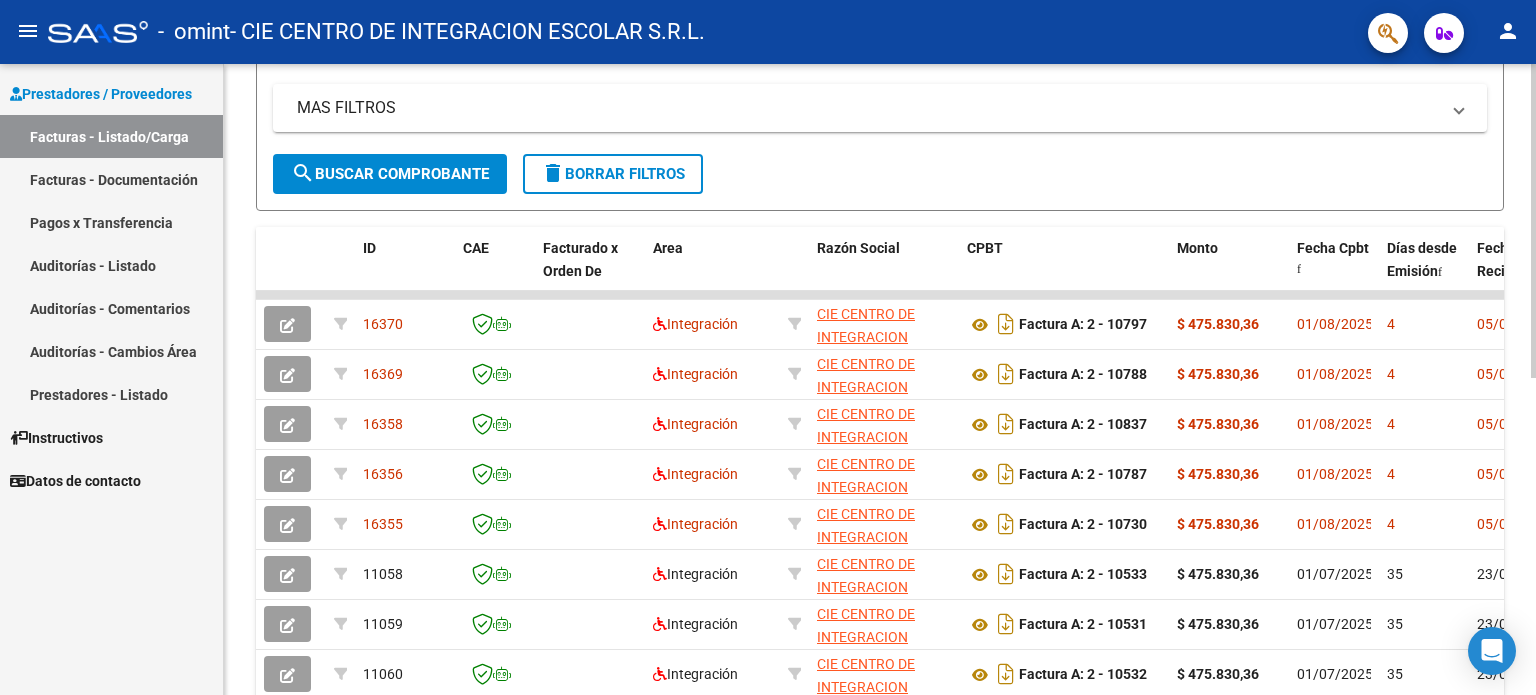 scroll, scrollTop: 600, scrollLeft: 0, axis: vertical 